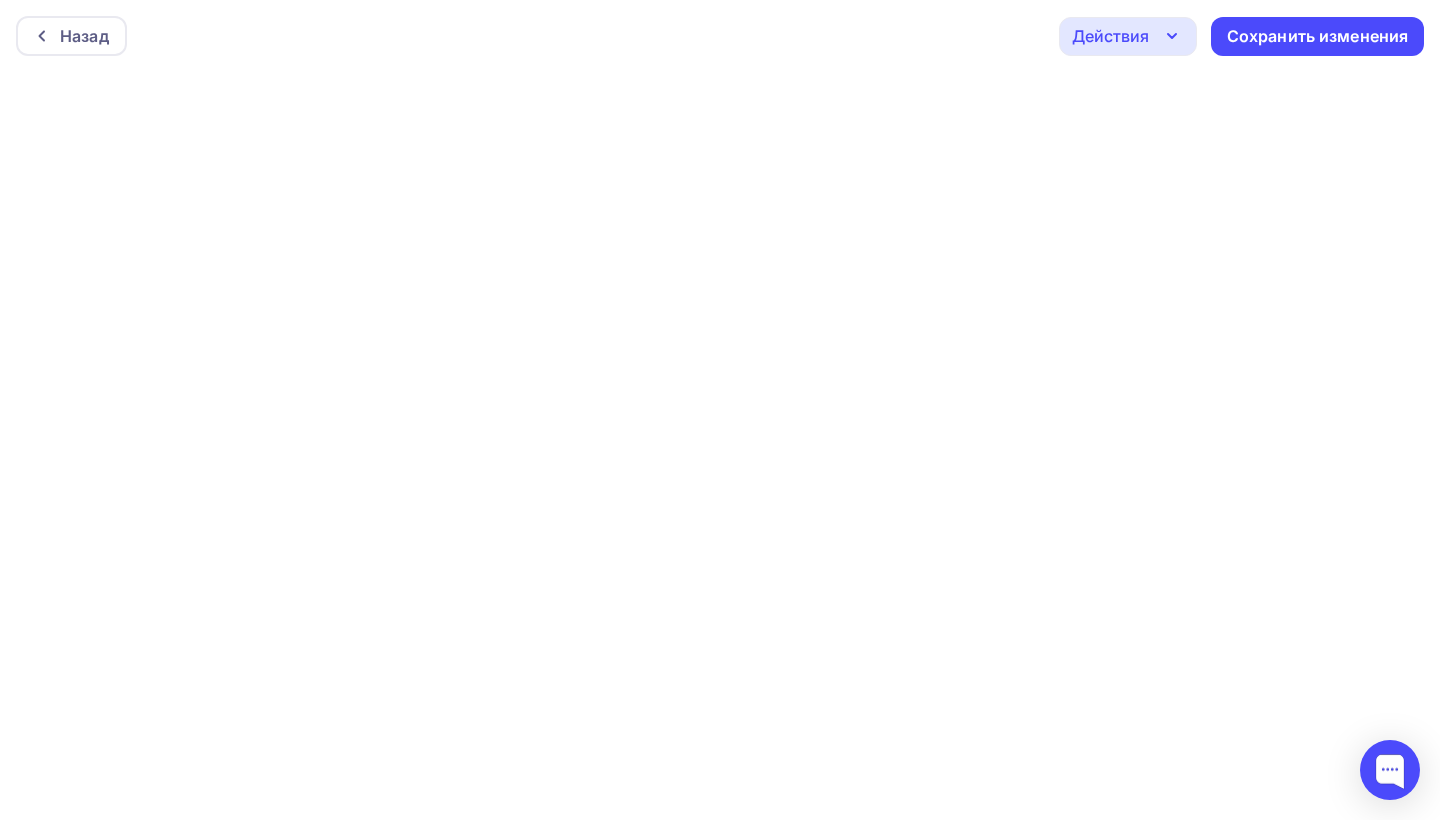 scroll, scrollTop: 0, scrollLeft: 0, axis: both 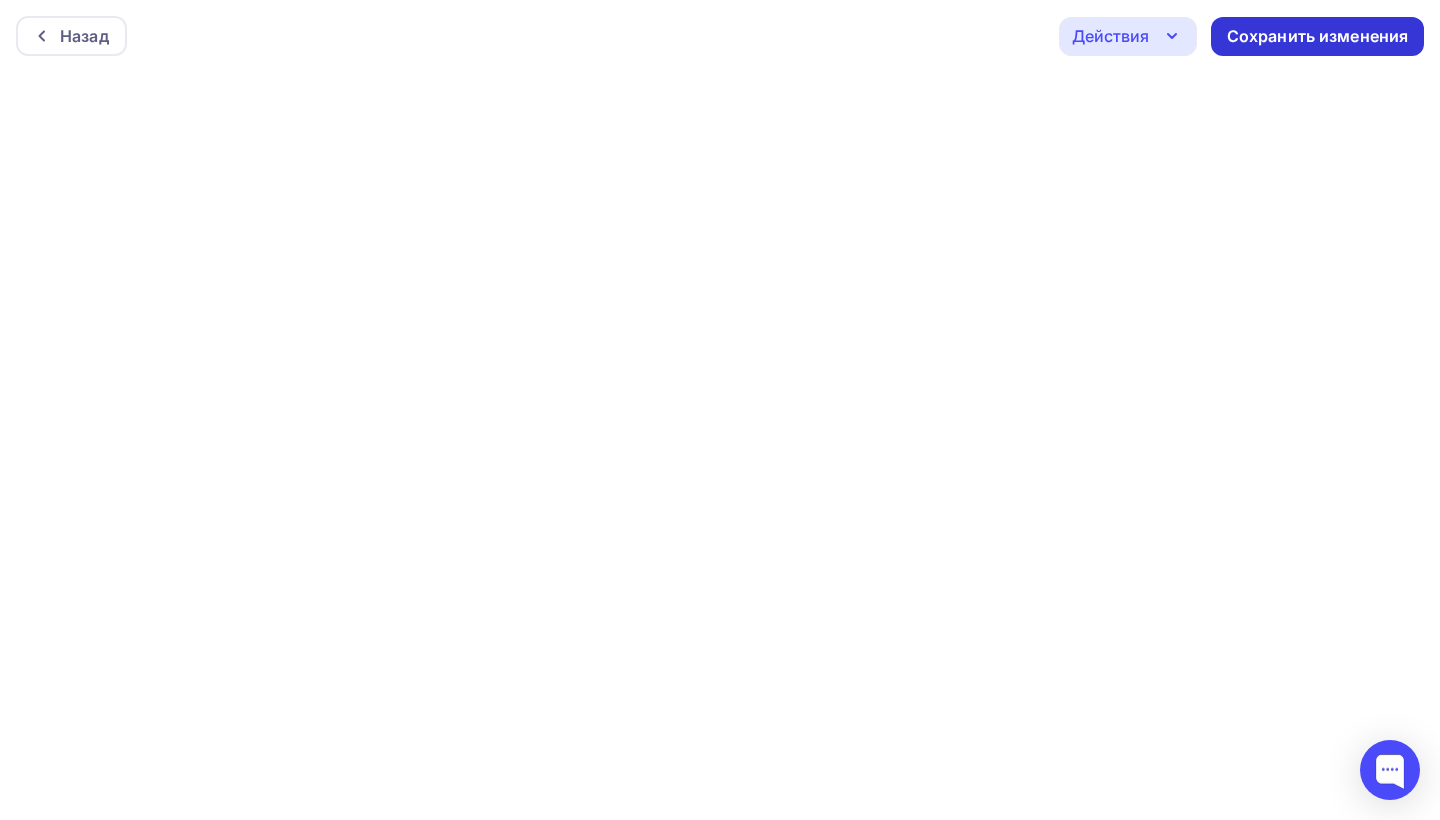 click on "Сохранить изменения" at bounding box center (1318, 36) 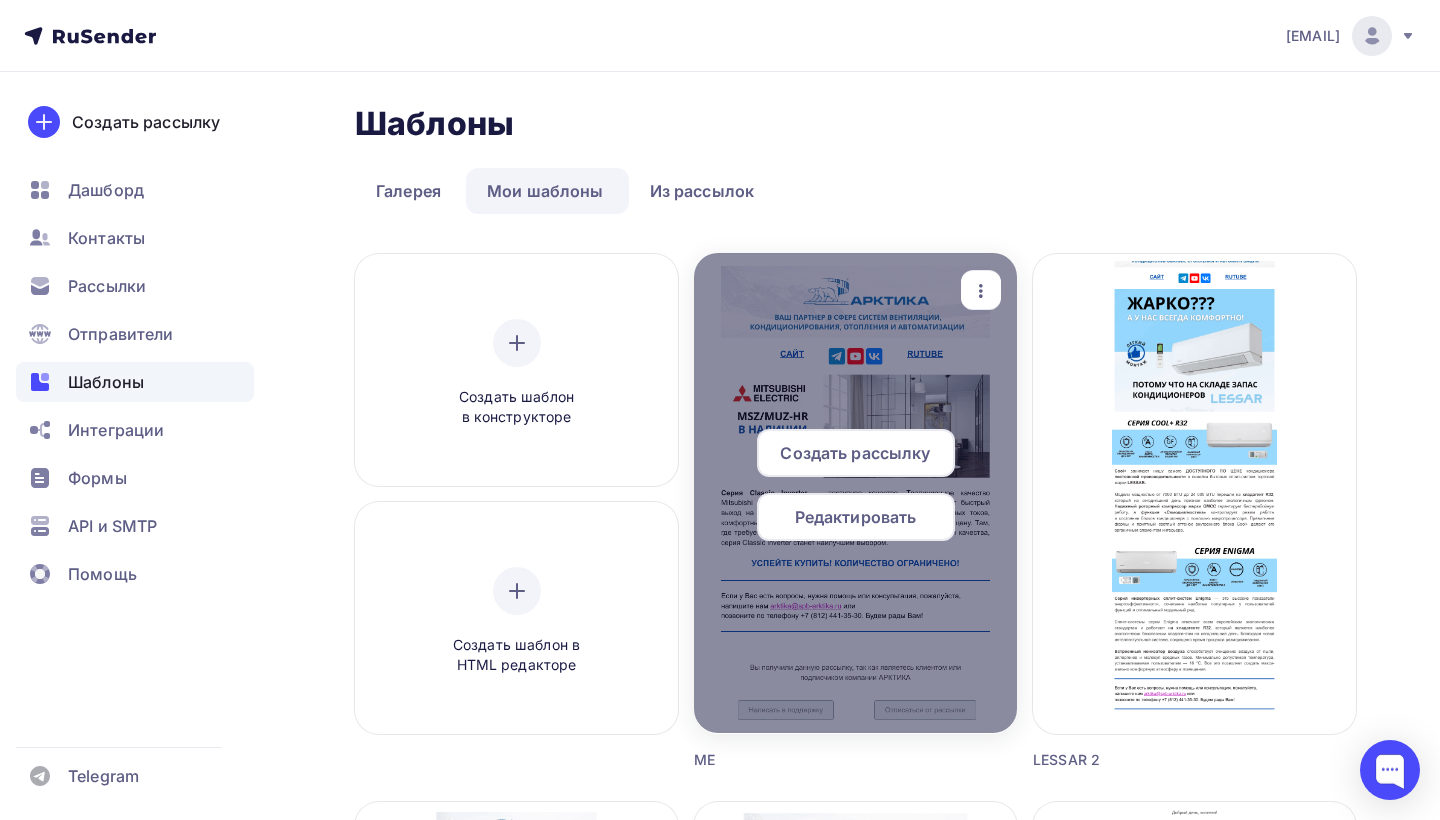 click on "Редактировать" at bounding box center (856, 517) 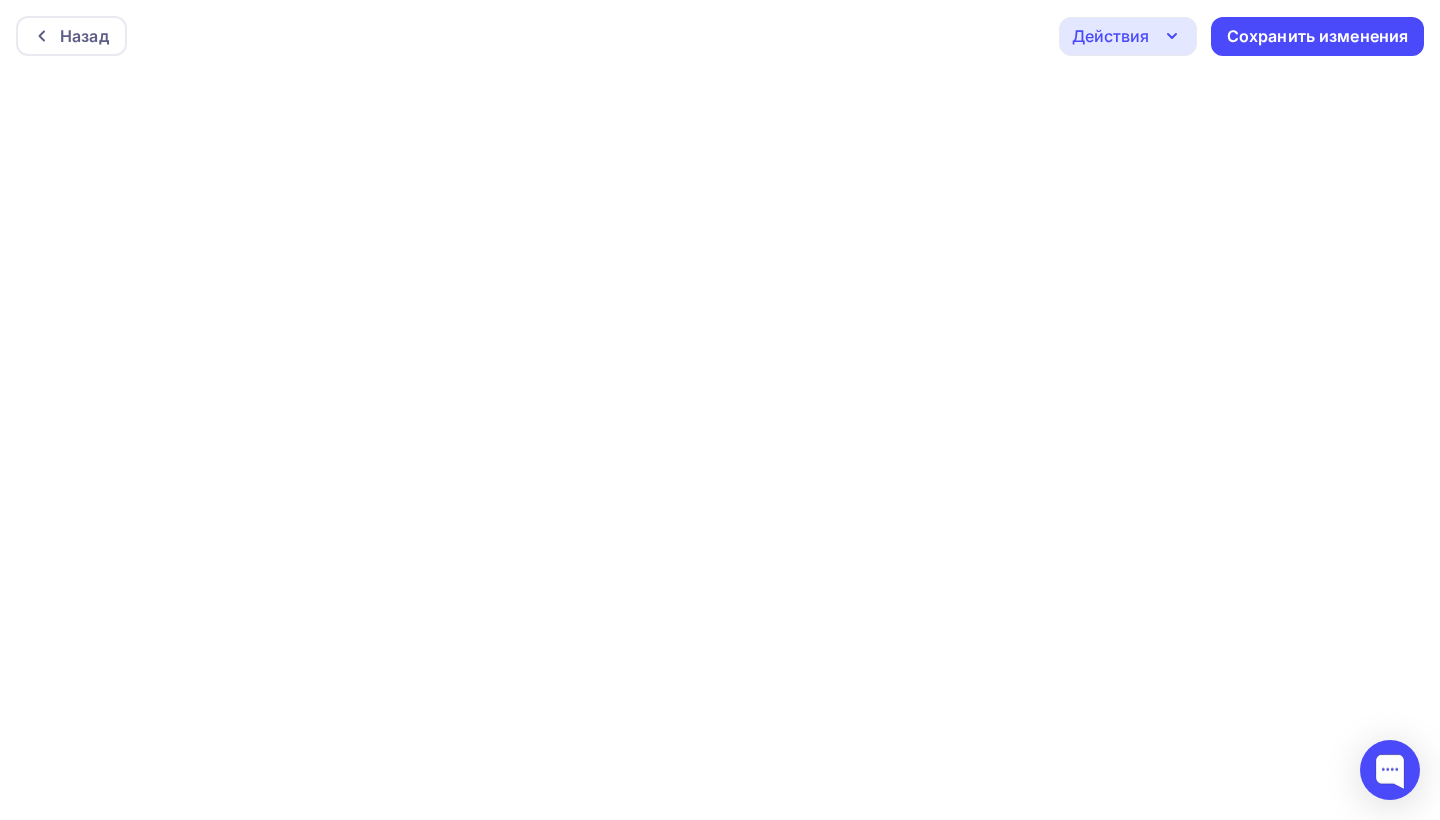 click 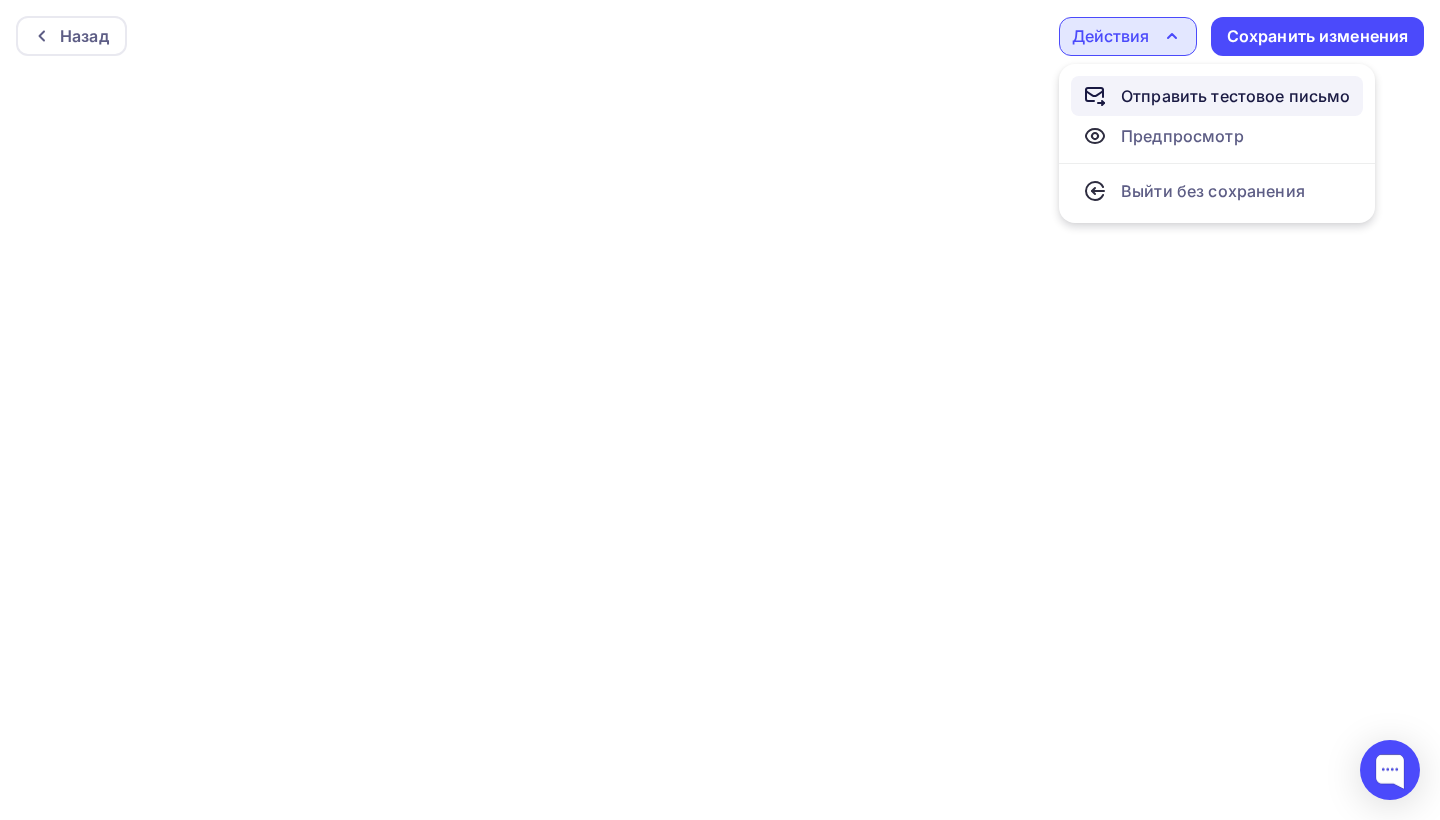 click on "Отправить тестовое письмо" at bounding box center (1236, 96) 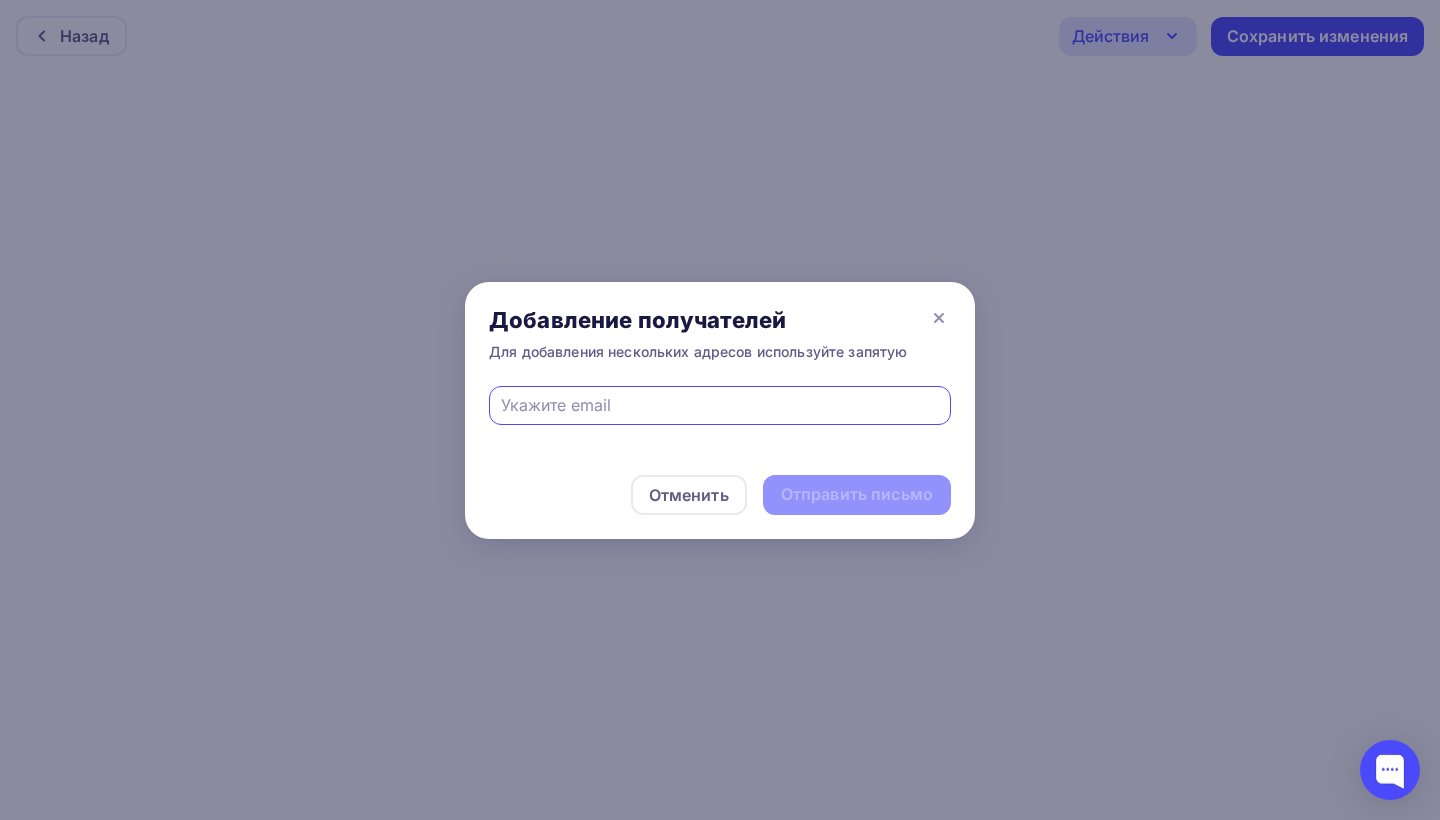 type on "щ" 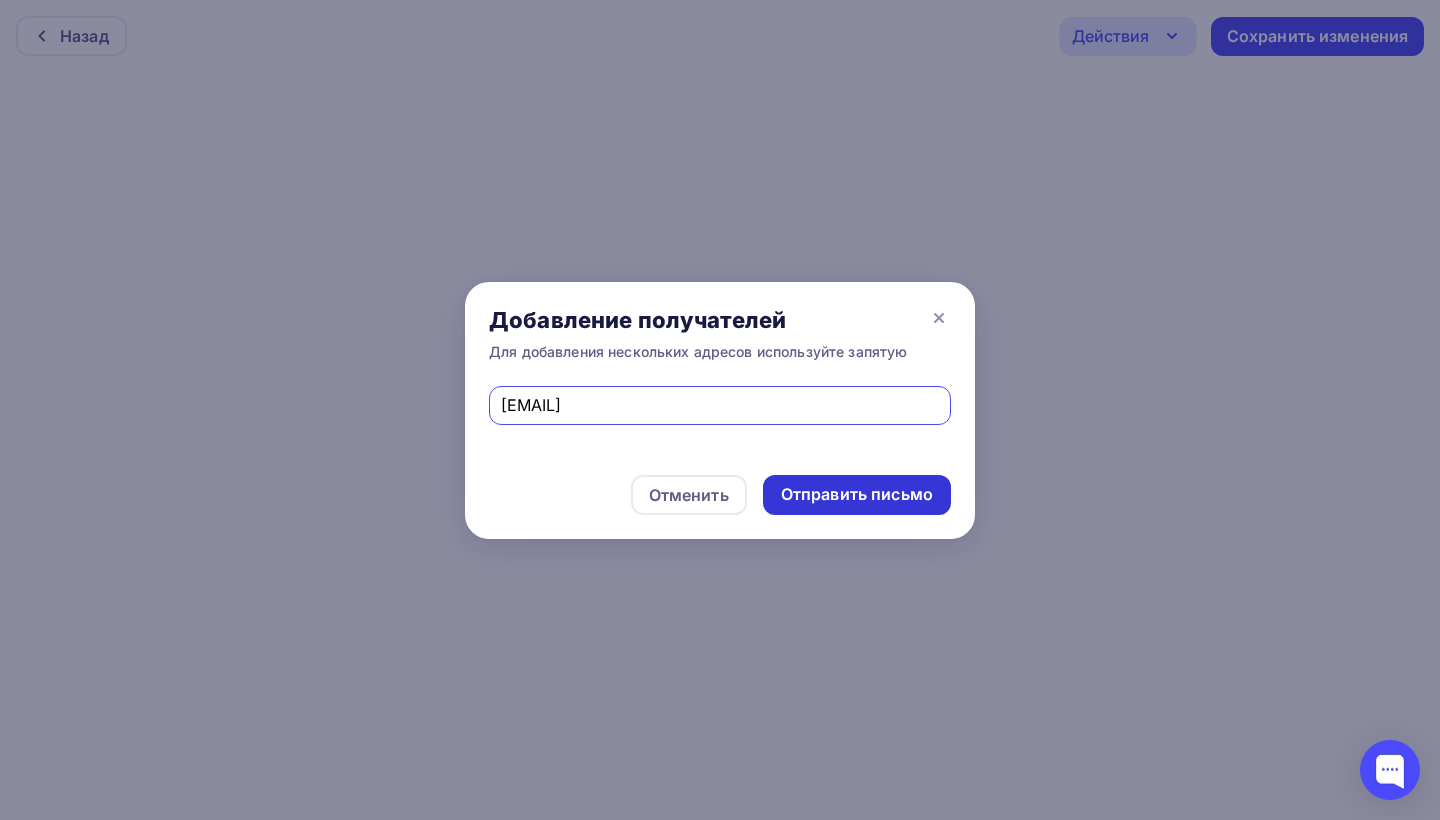 type on "oxanafedorova@mail.ru" 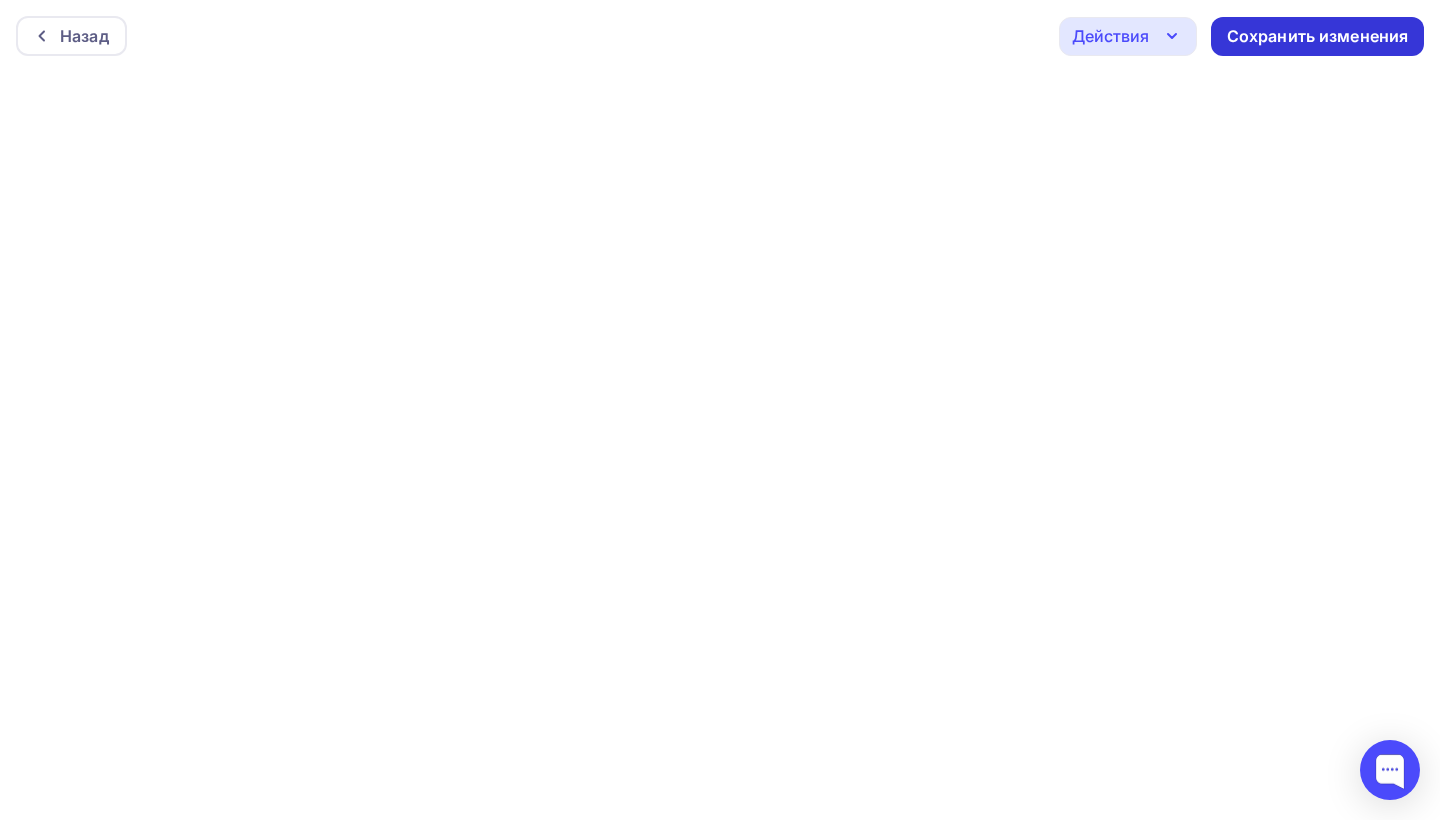 click on "Сохранить изменения" at bounding box center (1318, 36) 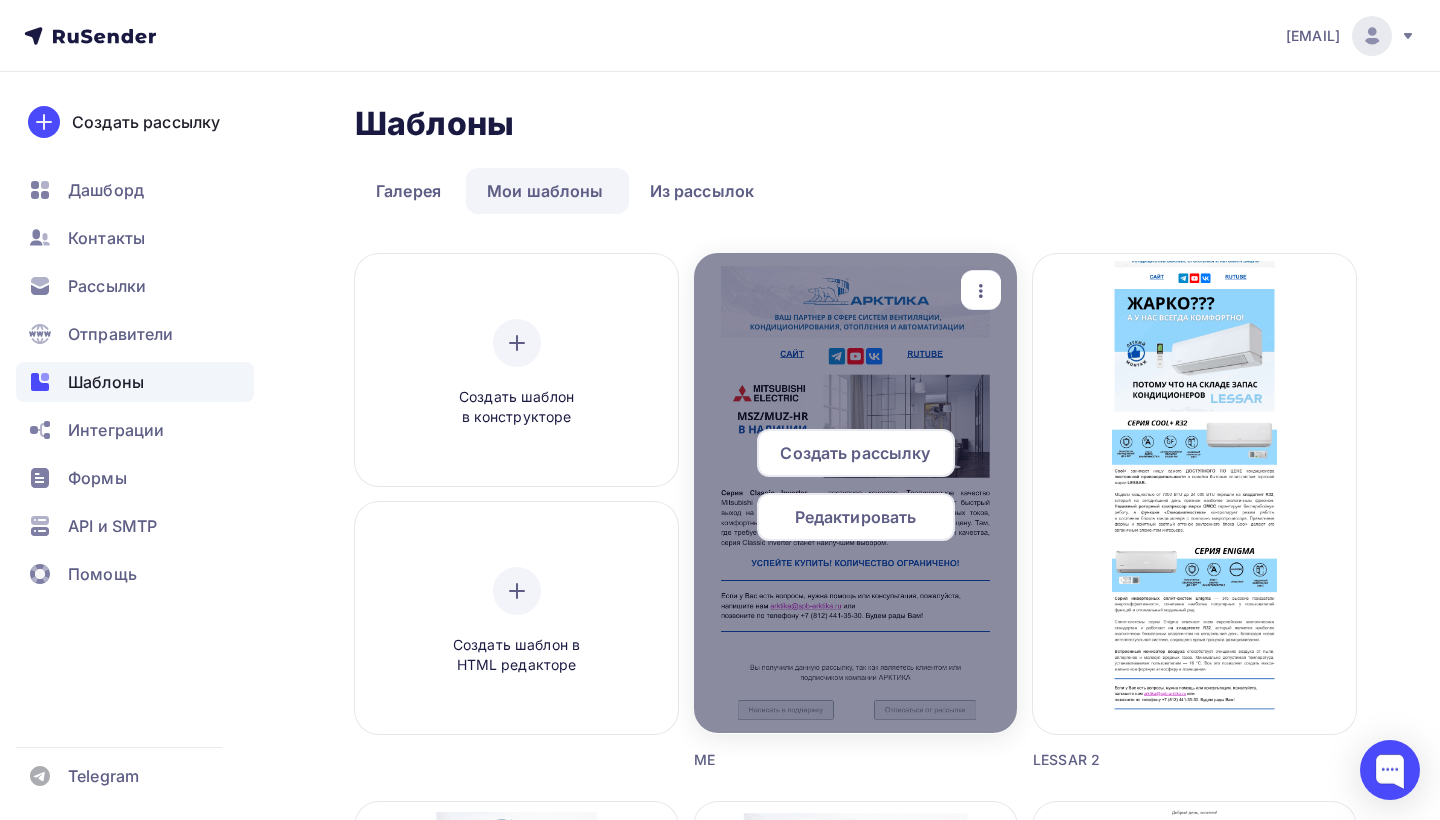 click on "Создать рассылку" at bounding box center (855, 453) 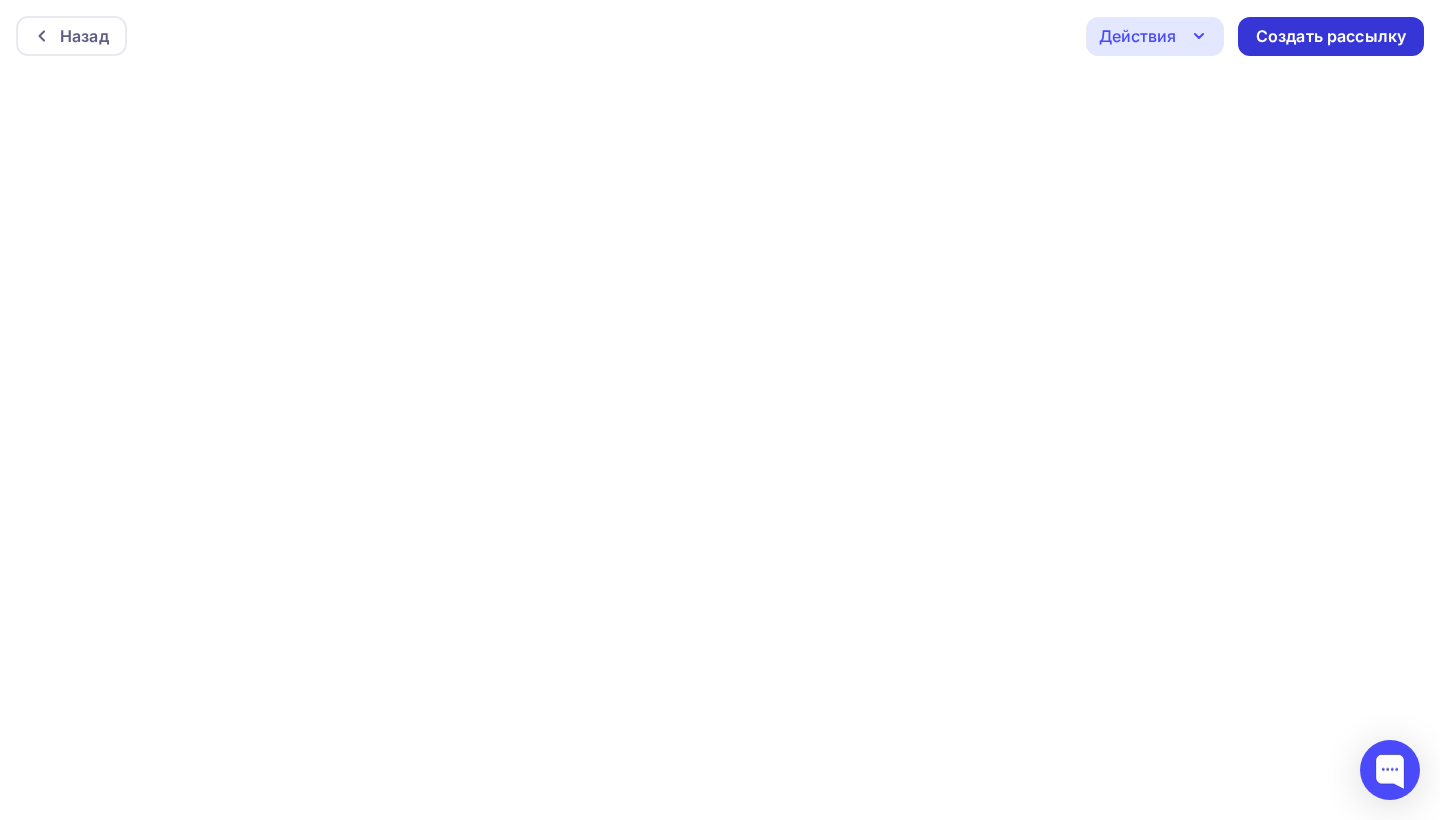 click on "Создать рассылку" at bounding box center [1331, 36] 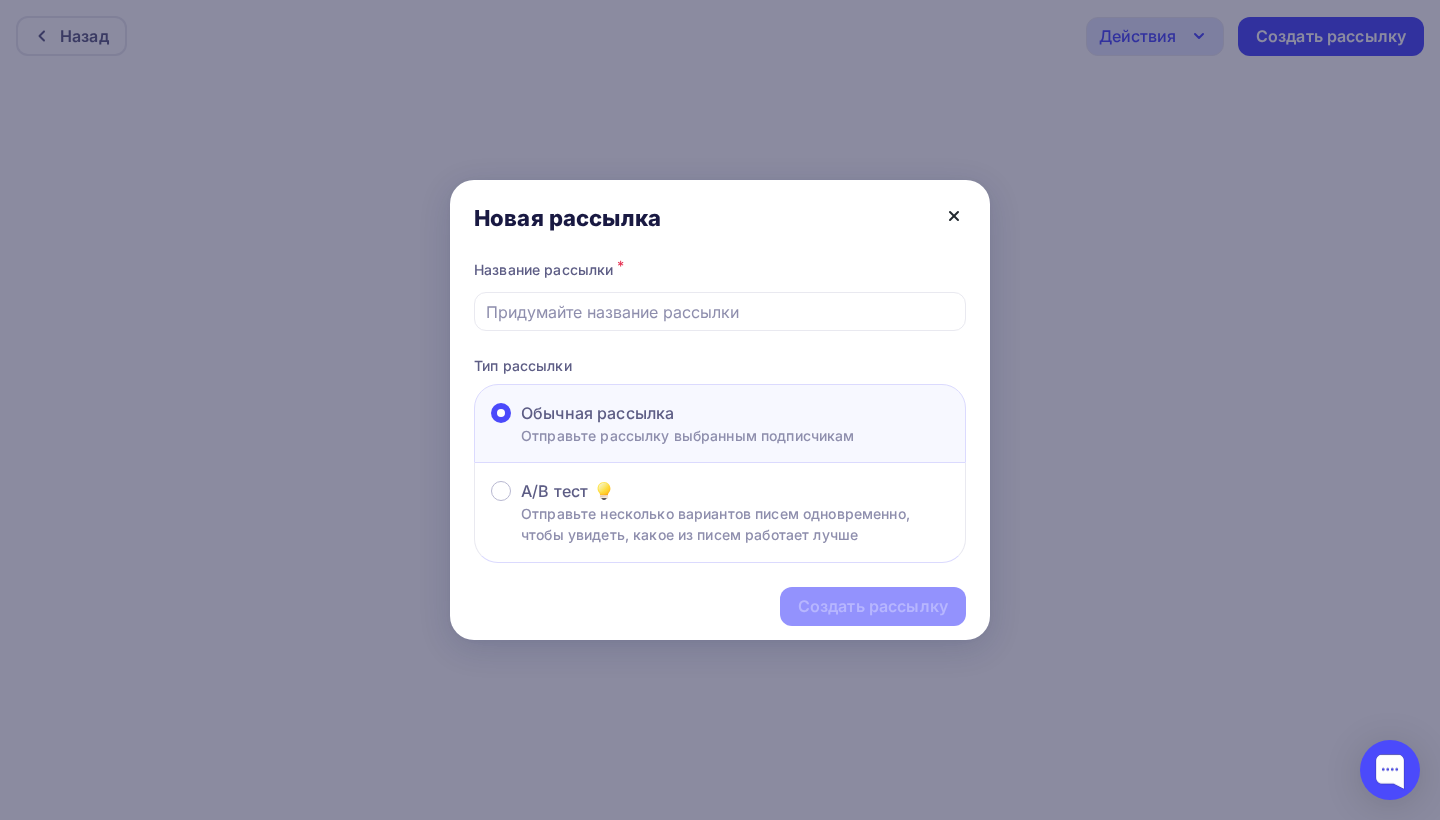 click 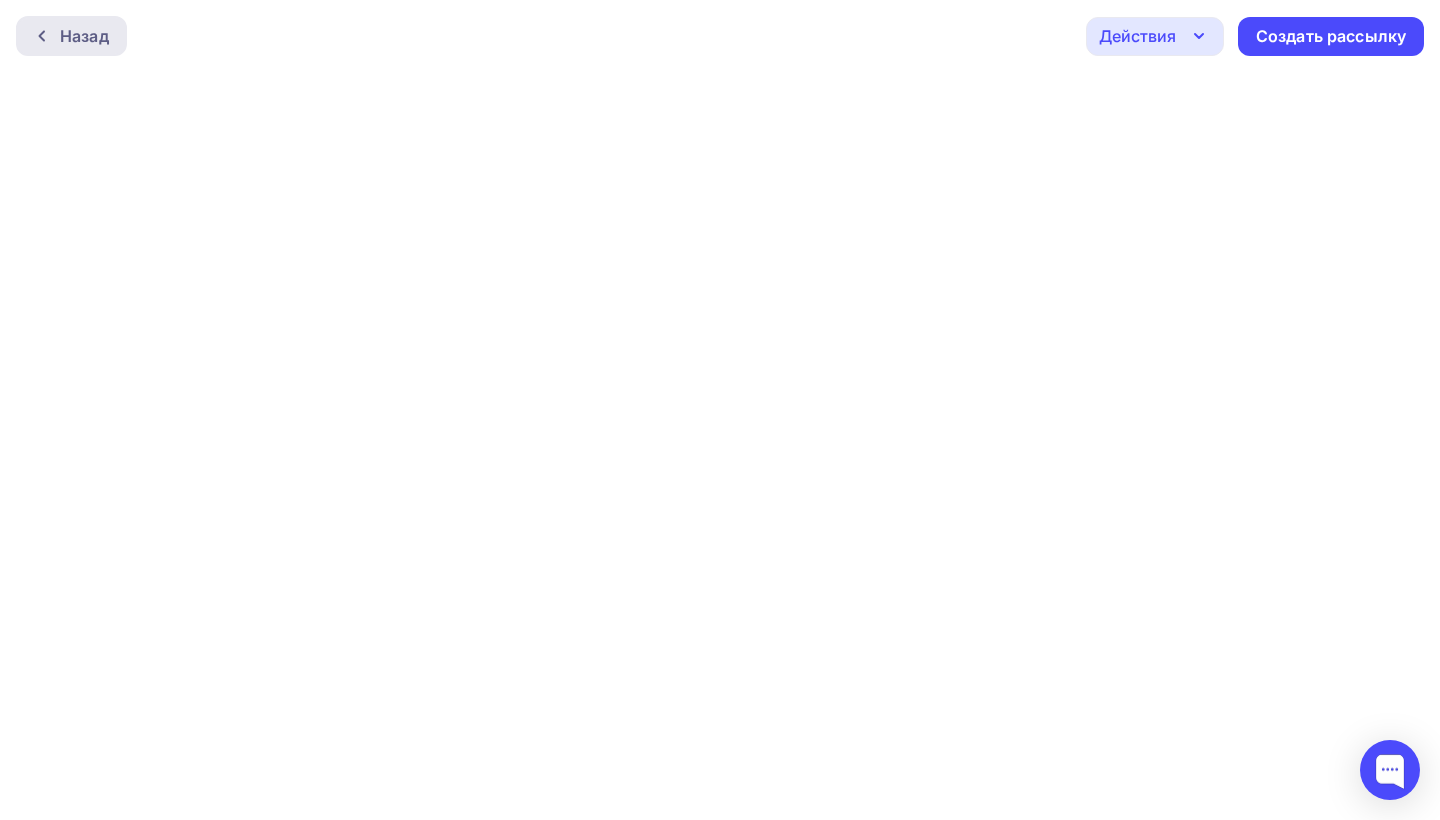 click on "Назад" at bounding box center [84, 36] 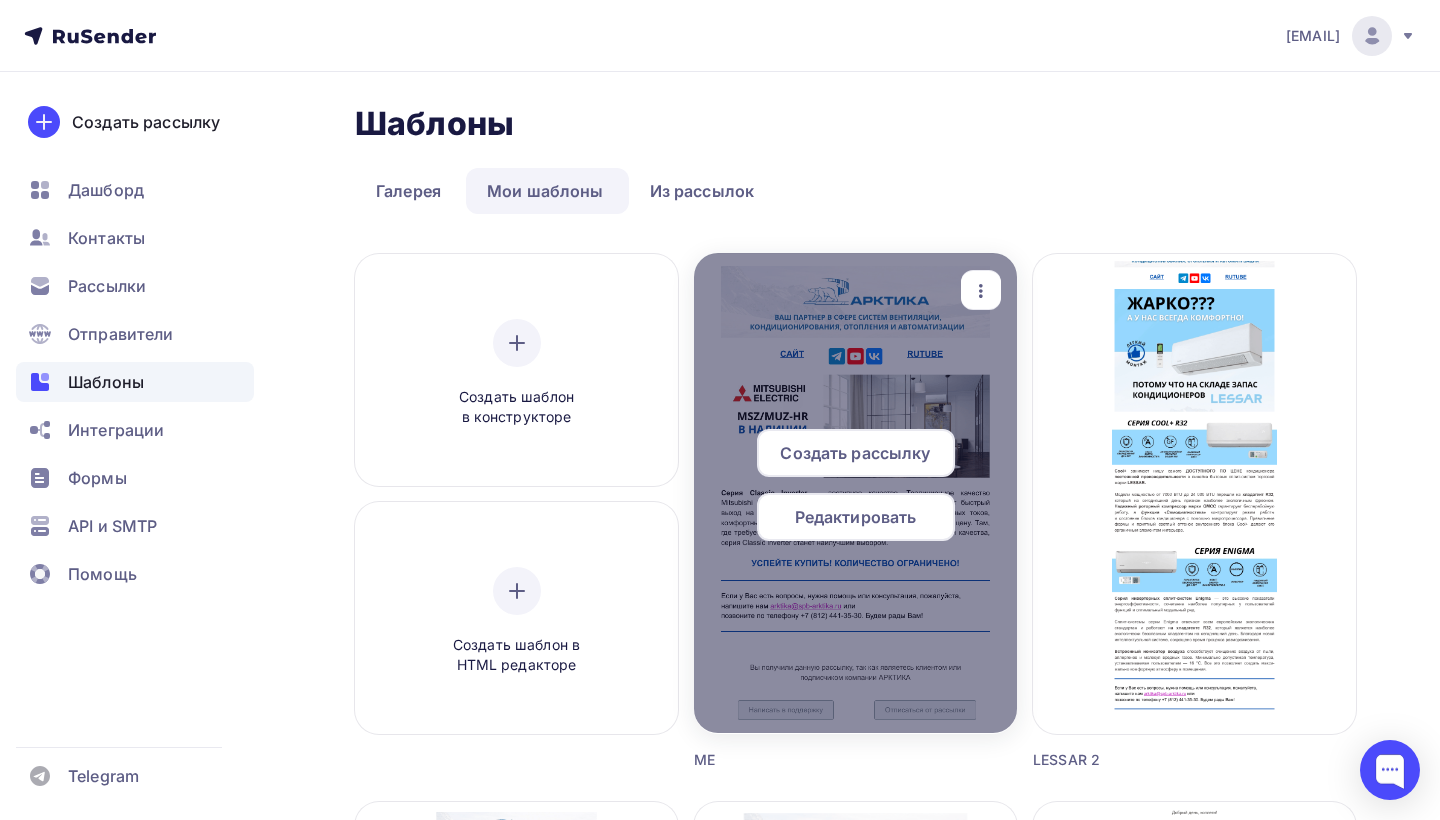 click on "Редактировать" at bounding box center [856, 517] 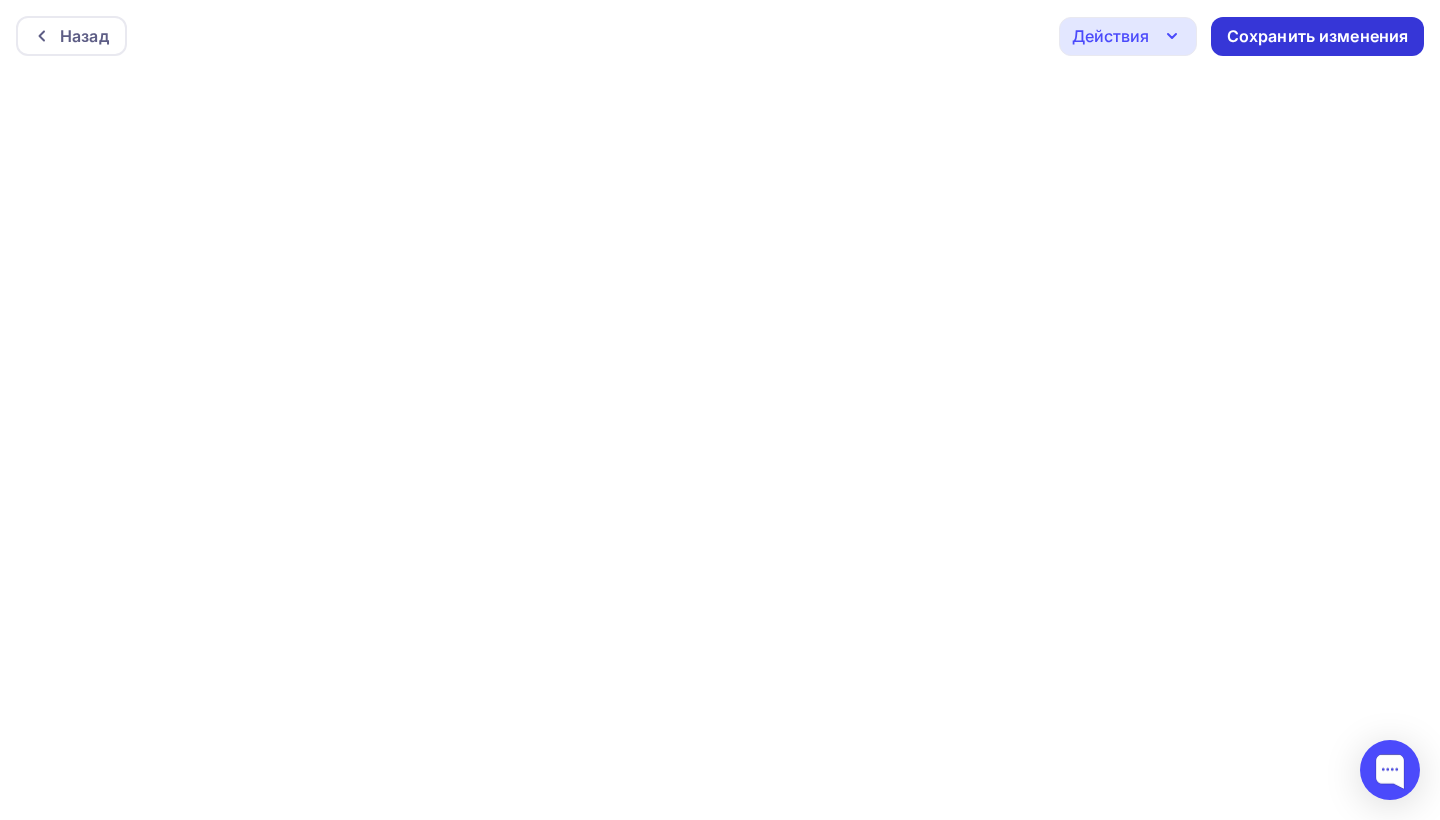 click on "Сохранить изменения" at bounding box center [1318, 36] 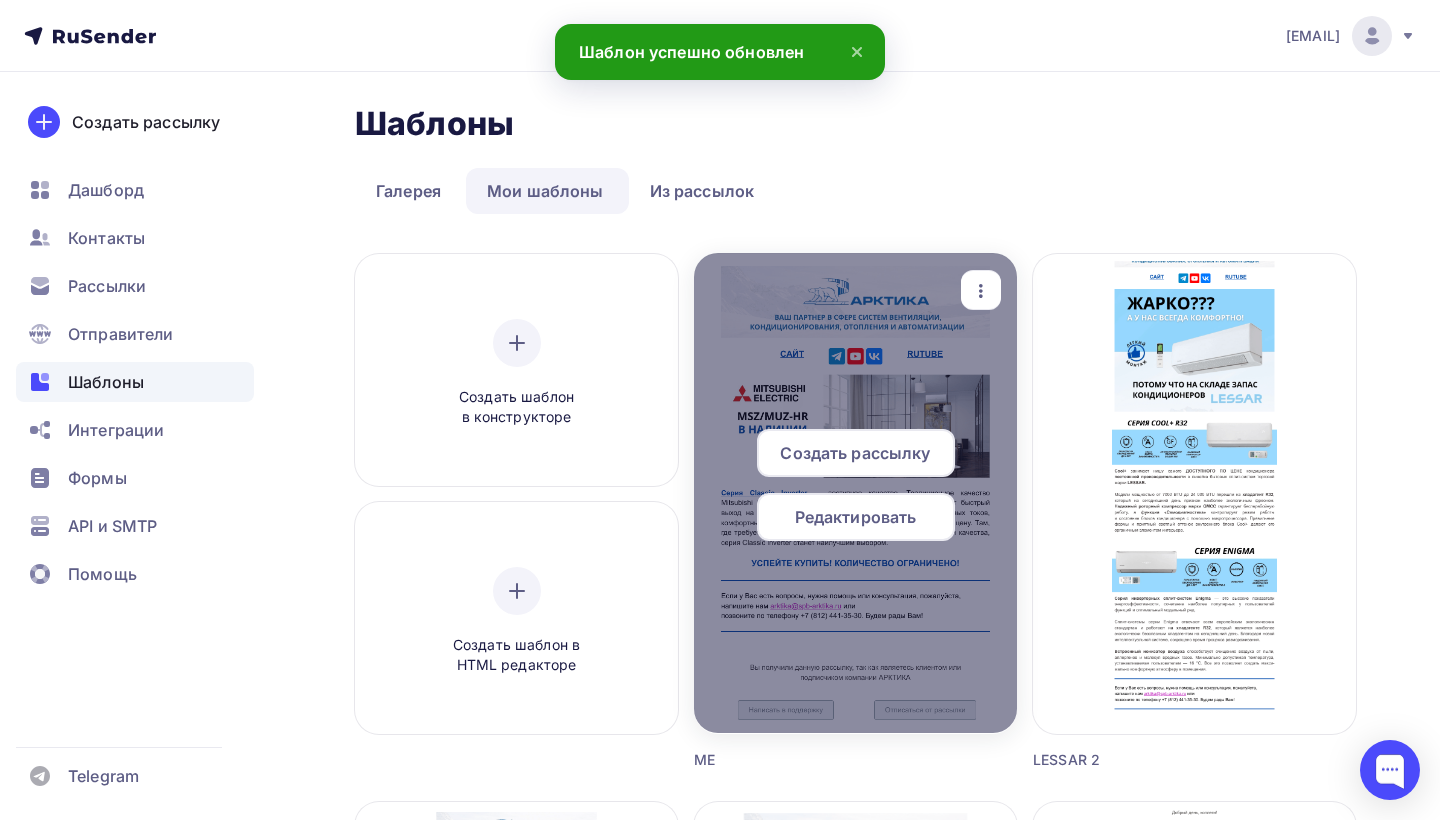 click on "Создать рассылку" at bounding box center (855, 453) 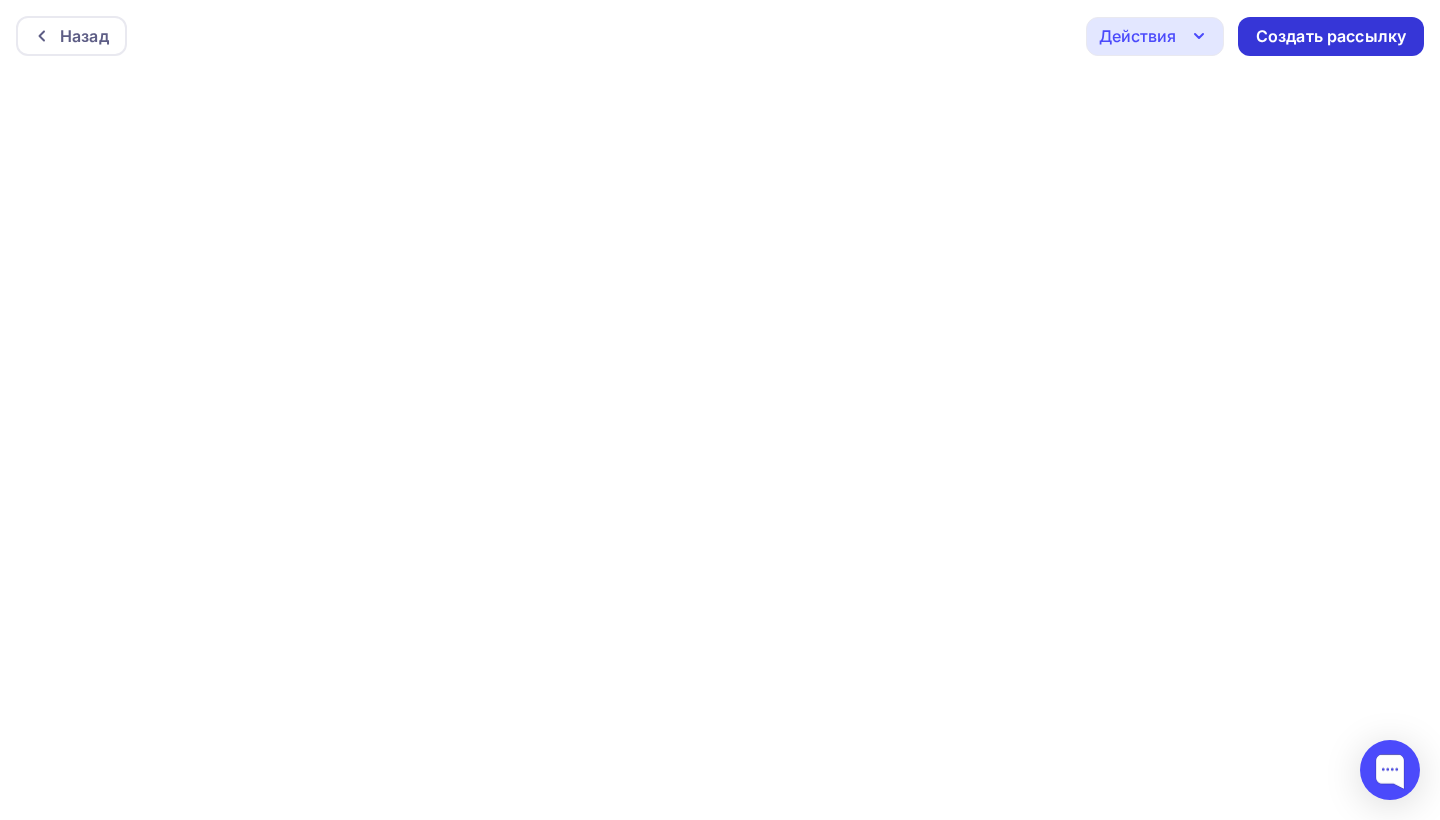 click on "Создать рассылку" at bounding box center (1331, 36) 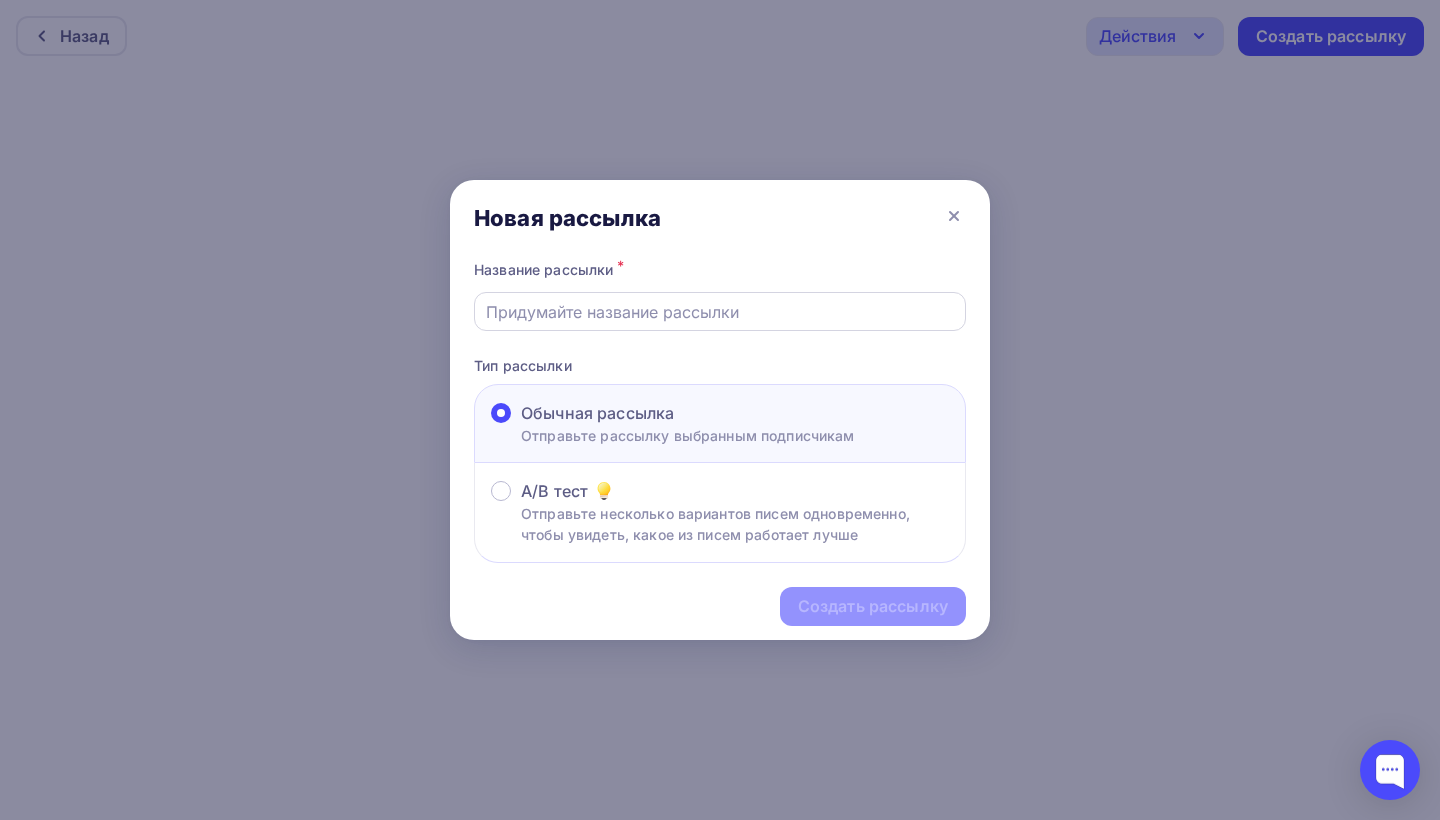 click at bounding box center [720, 312] 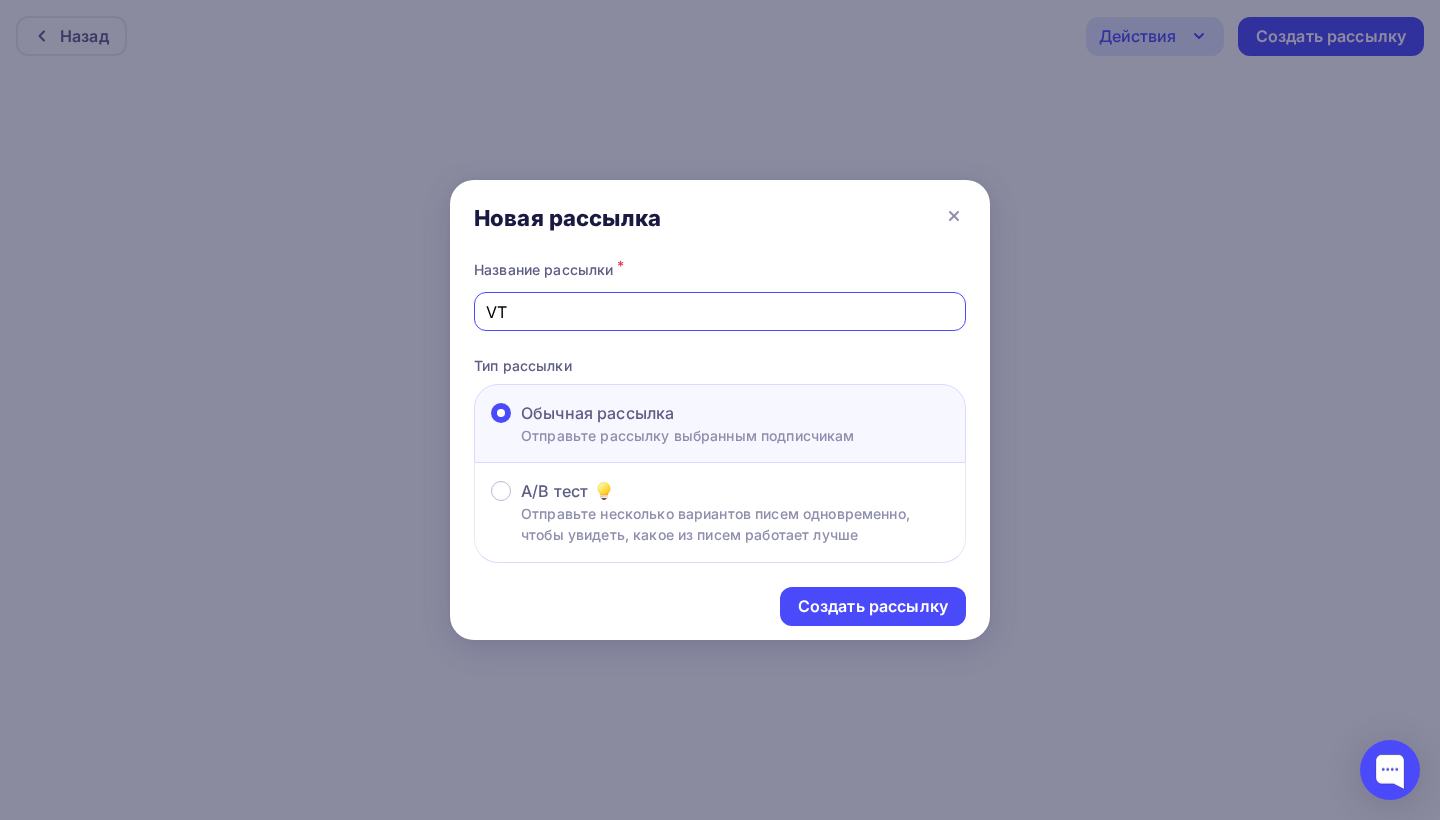 type on "V" 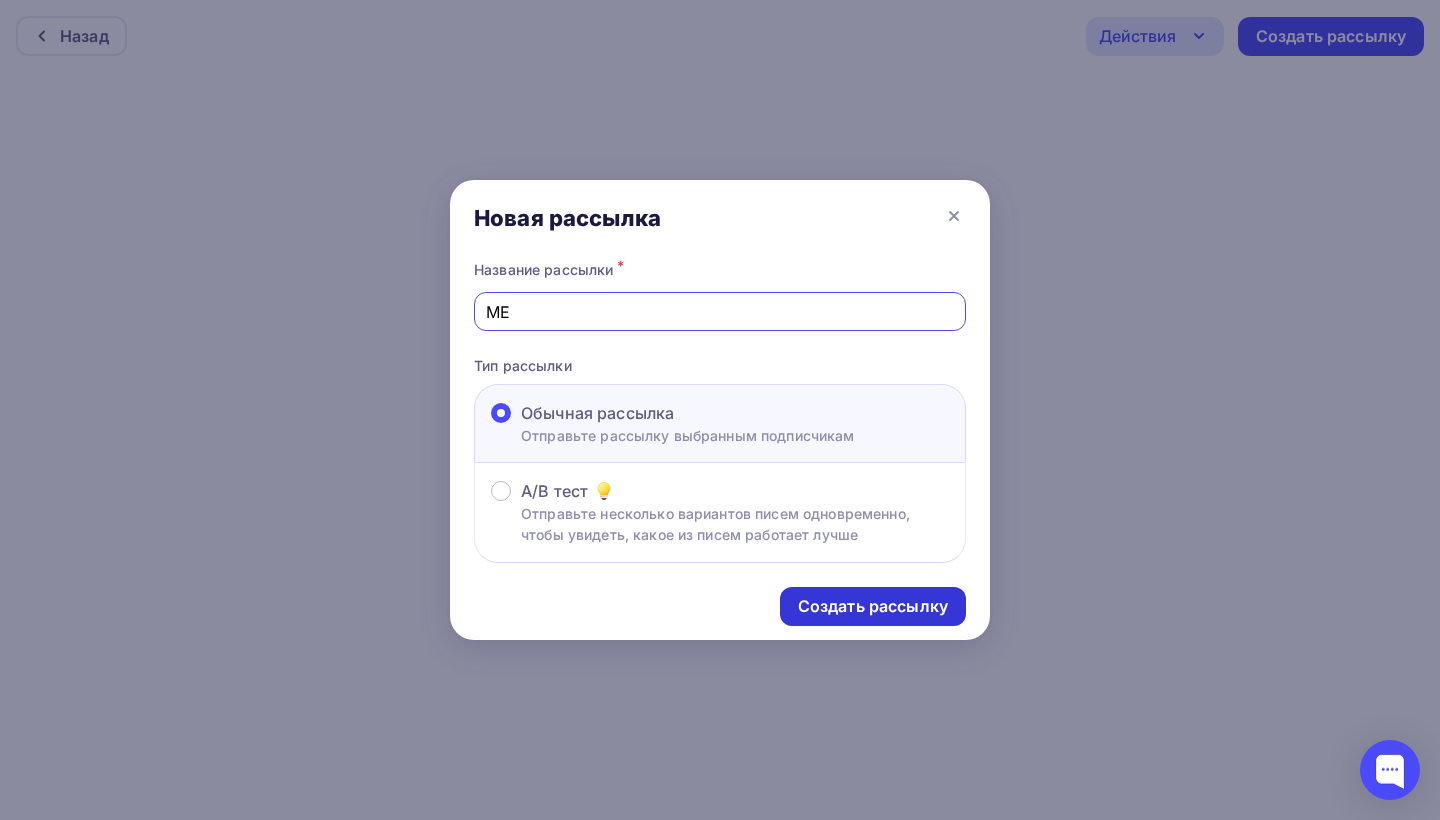 click on "Создать рассылку" at bounding box center [873, 606] 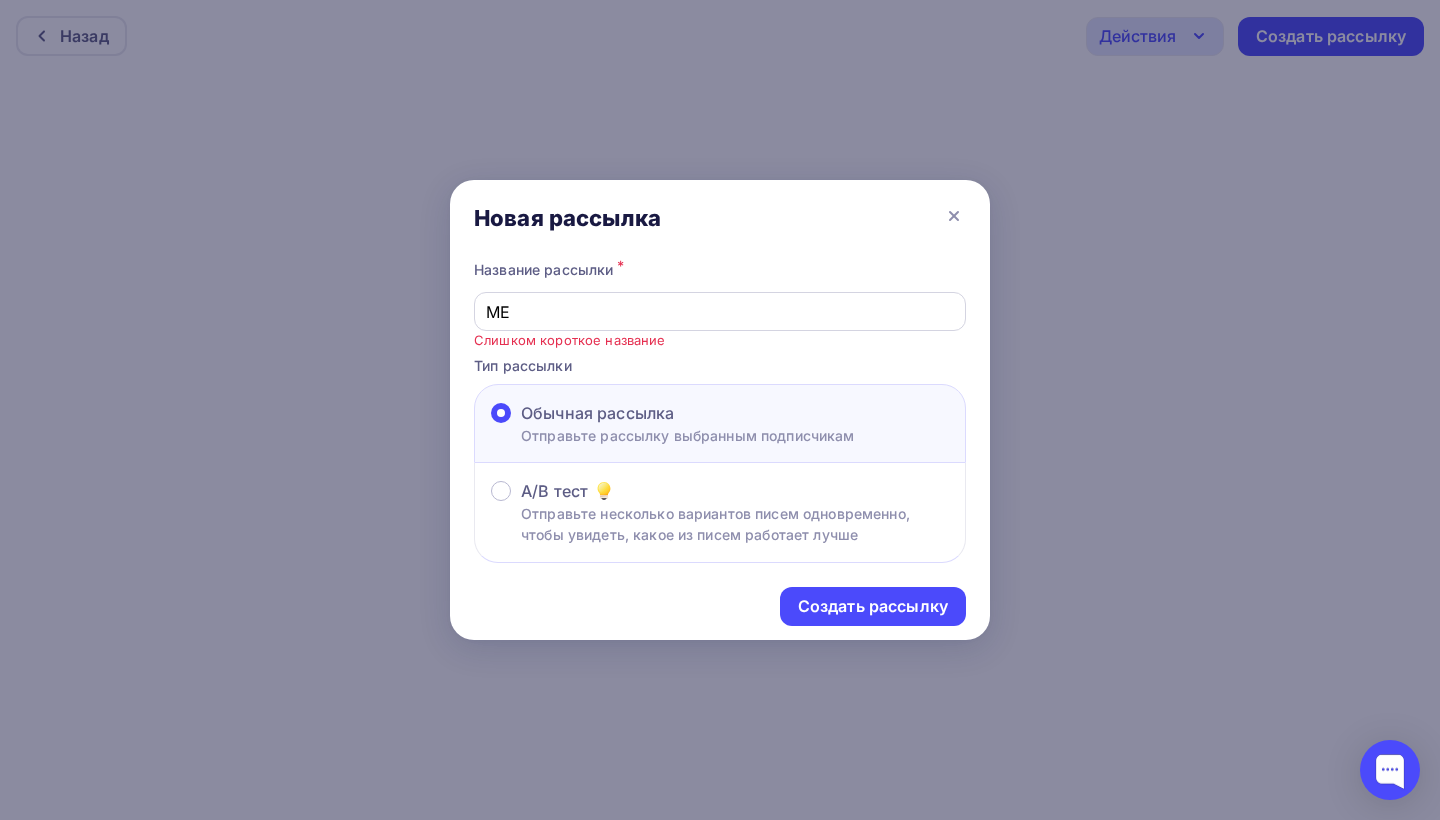 click on "ME" at bounding box center (720, 312) 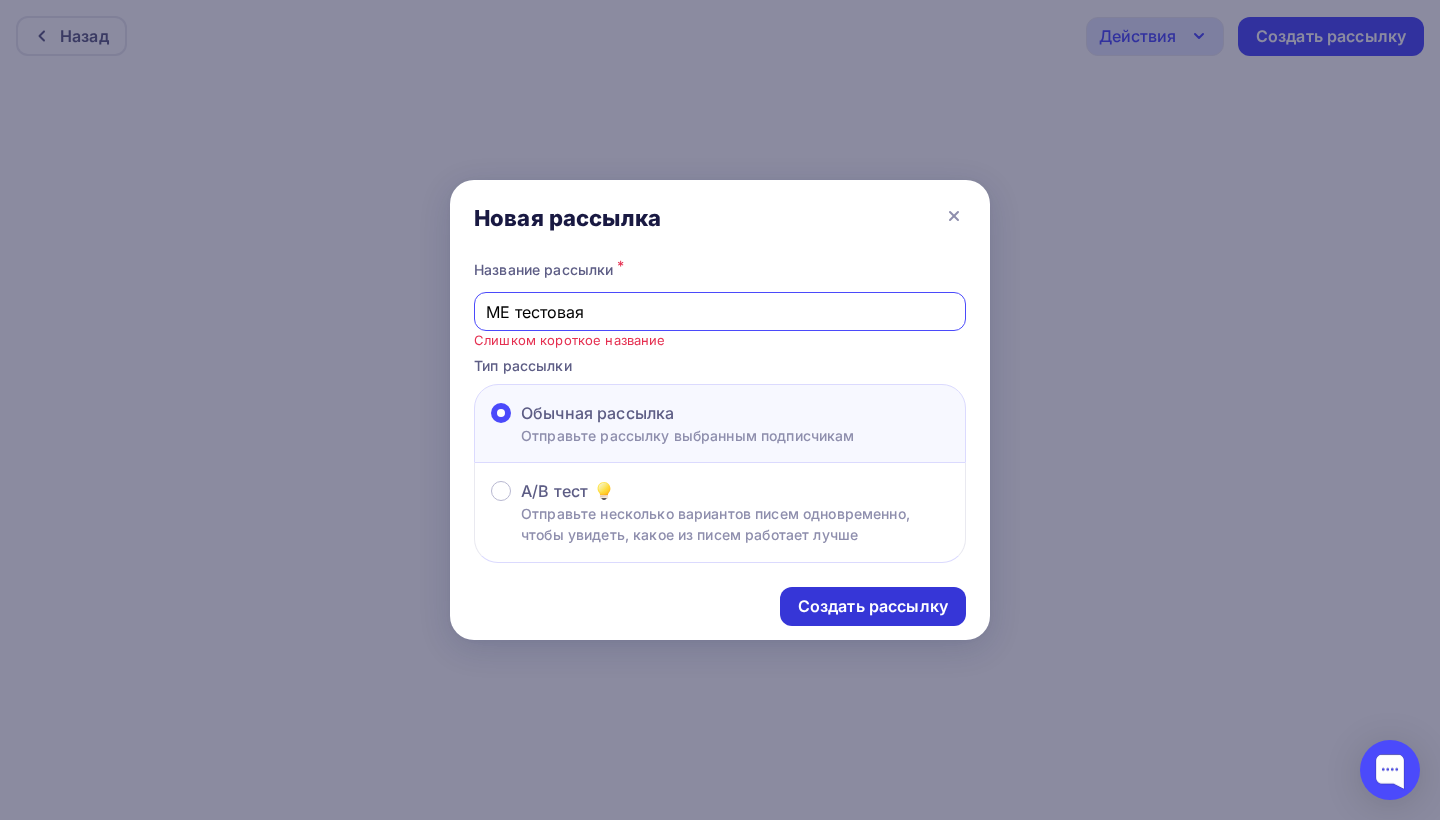type on "ME тестовая" 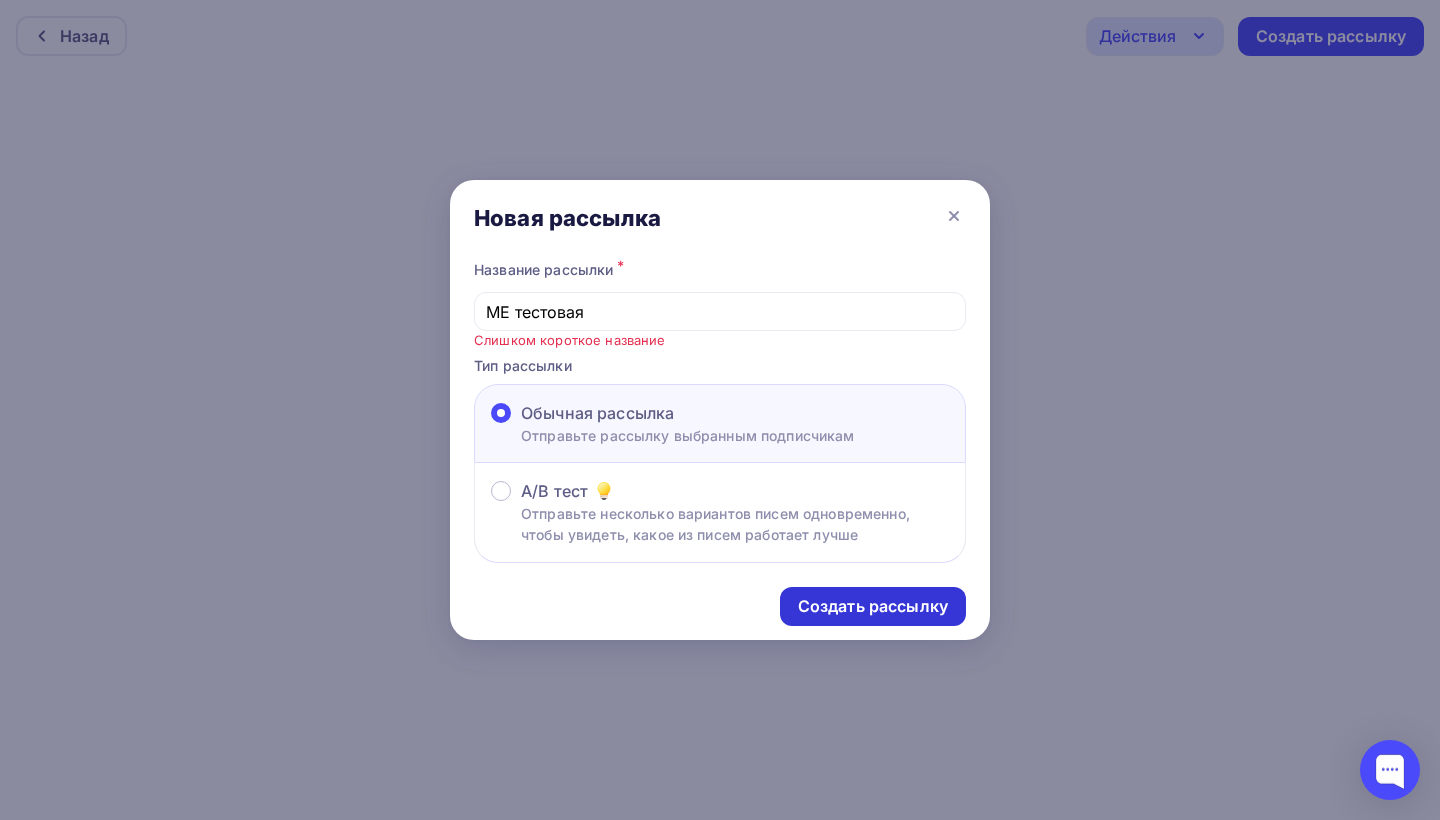 click on "Создать рассылку" at bounding box center (873, 606) 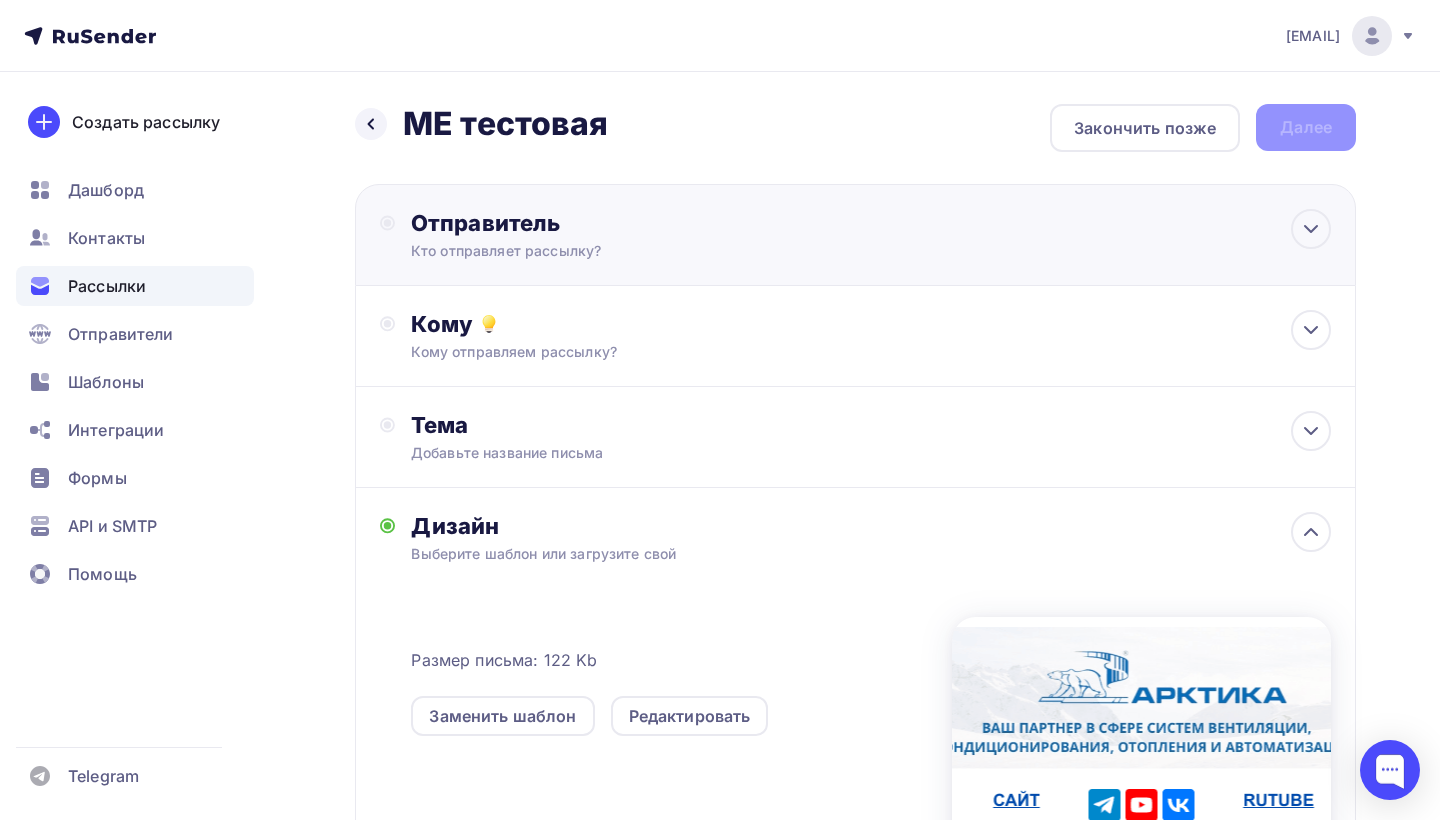 click on "Отправитель
Кто отправляет рассылку?
Email  *
arktika@spb-arktika.ru
arktika@spb-arktika.ru           region@spb-arktika.ru           izosav@spb-arktika.ru               Добавить отправителя
Рекомендуем  добавить почту на домене , чтобы рассылка не попала в «Спам»
Имя                 Сохранить" at bounding box center (627, 235) 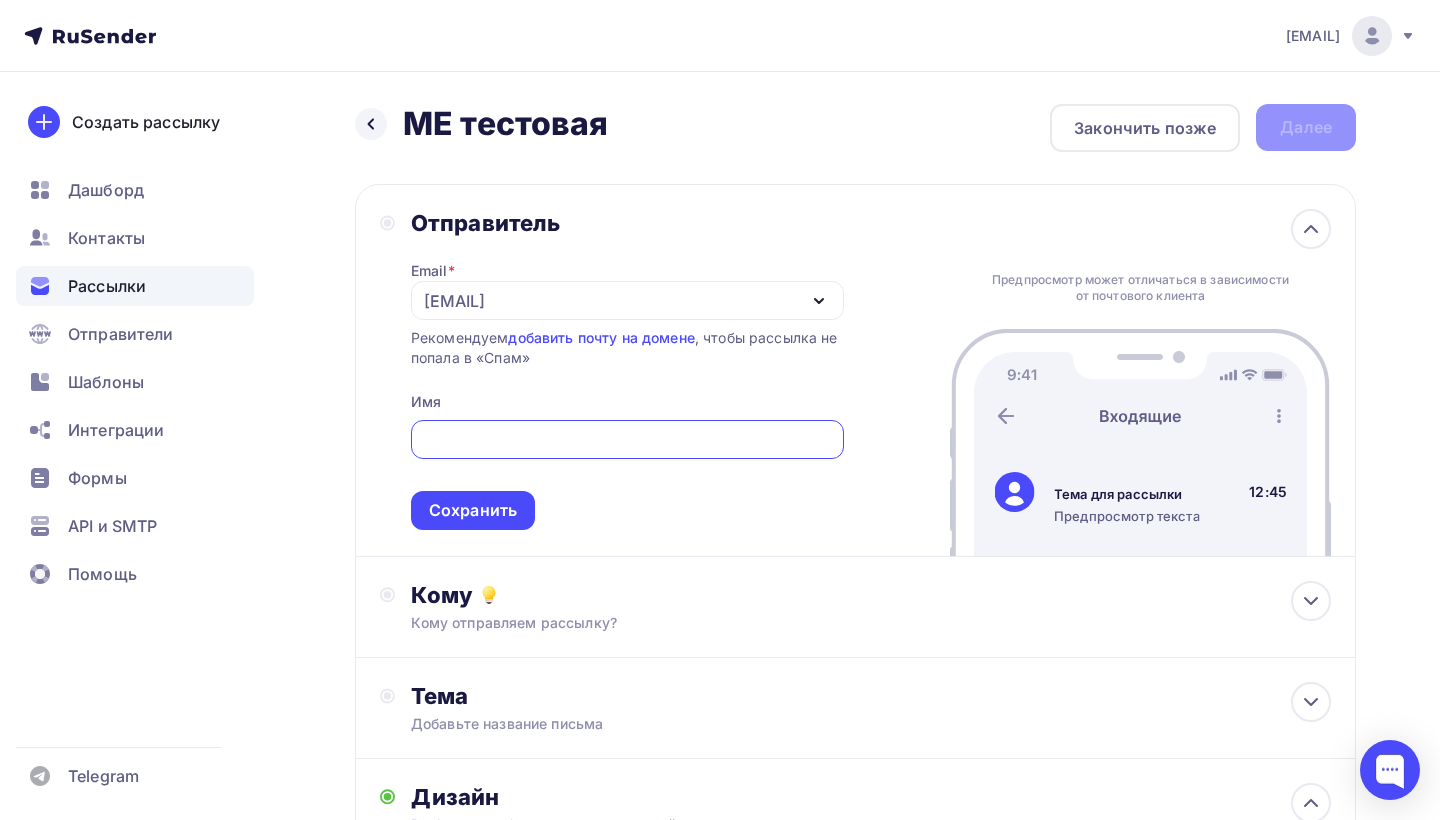 scroll, scrollTop: 0, scrollLeft: 0, axis: both 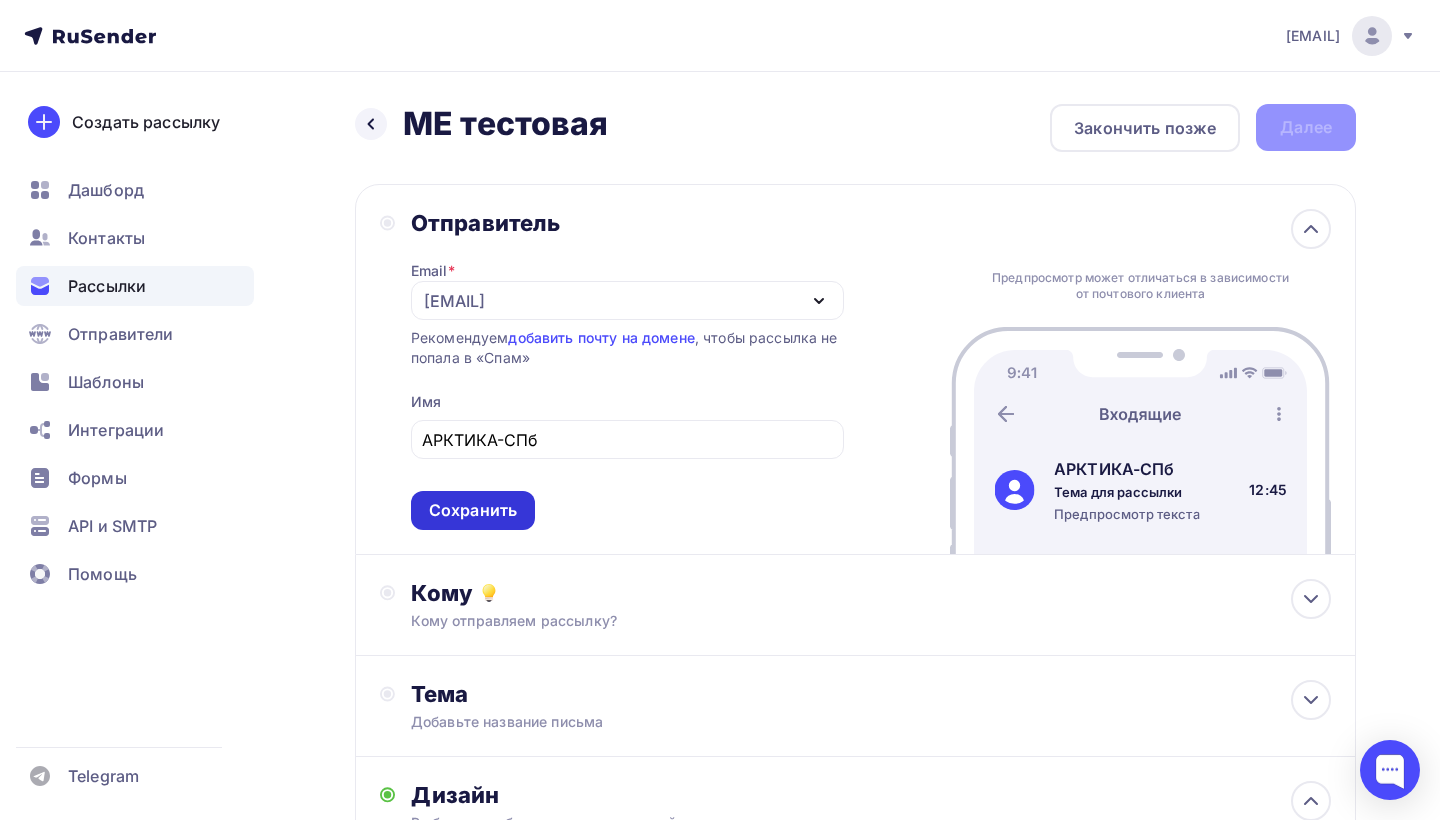 click on "Сохранить" at bounding box center [473, 510] 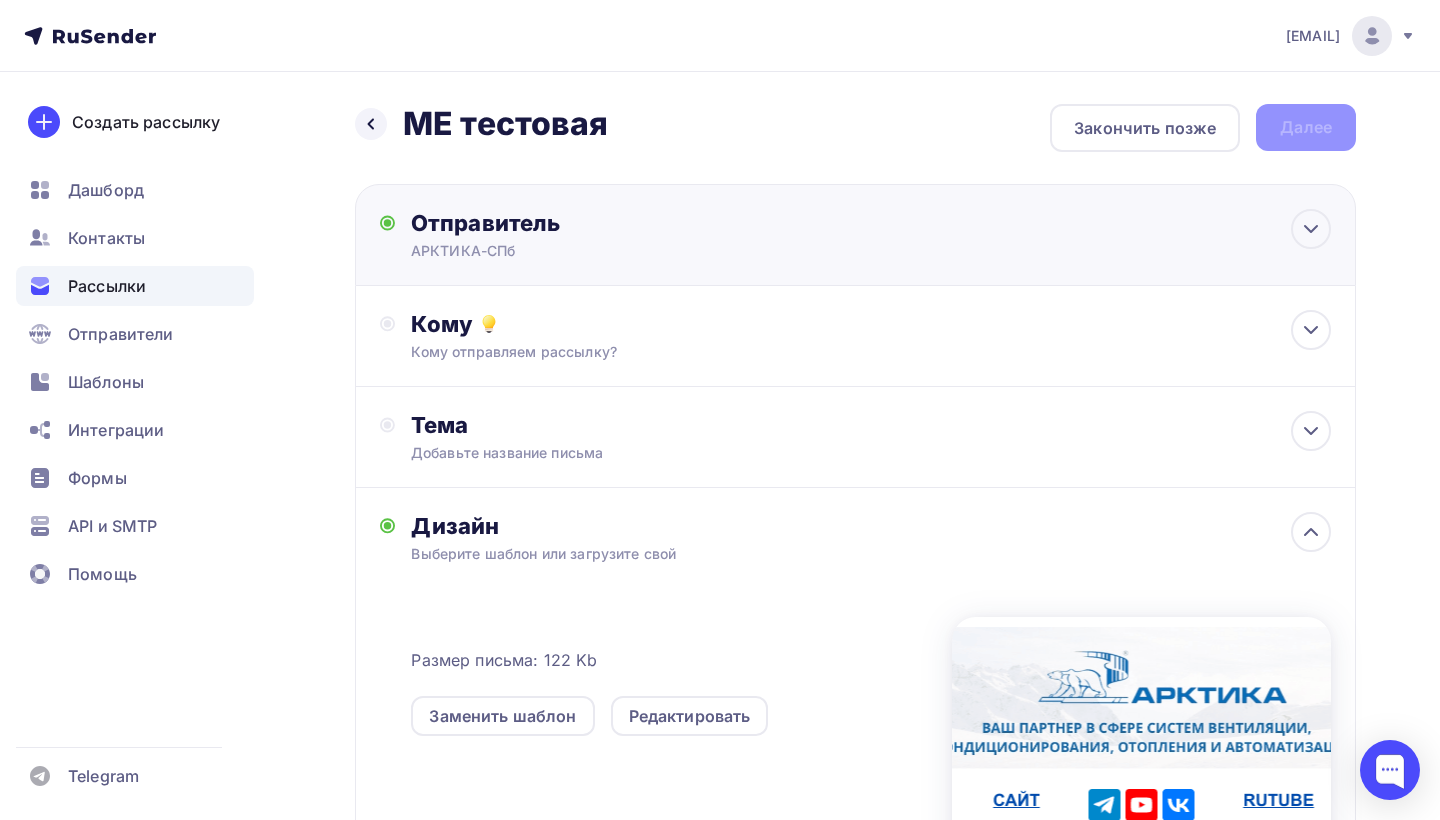 click on "АРКТИКА-СПб" at bounding box center [606, 251] 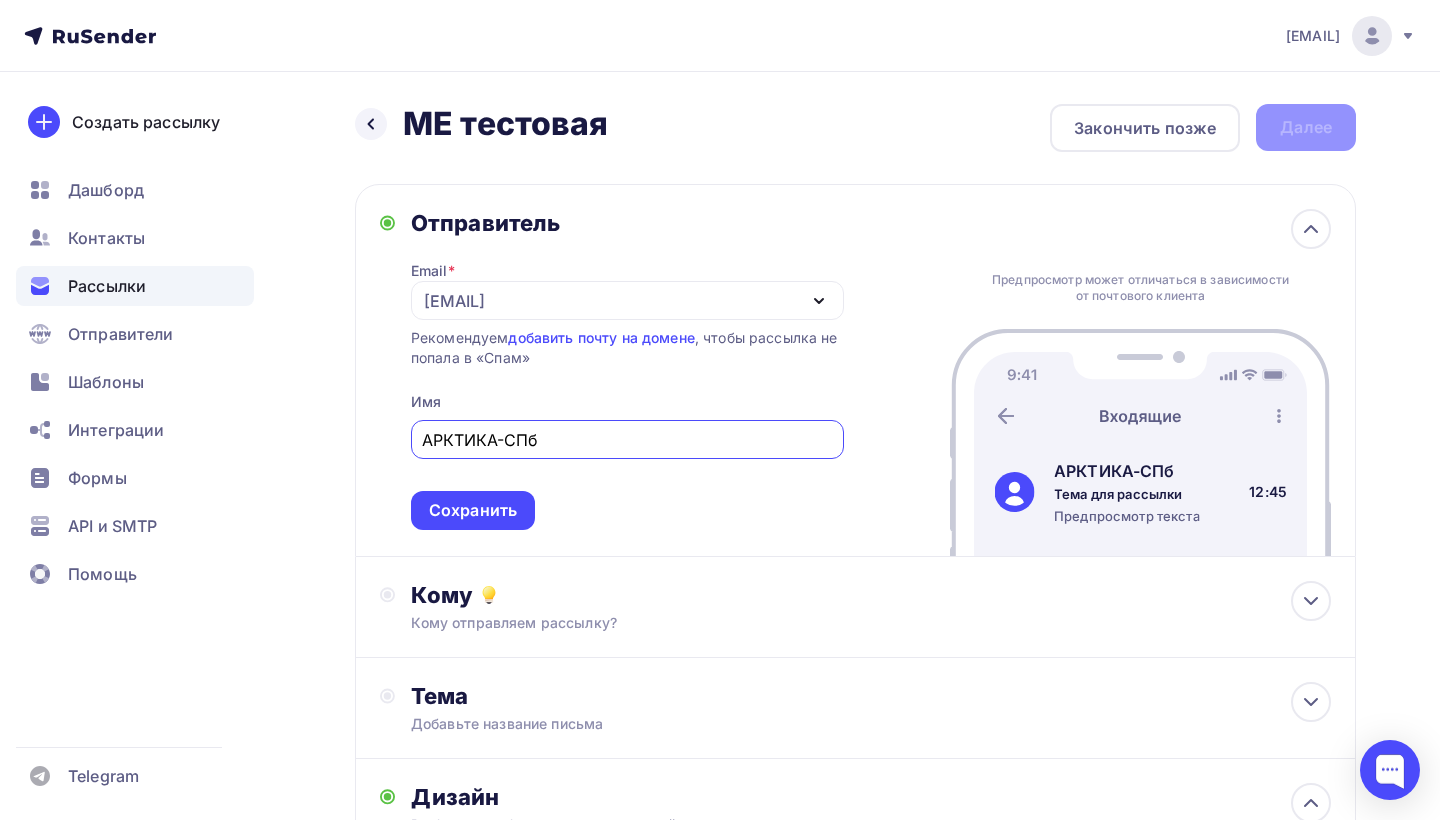 scroll, scrollTop: 0, scrollLeft: 0, axis: both 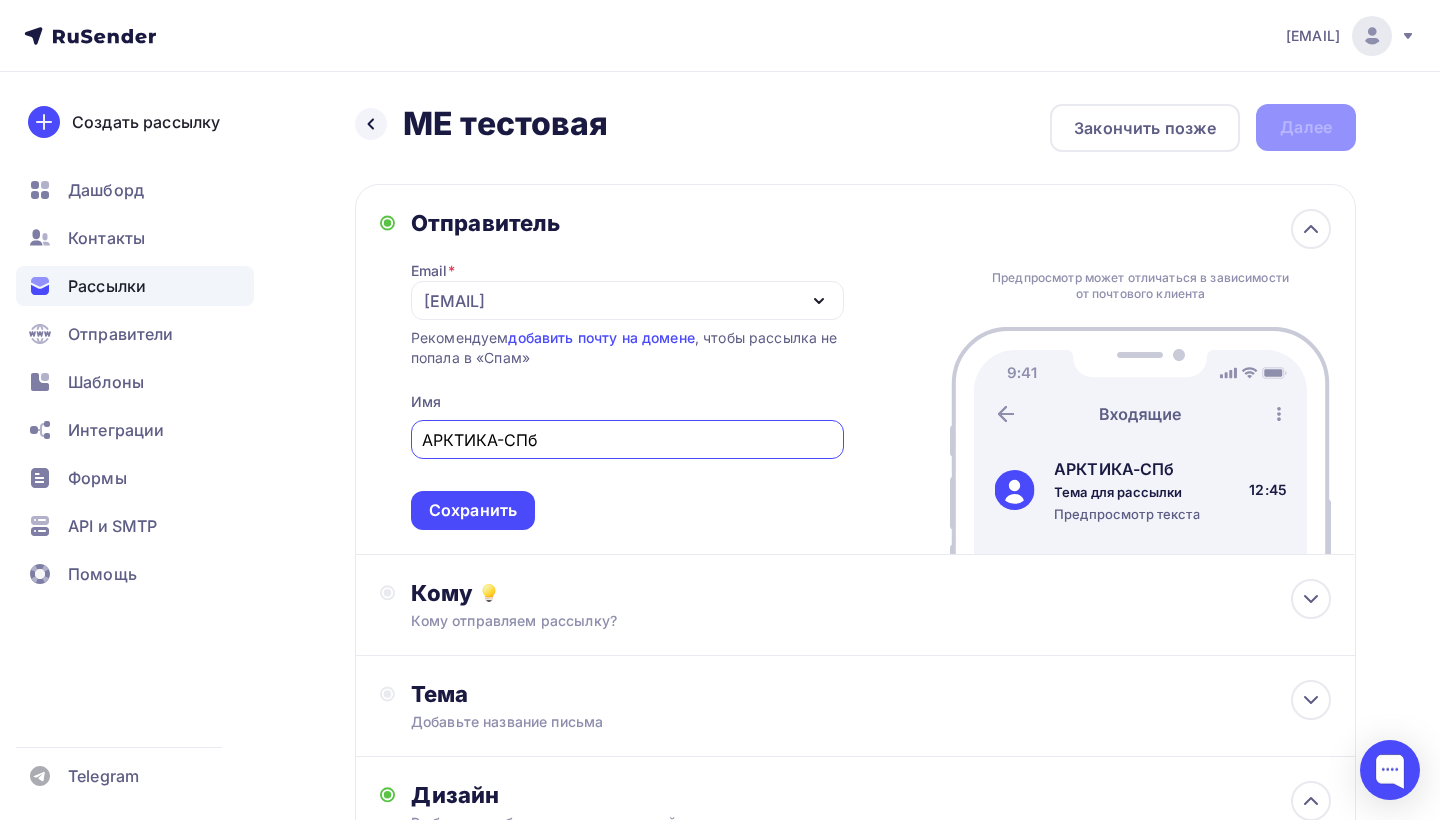 click on "АРКТИКА-СПб" at bounding box center (627, 440) 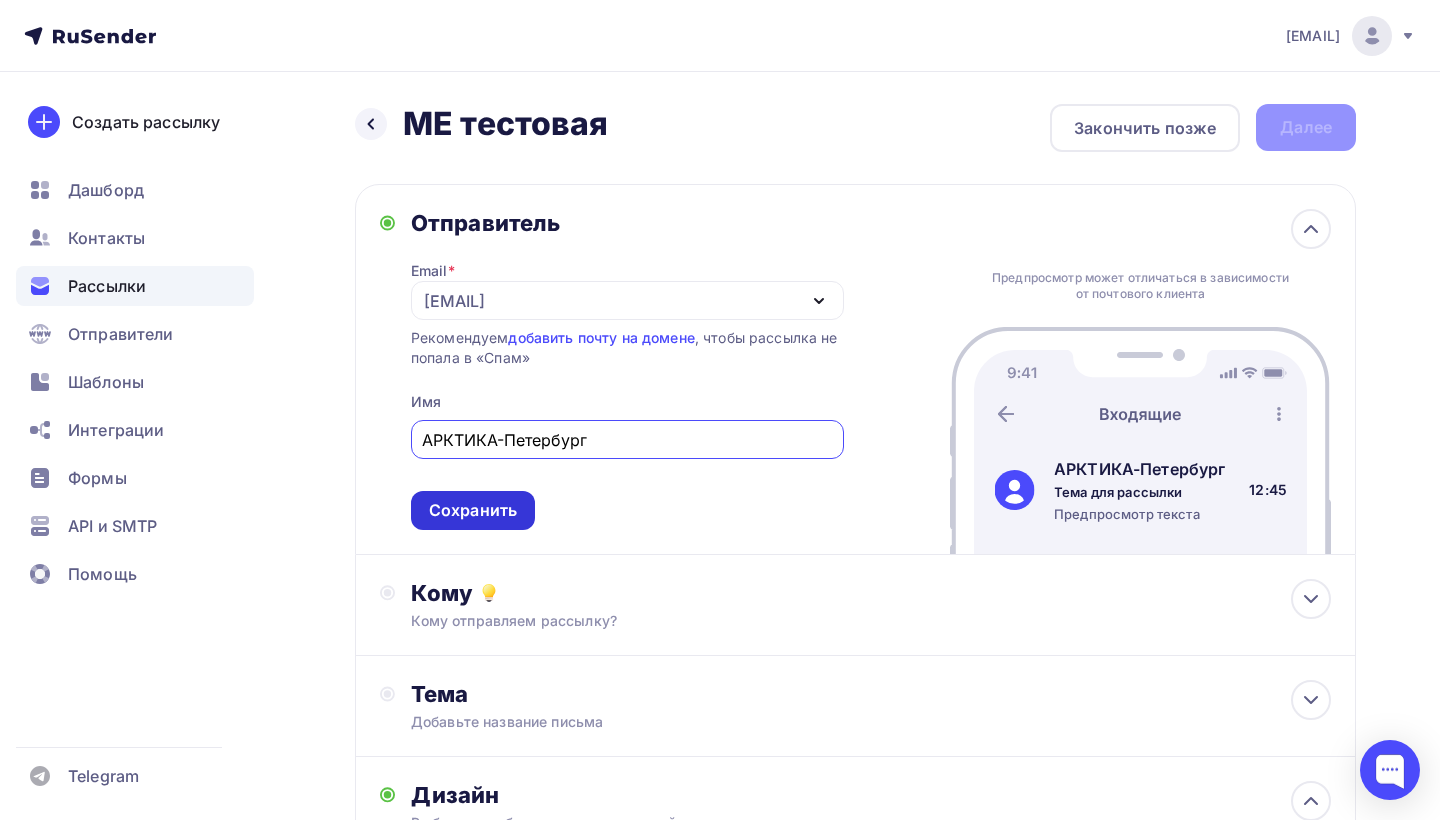 type on "АРКТИКА-Петербург" 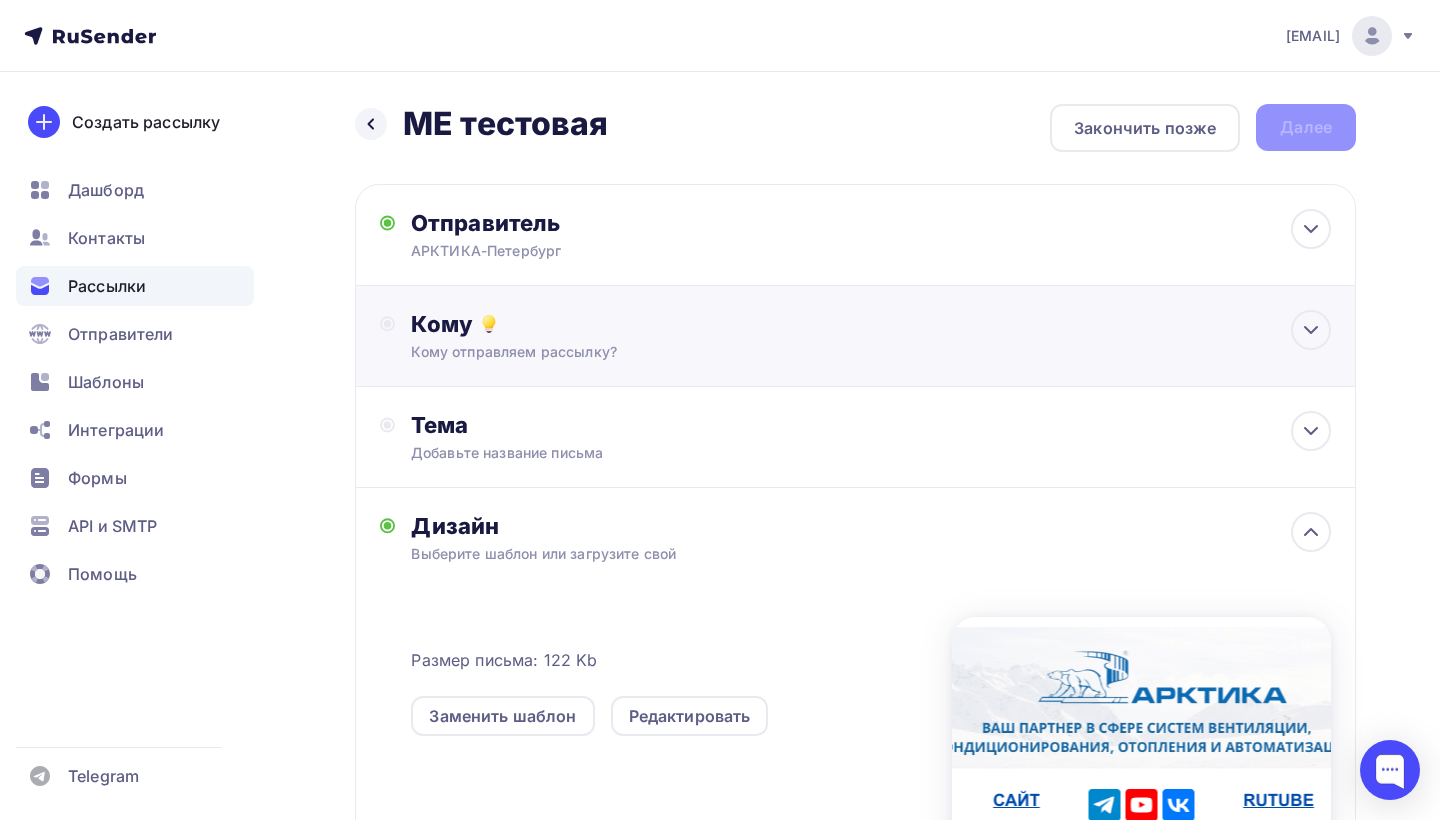 click on "Кому
Кому отправляем рассылку?
Списки получателей
Выберите список
Все списки
id
Королева А. Арктос
(1)
#9067
Сопп И.В.
(1)
#7570
Кочарьянц Кристина
(1)
#4928
Тест Наташа
(1)
#3323
Арктика - сотрудники
(58)
#1637
(229)" at bounding box center [871, 336] 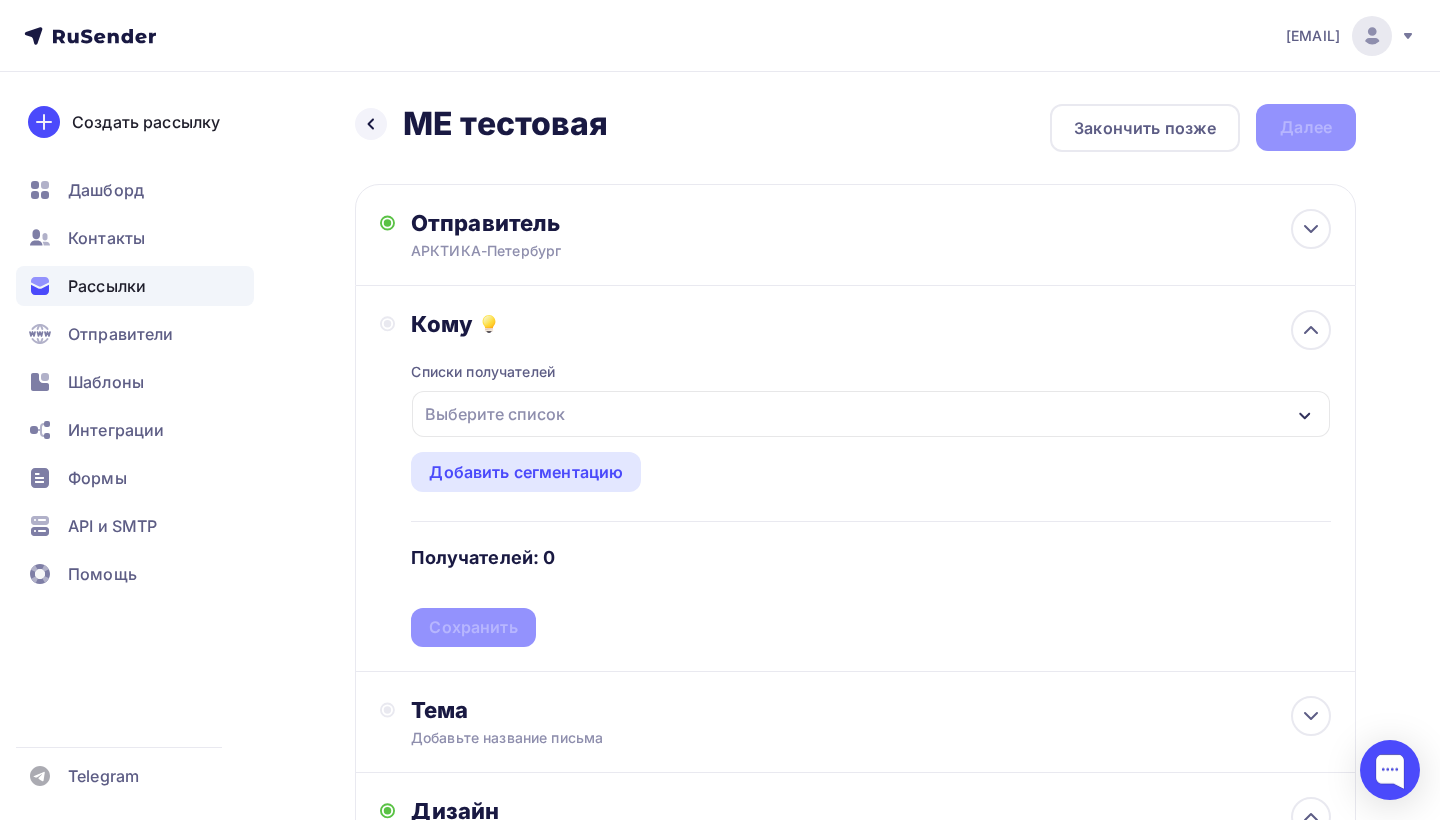 click on "Выберите список" at bounding box center [871, 414] 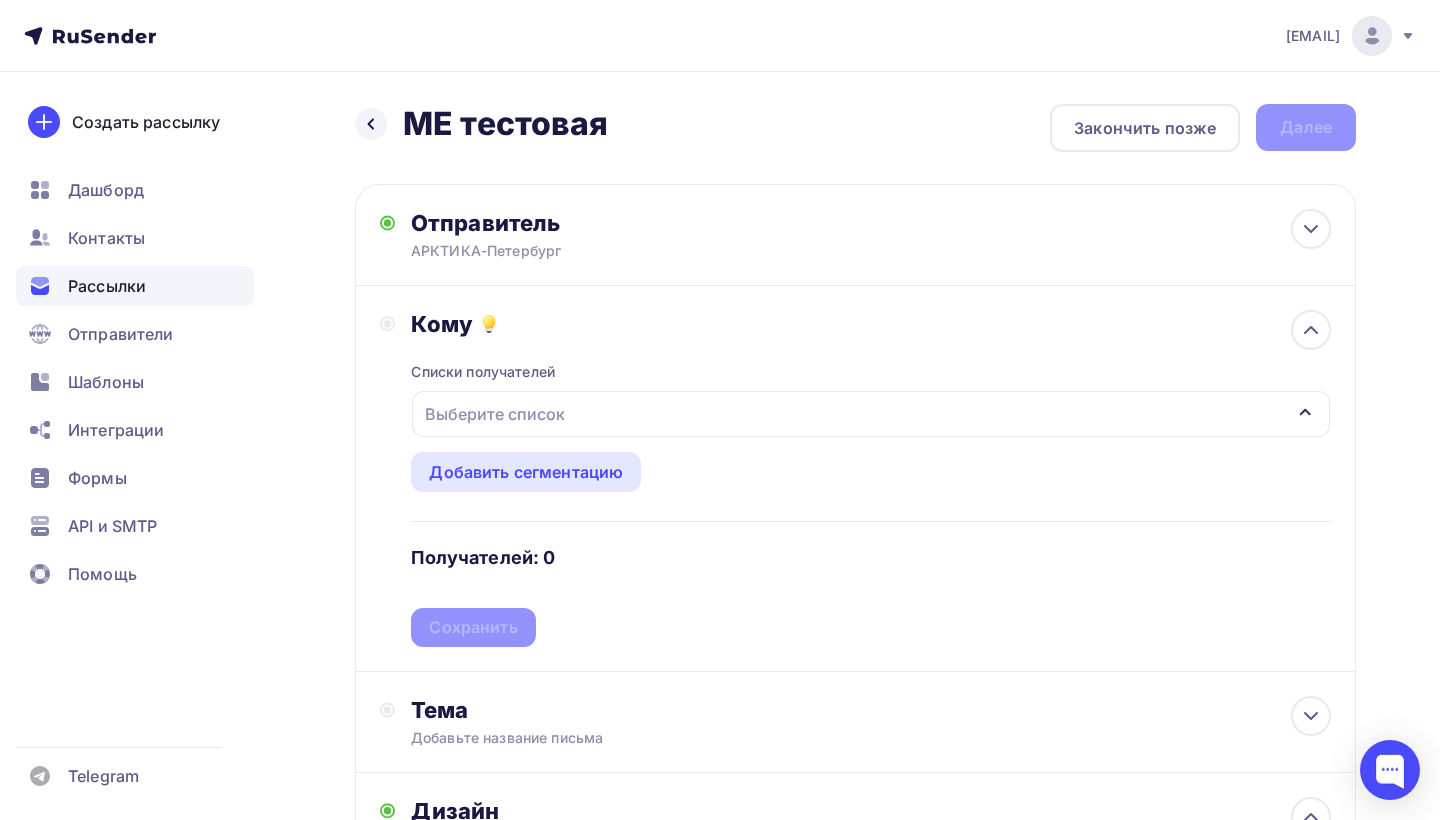 scroll, scrollTop: 145, scrollLeft: 0, axis: vertical 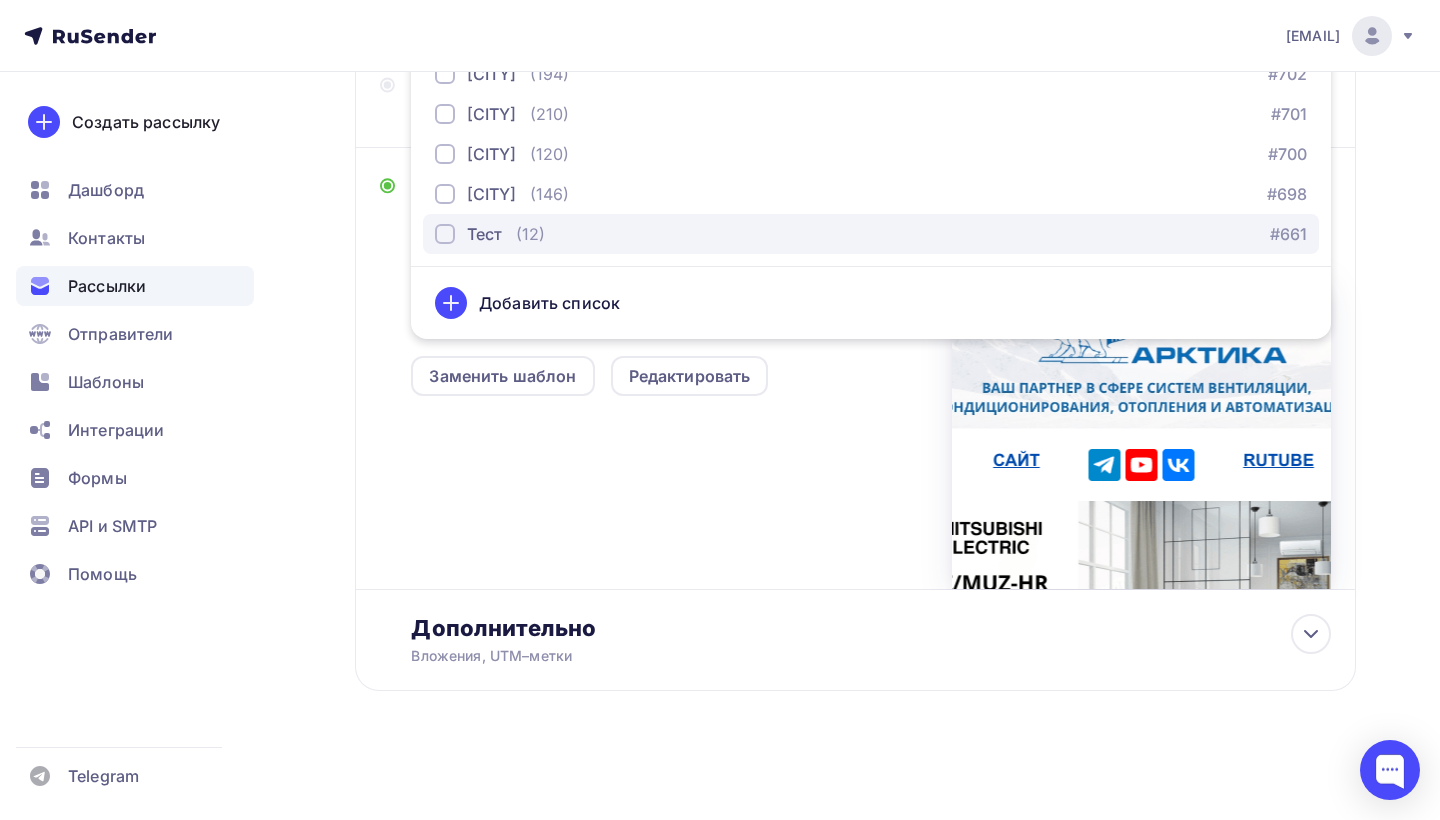 click at bounding box center (445, 234) 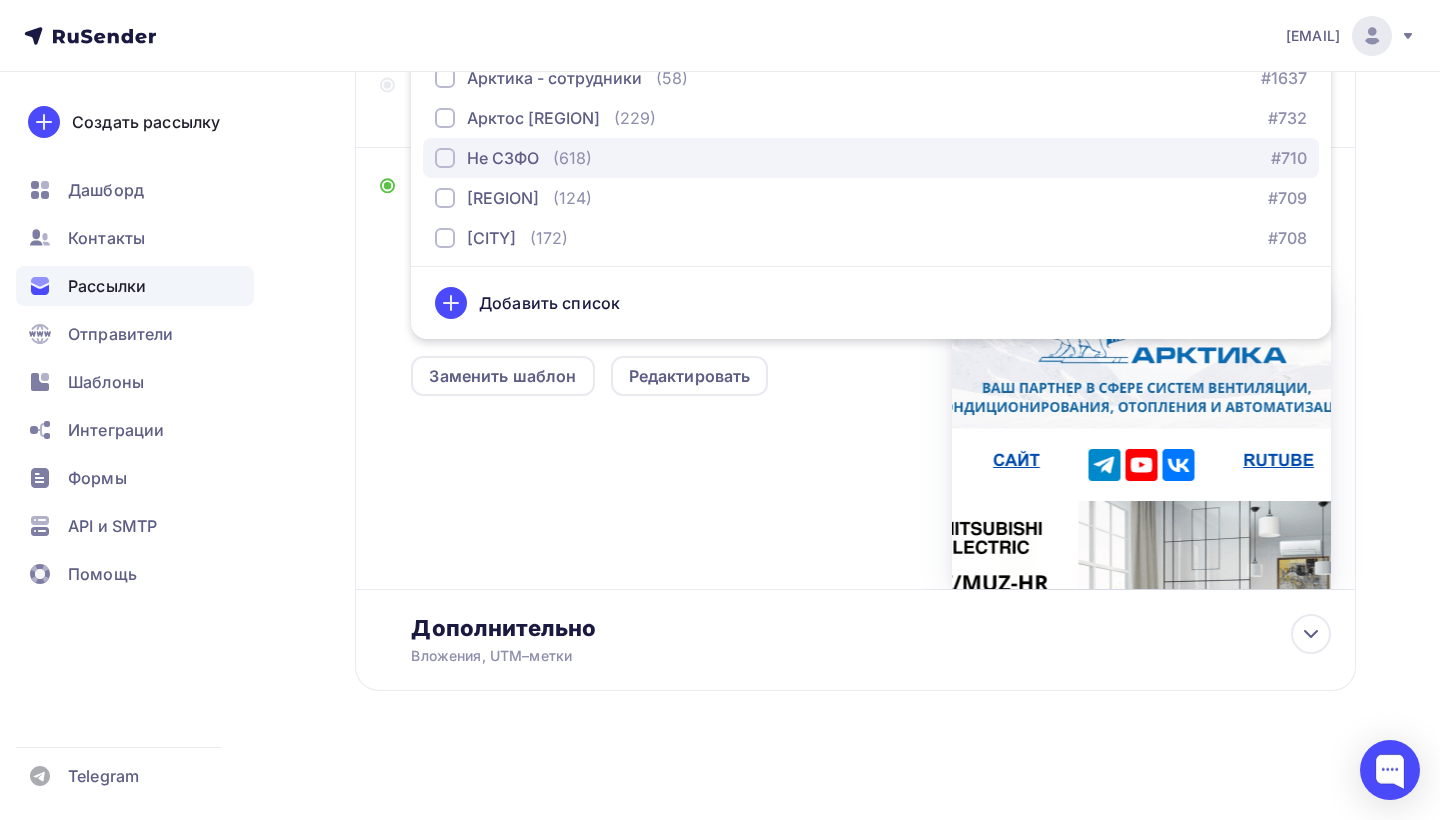 scroll, scrollTop: 0, scrollLeft: 0, axis: both 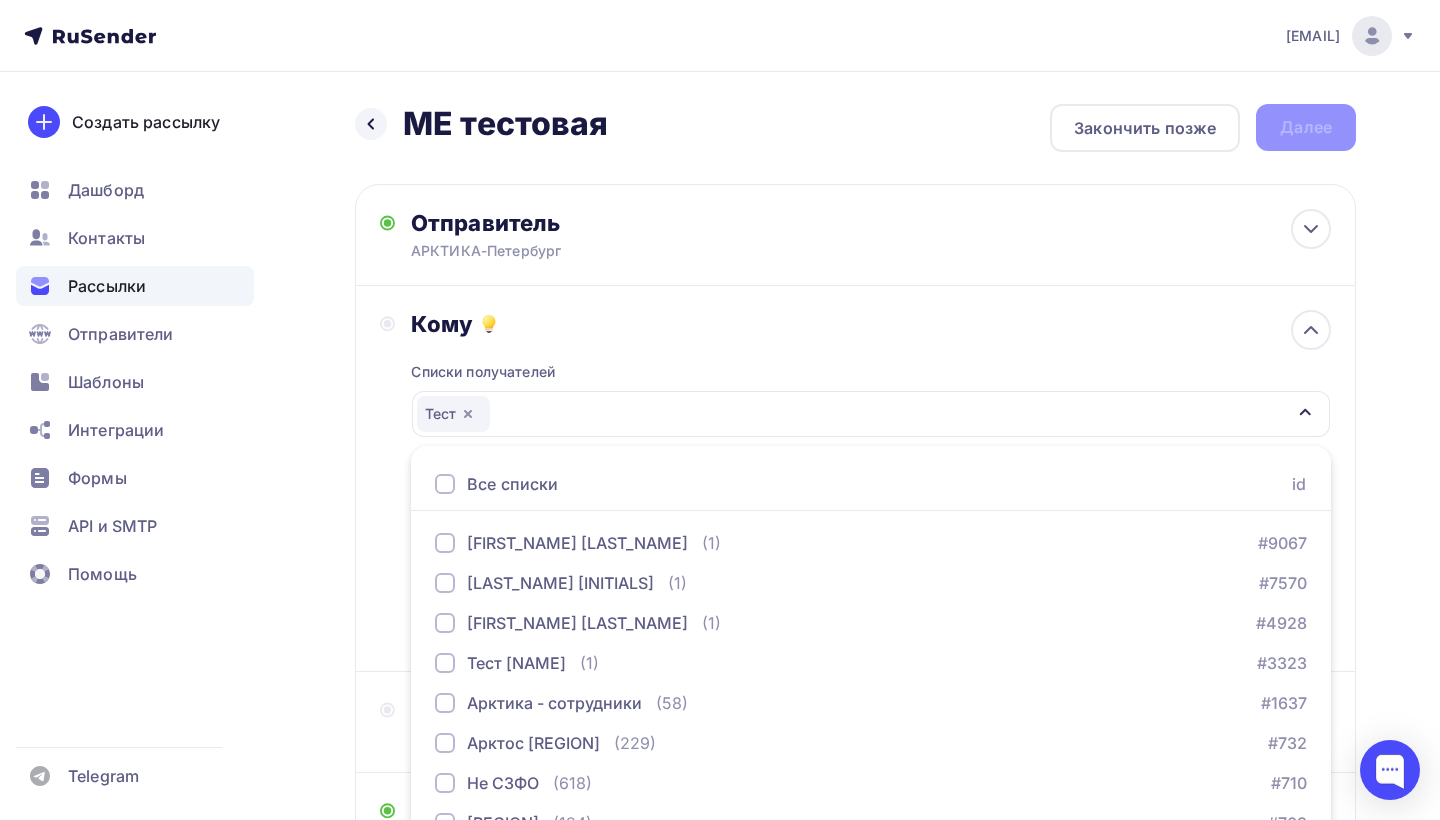 click 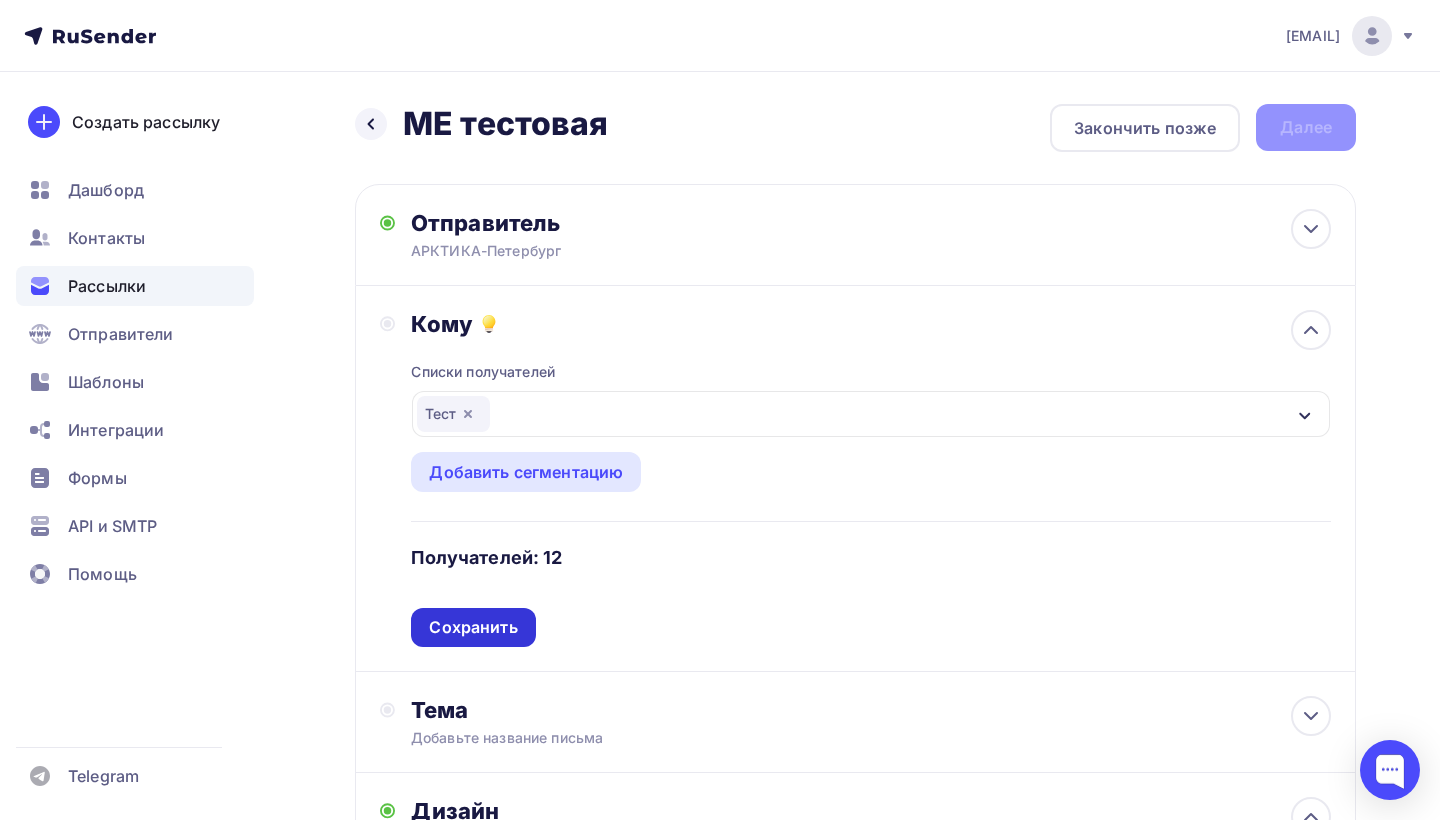 click on "Сохранить" at bounding box center [473, 627] 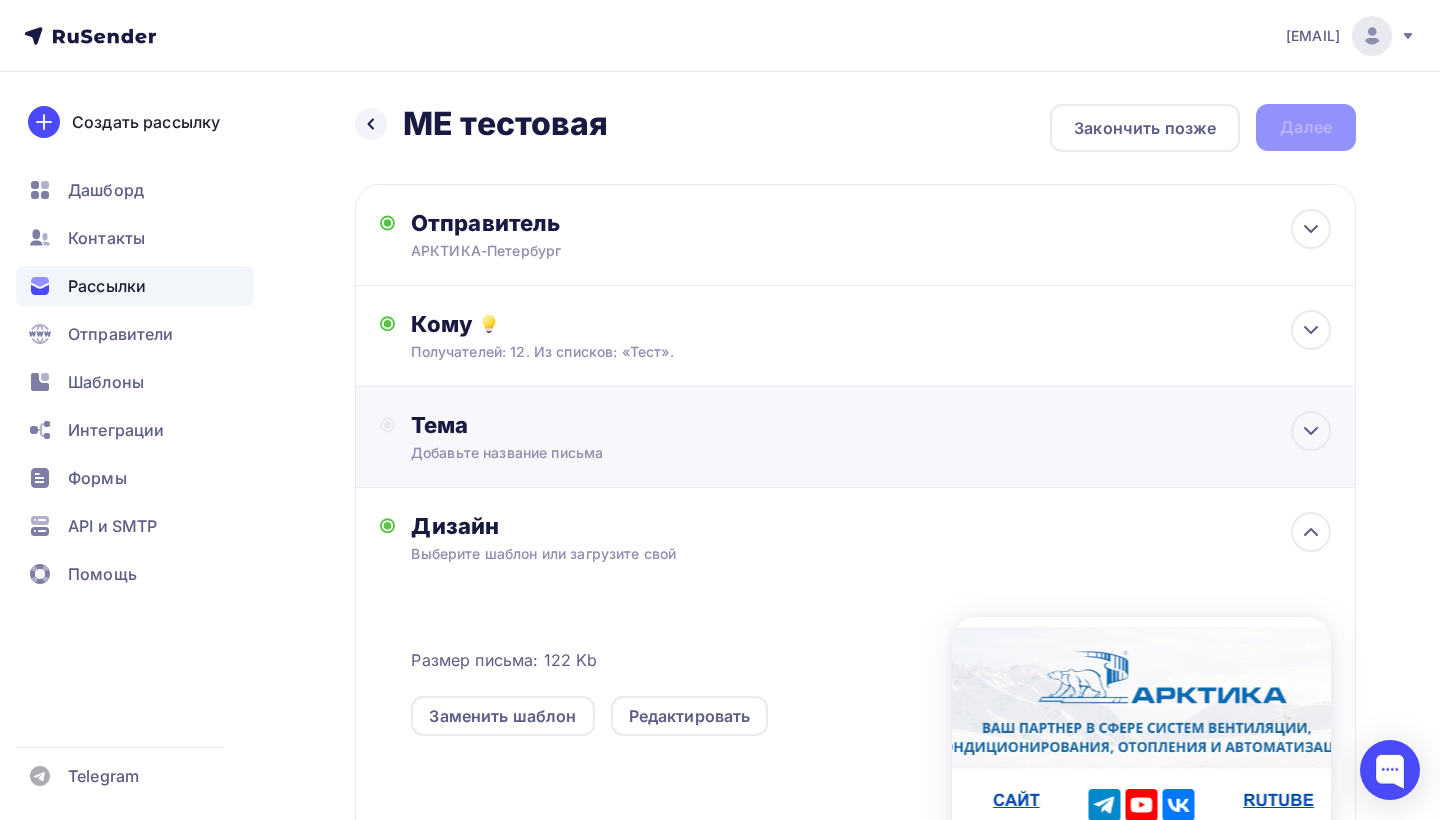 click on "Добавьте название письма" at bounding box center (589, 453) 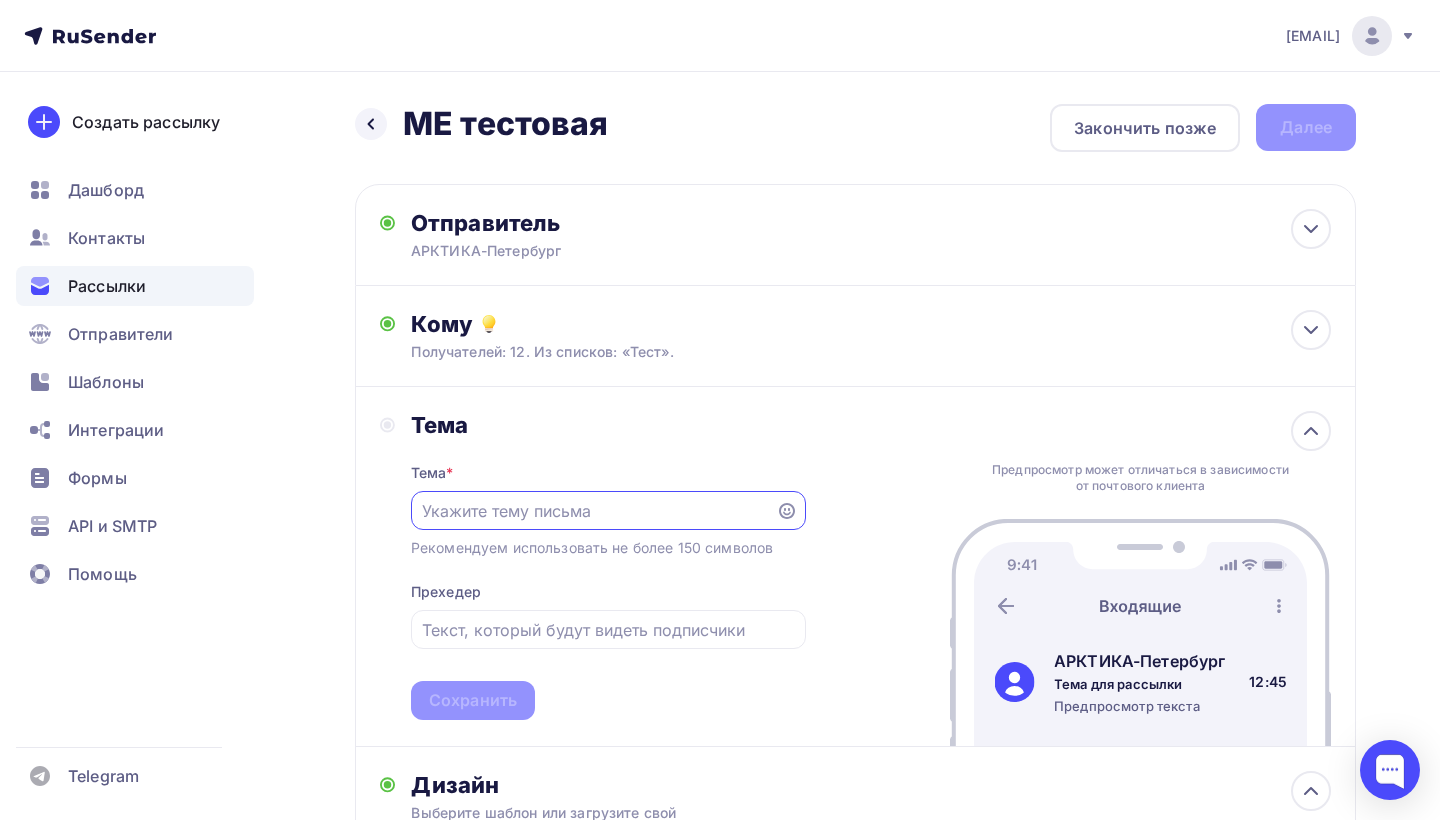 scroll, scrollTop: 0, scrollLeft: 0, axis: both 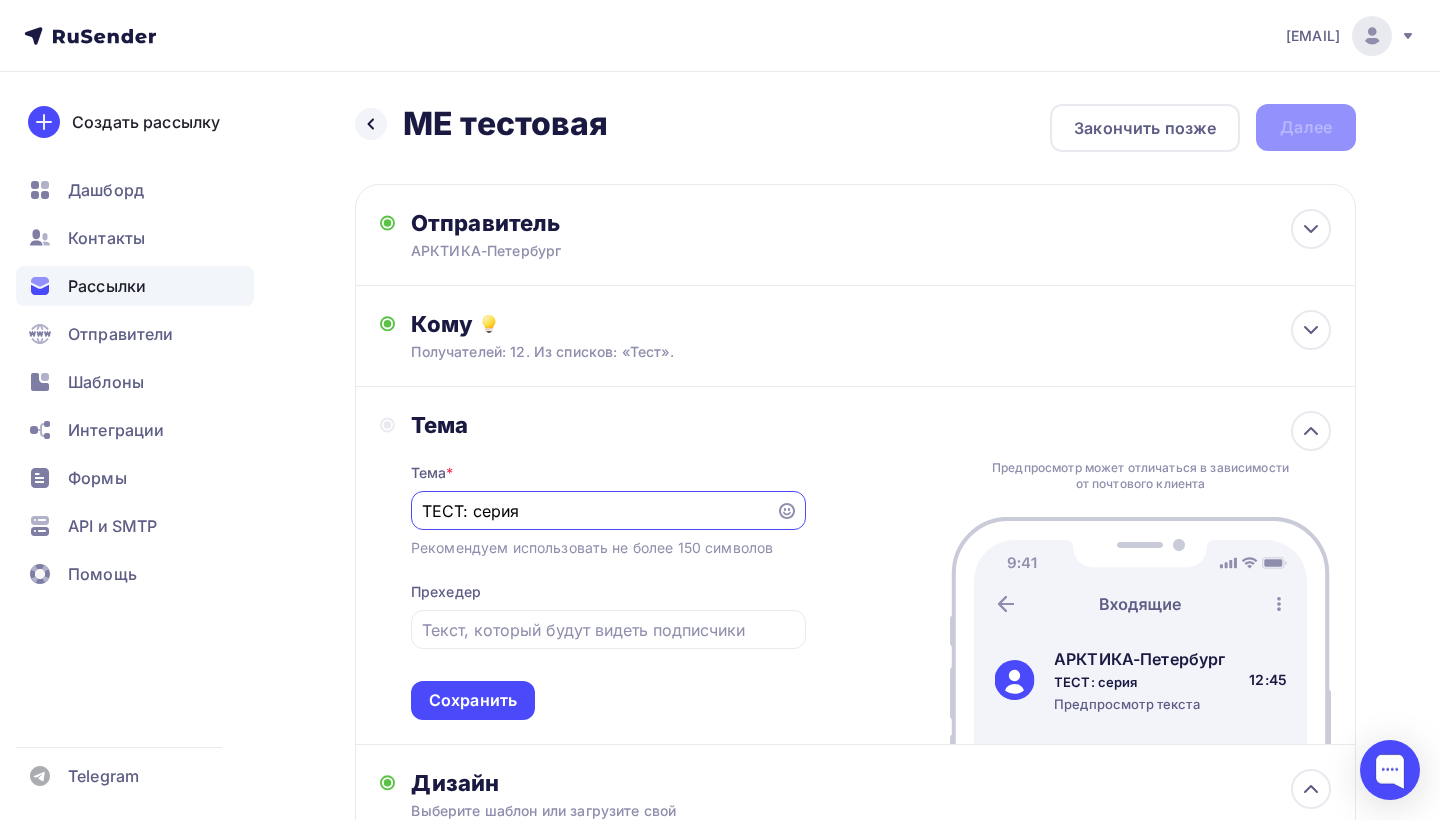 paste on "MSZ" 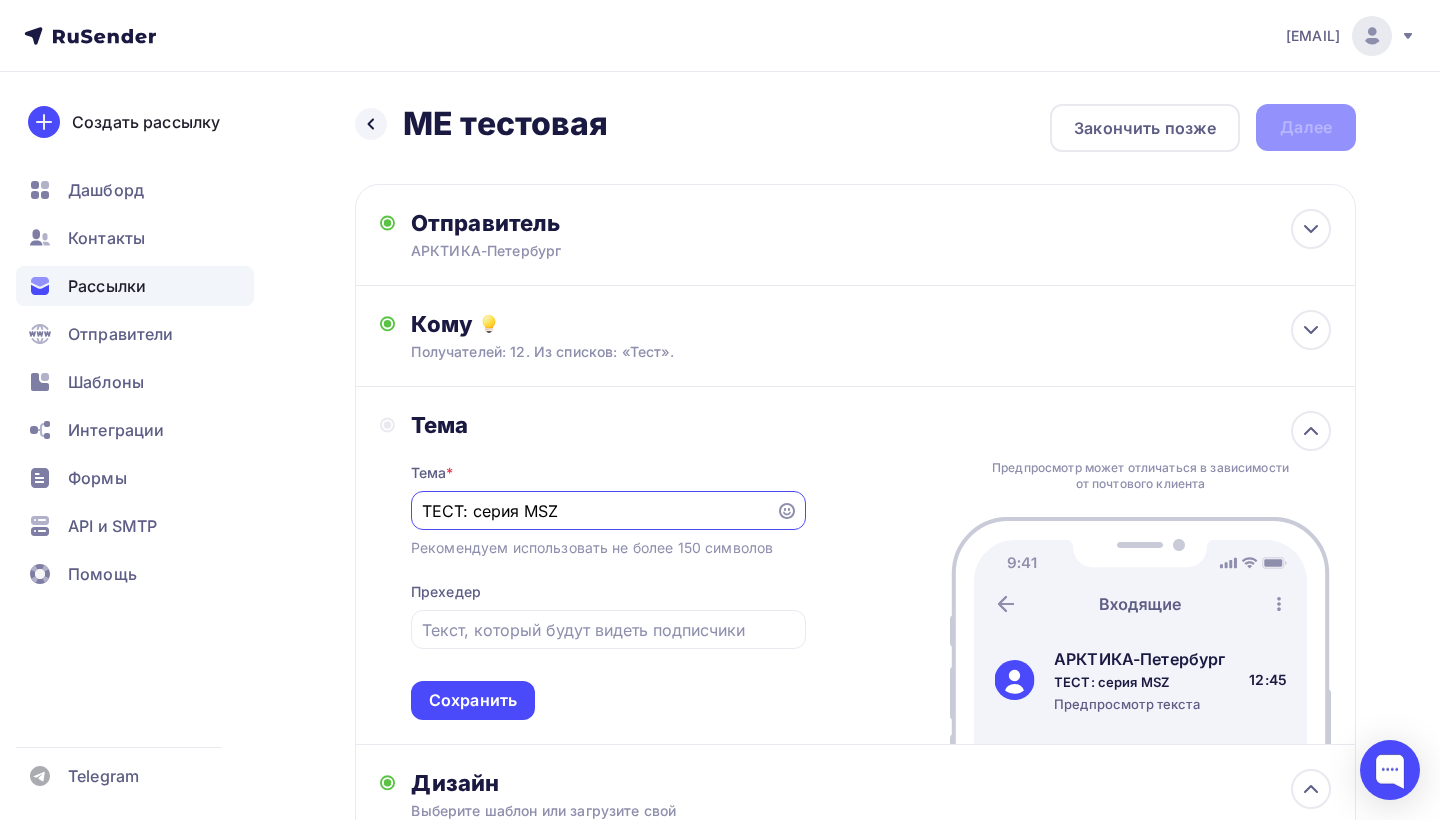 paste on "MUZ-HR2" 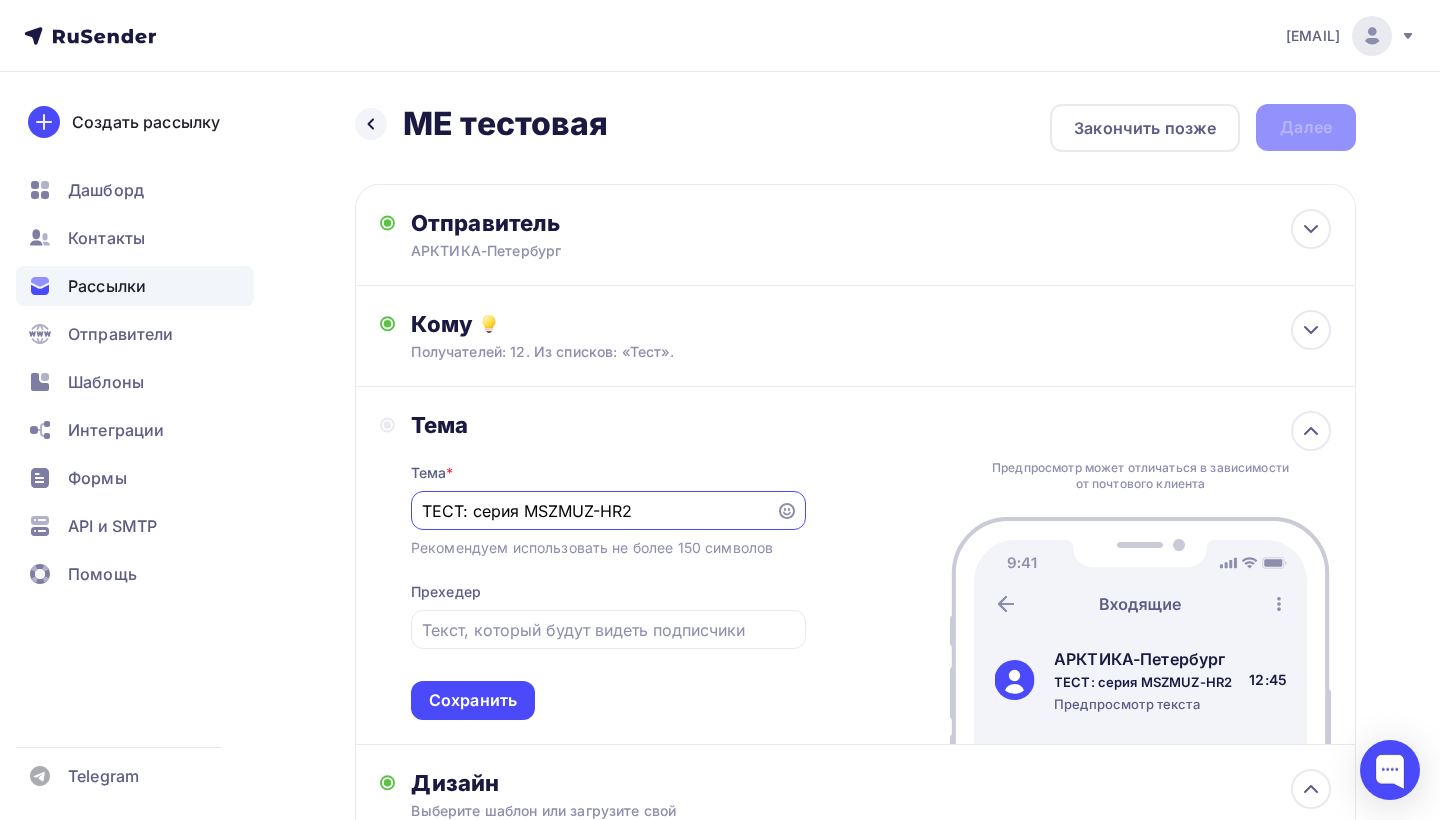 click on "ТЕСТ: серия MSZMUZ-HR2" at bounding box center [593, 511] 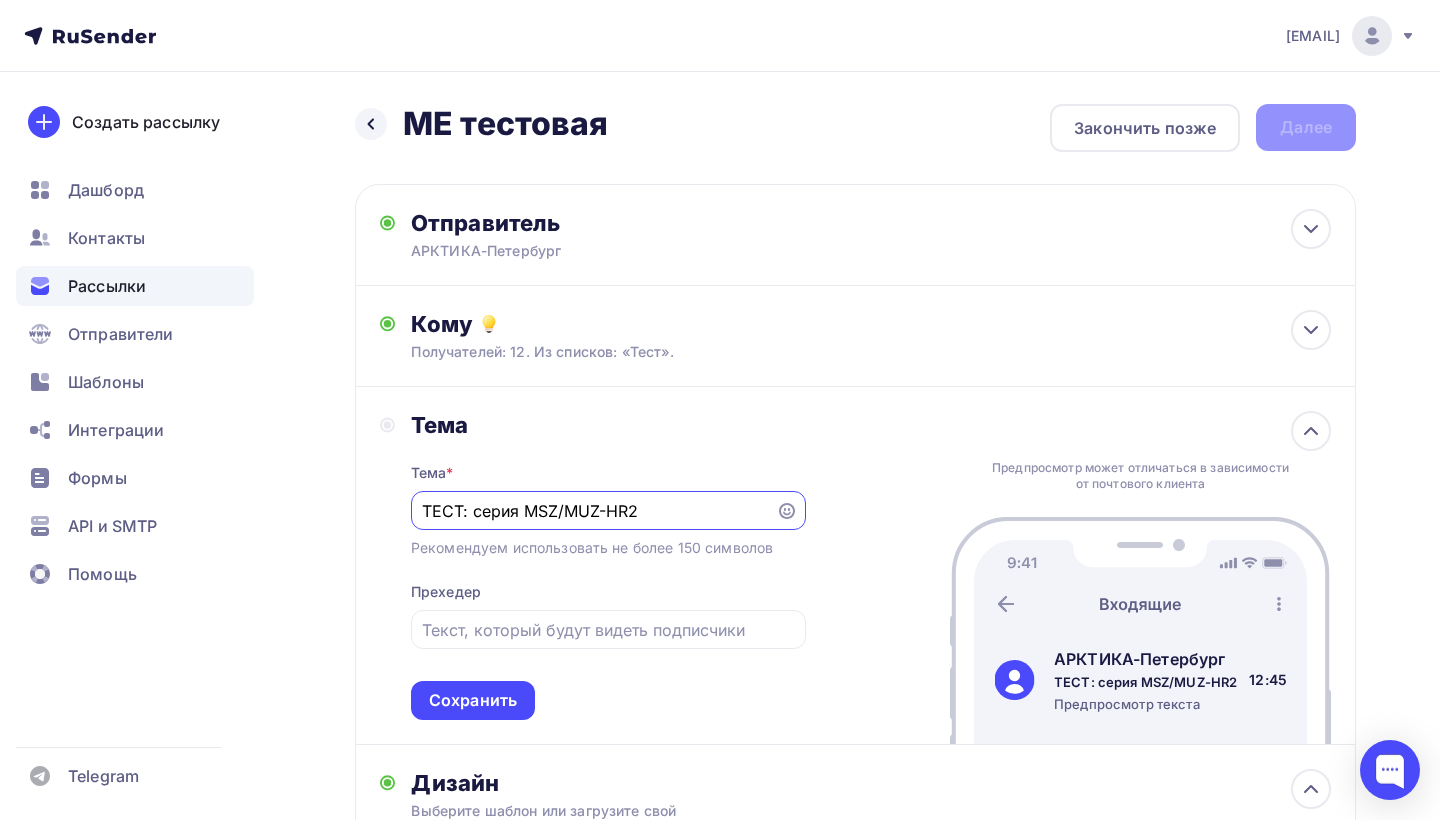 click on "ТЕСТ: серия MSZ/MUZ-HR2" at bounding box center [593, 511] 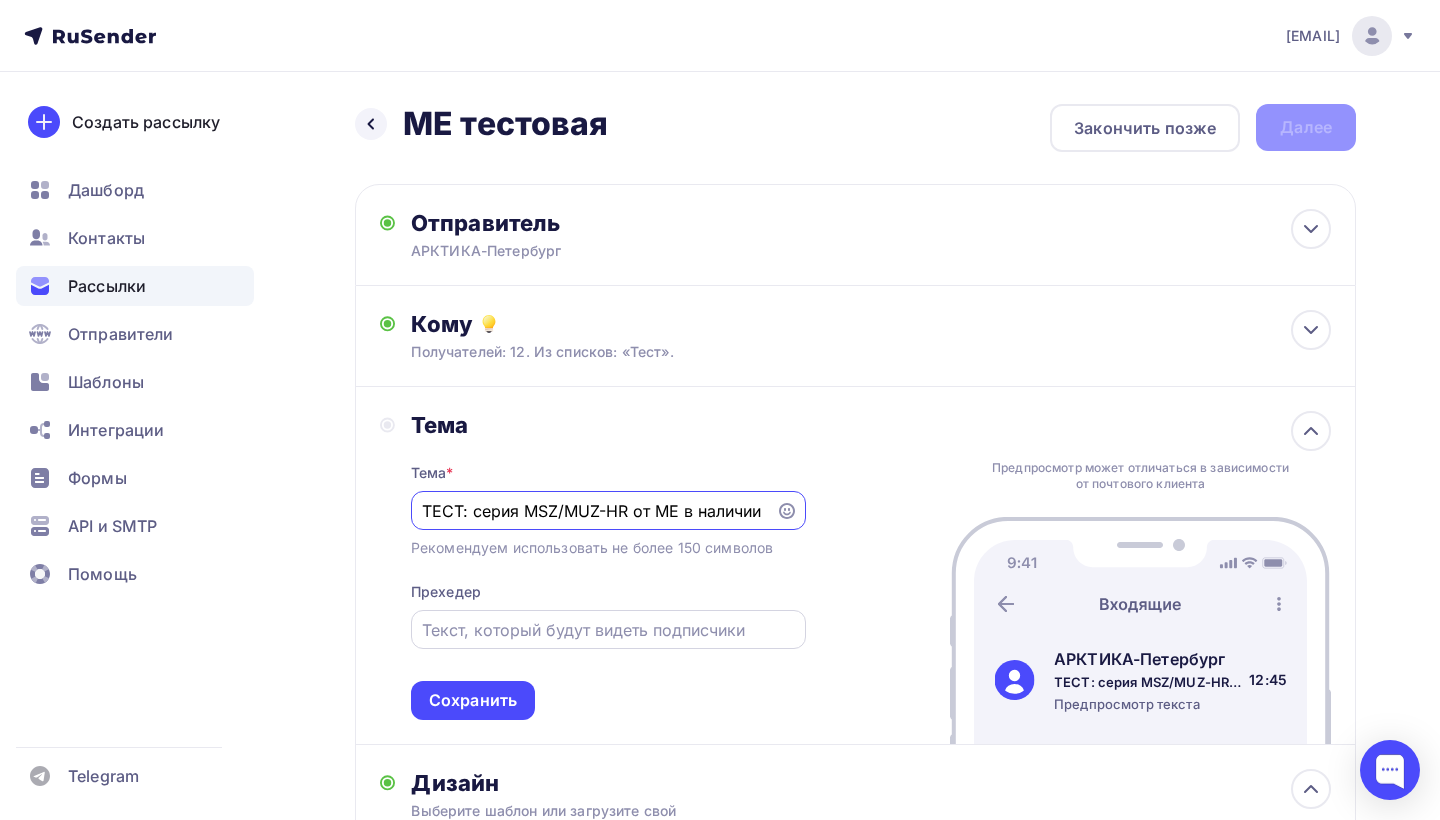 type on "ТЕСТ: серия MSZ/MUZ-HR от МЕ в наличии" 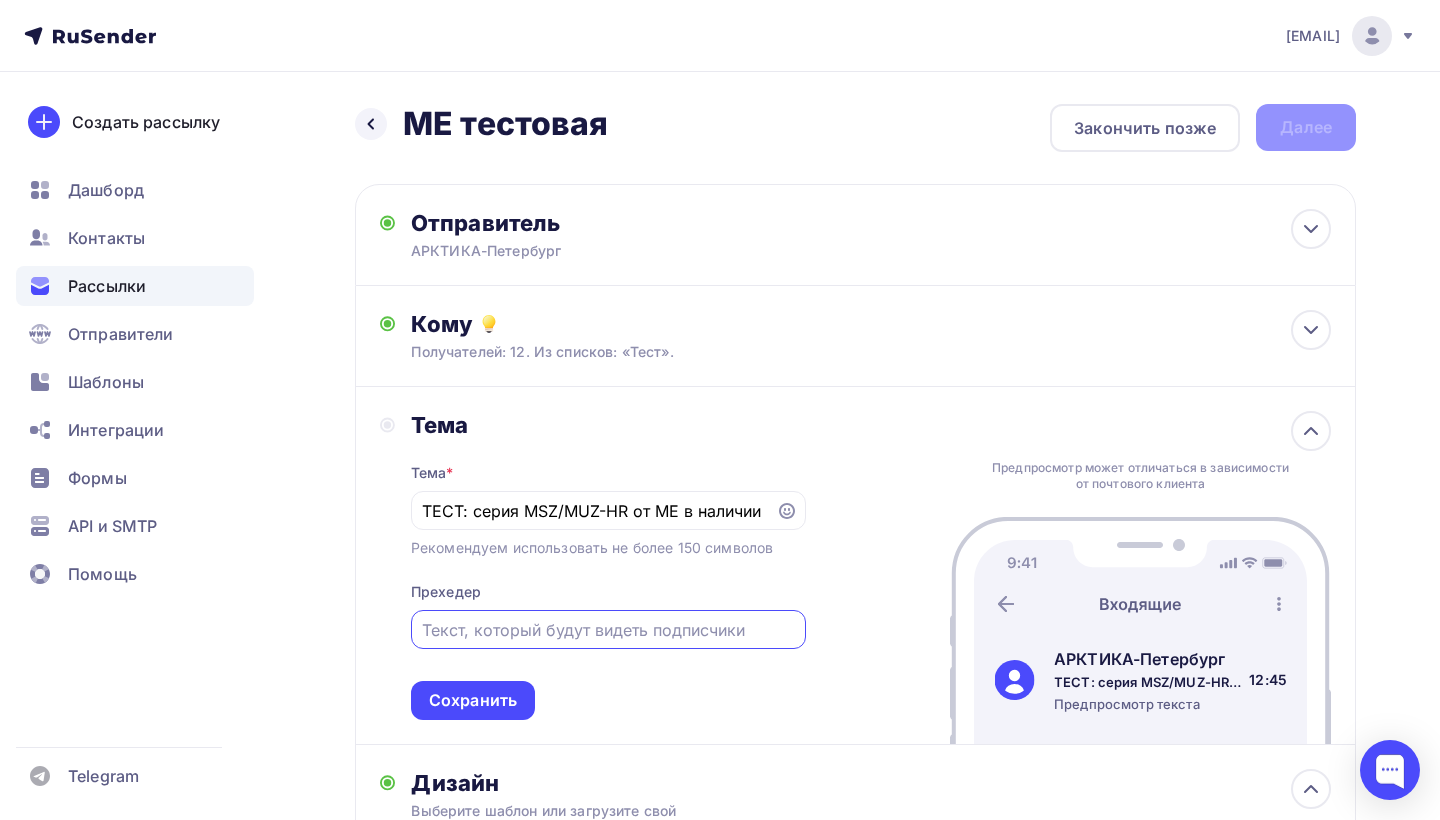 paste on "Mitsubishi Electric" 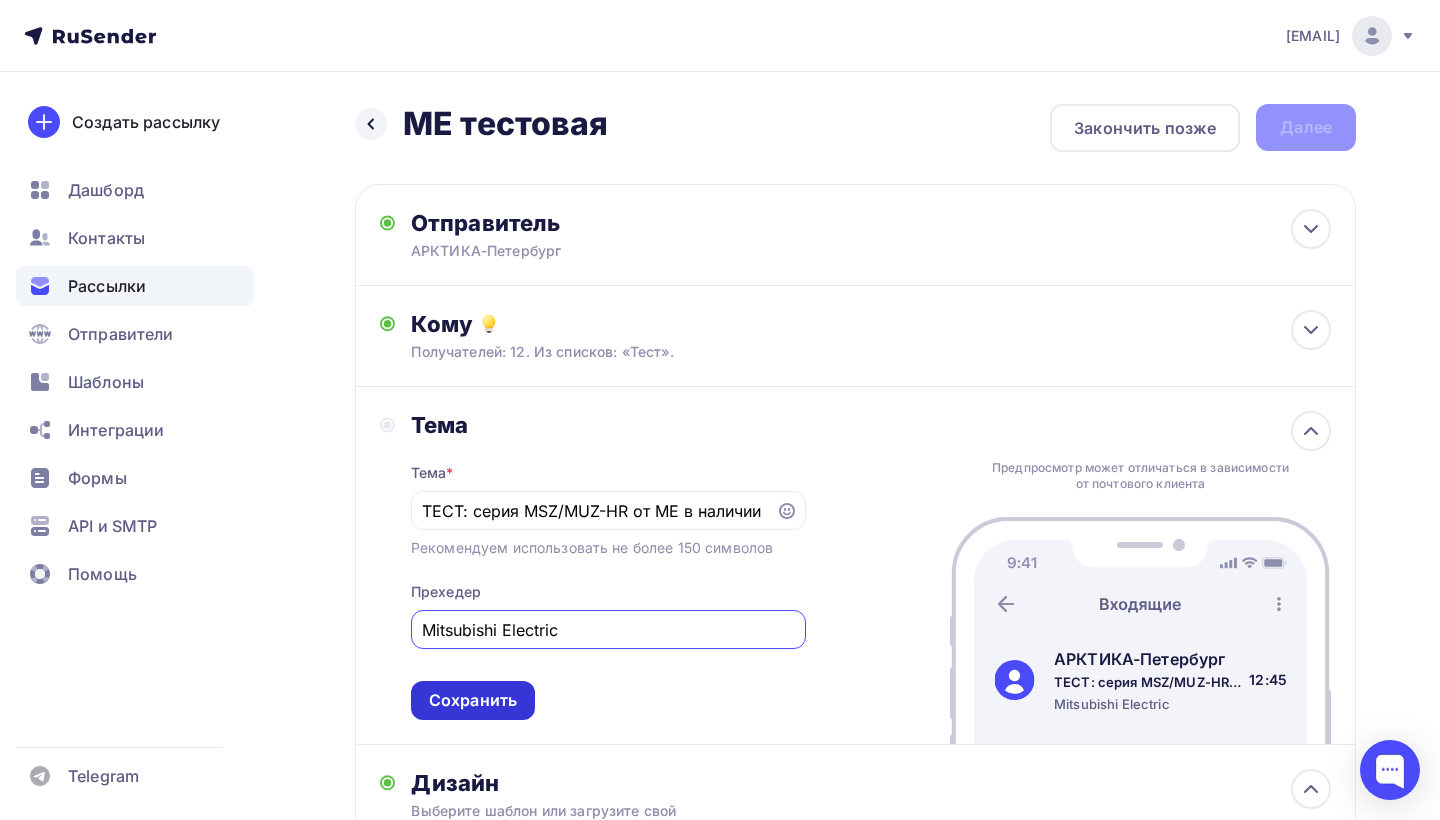 type on "Mitsubishi Electric" 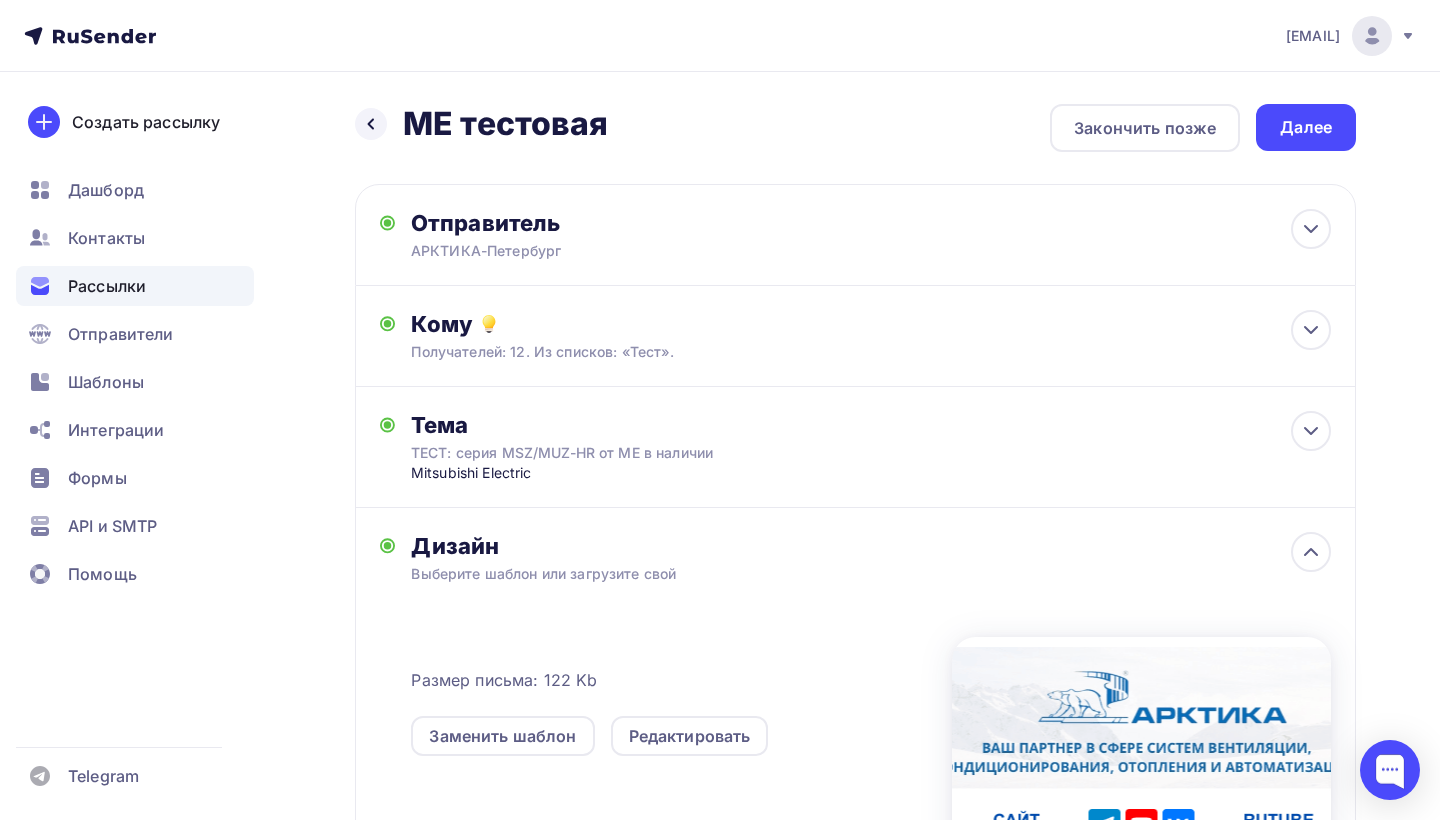 scroll, scrollTop: 0, scrollLeft: 0, axis: both 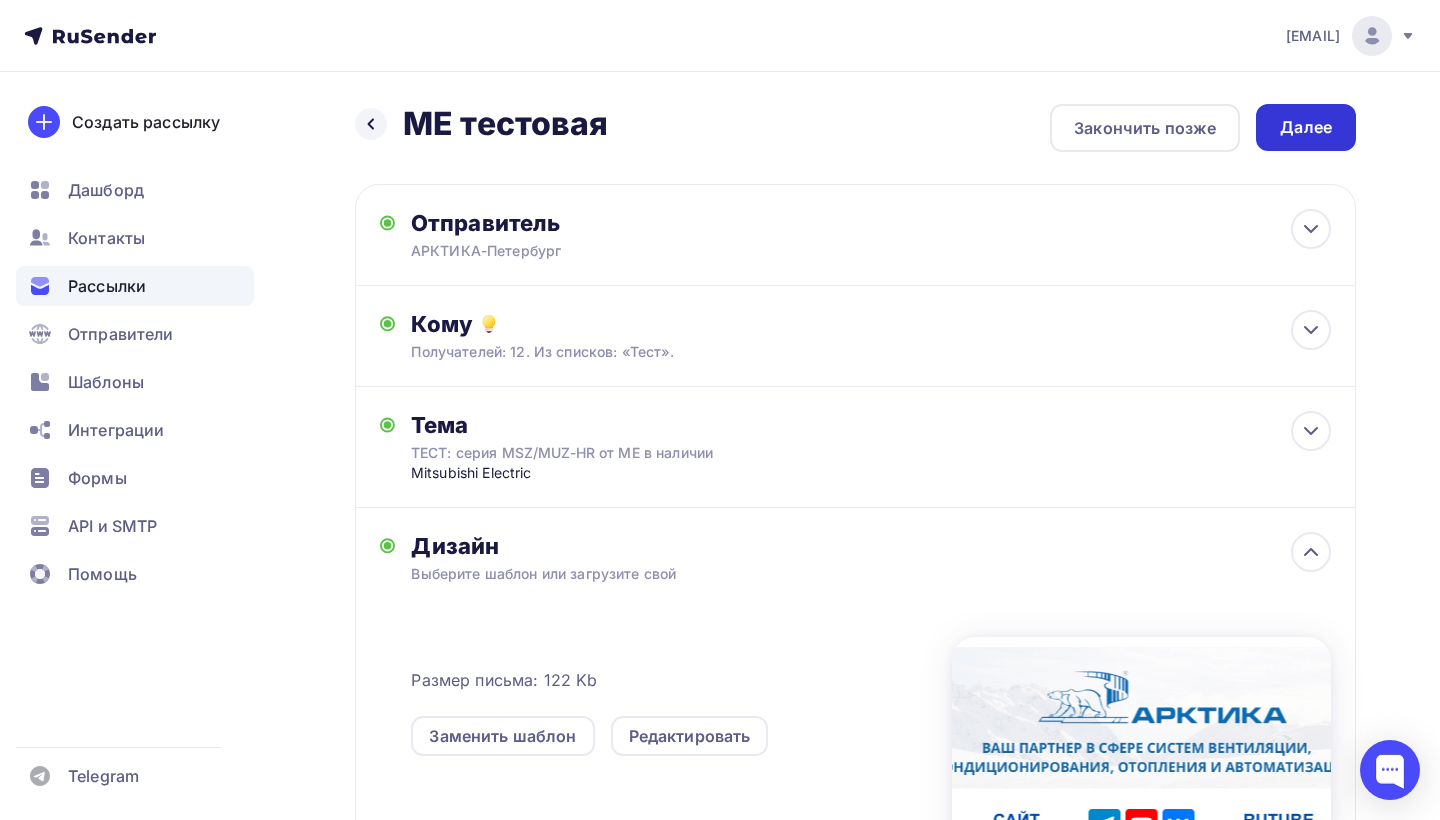 click on "Далее" at bounding box center (1306, 127) 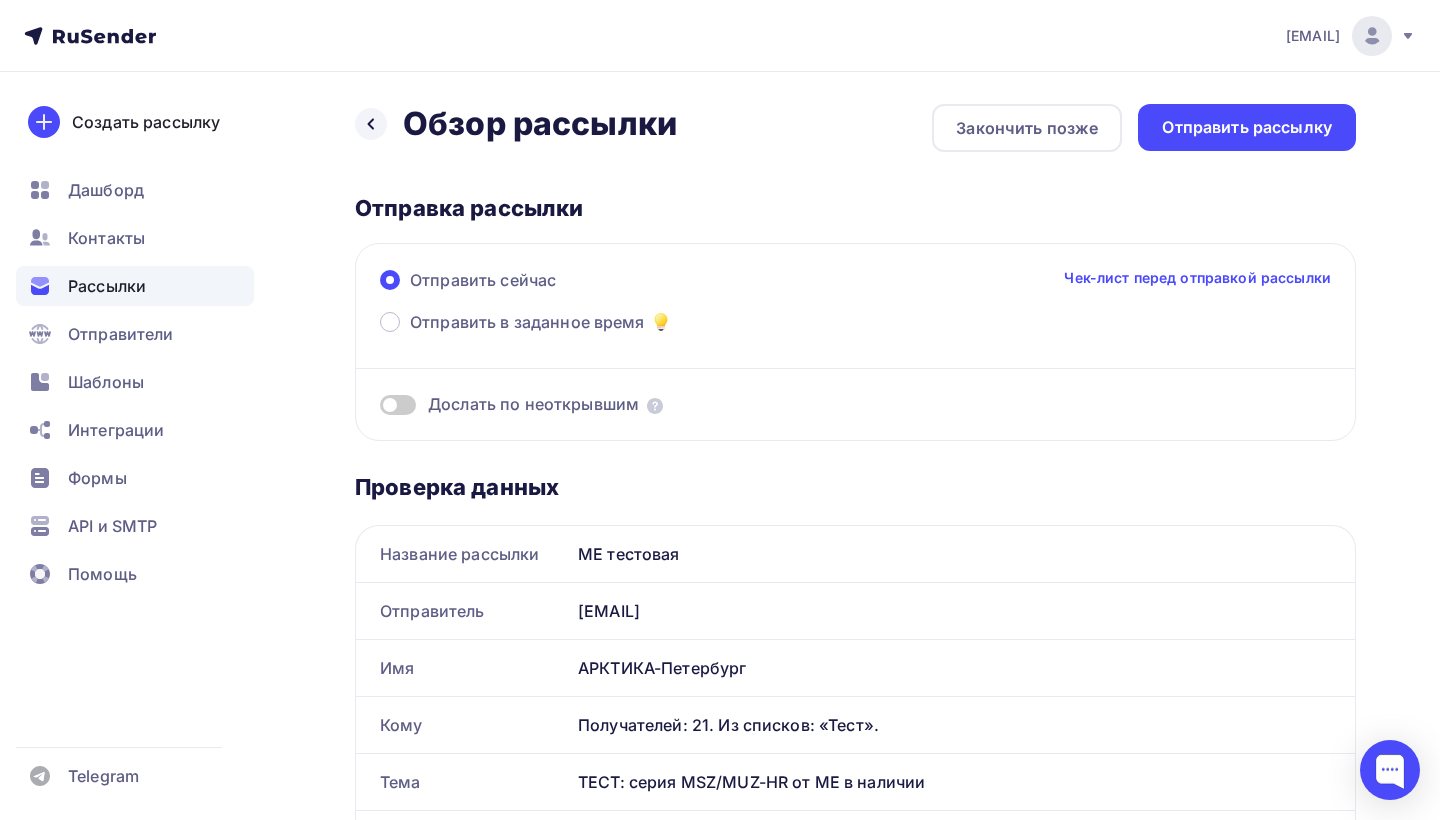 scroll, scrollTop: 0, scrollLeft: 0, axis: both 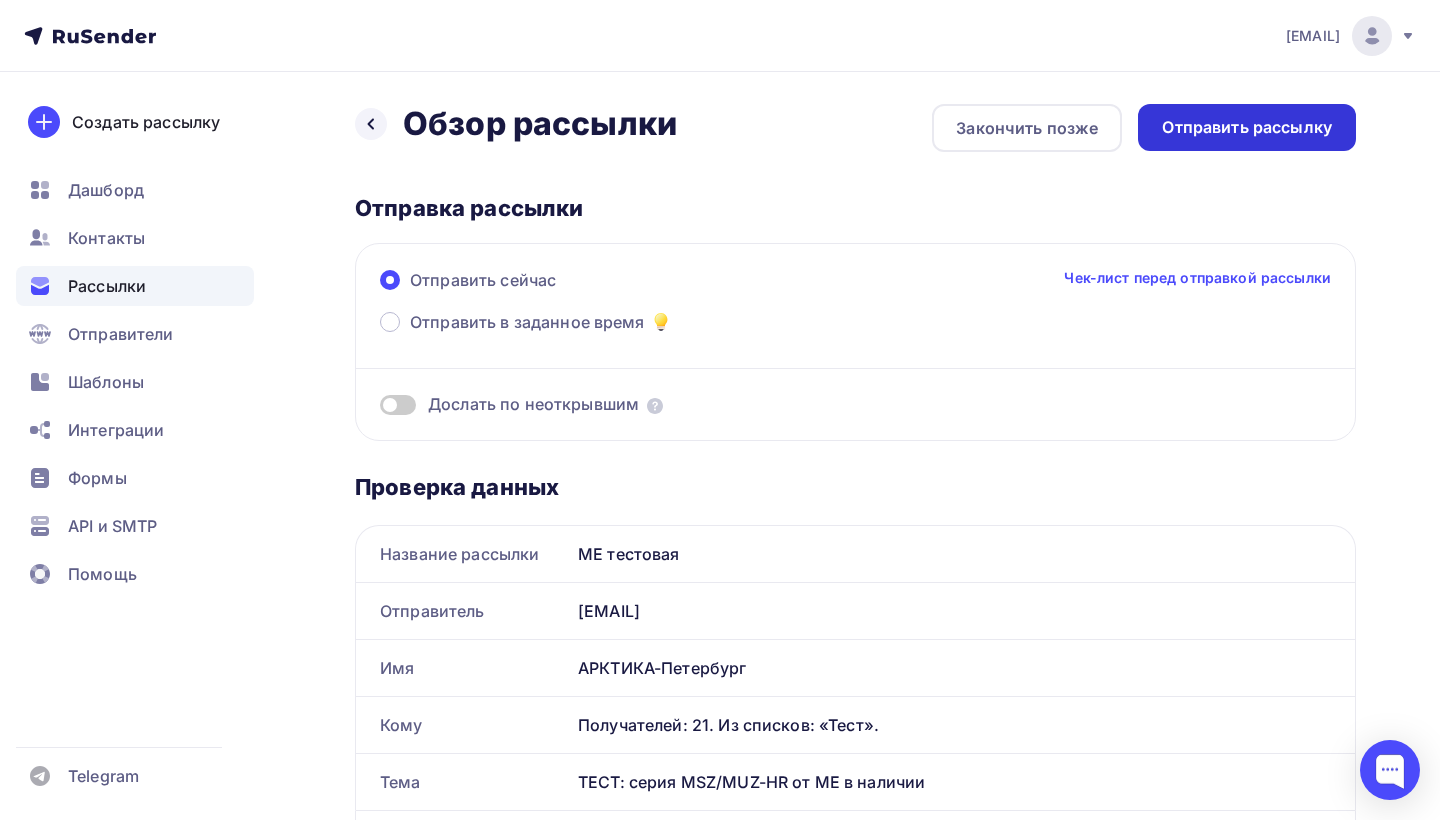 click on "Отправить рассылку" at bounding box center [1247, 127] 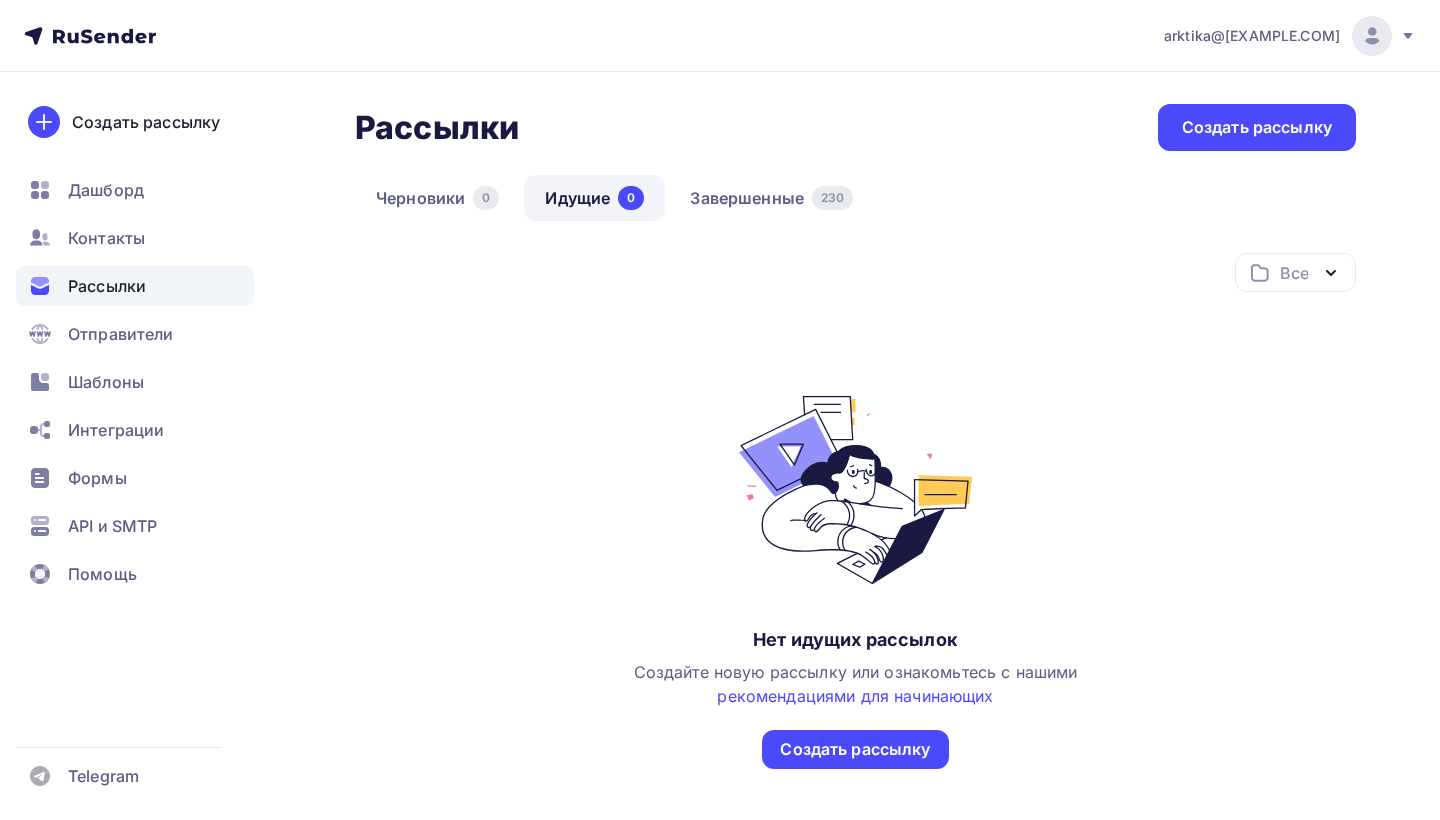 scroll, scrollTop: 0, scrollLeft: 0, axis: both 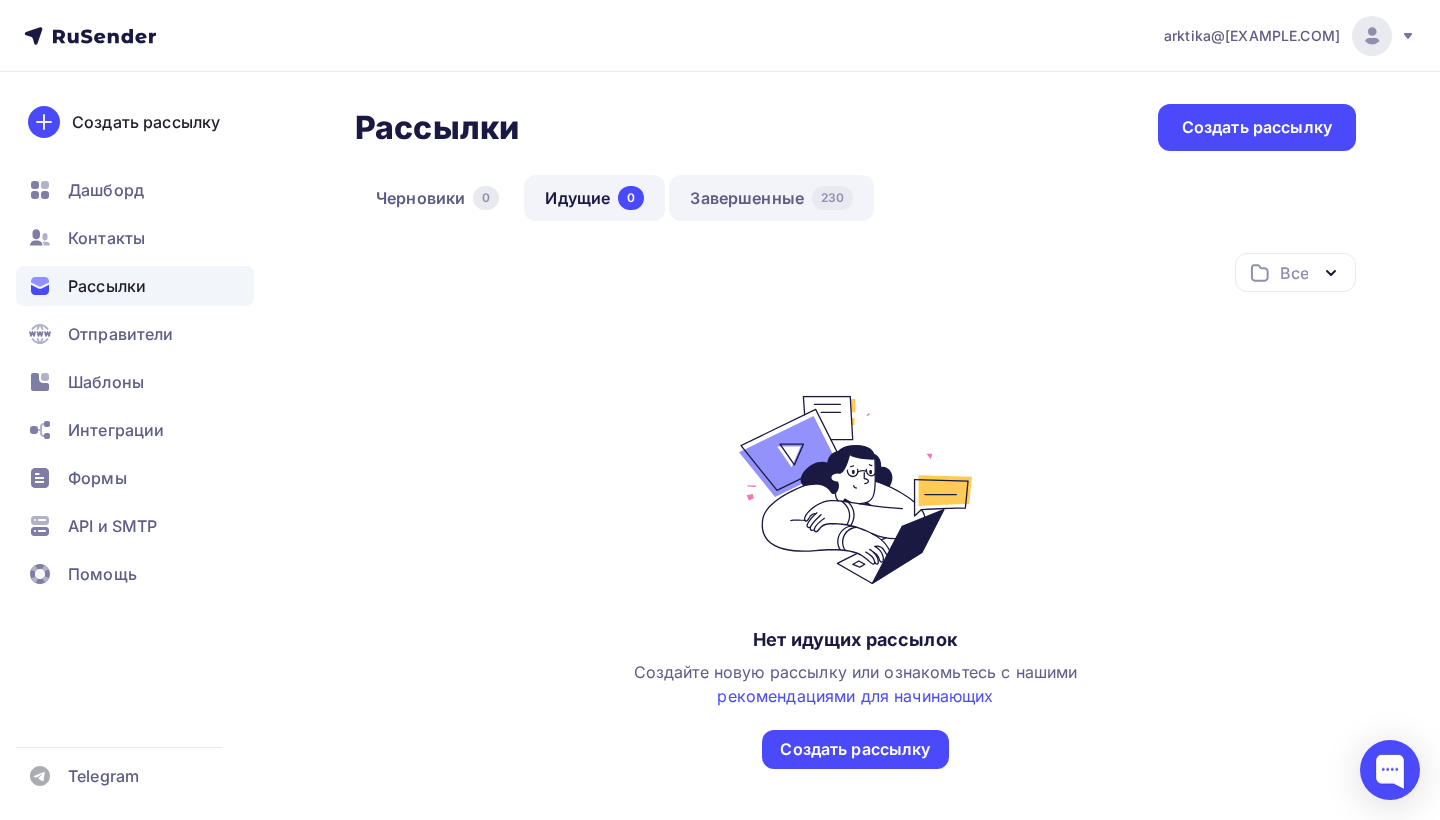 click on "Завершенные
[NUMBER]" at bounding box center [771, 198] 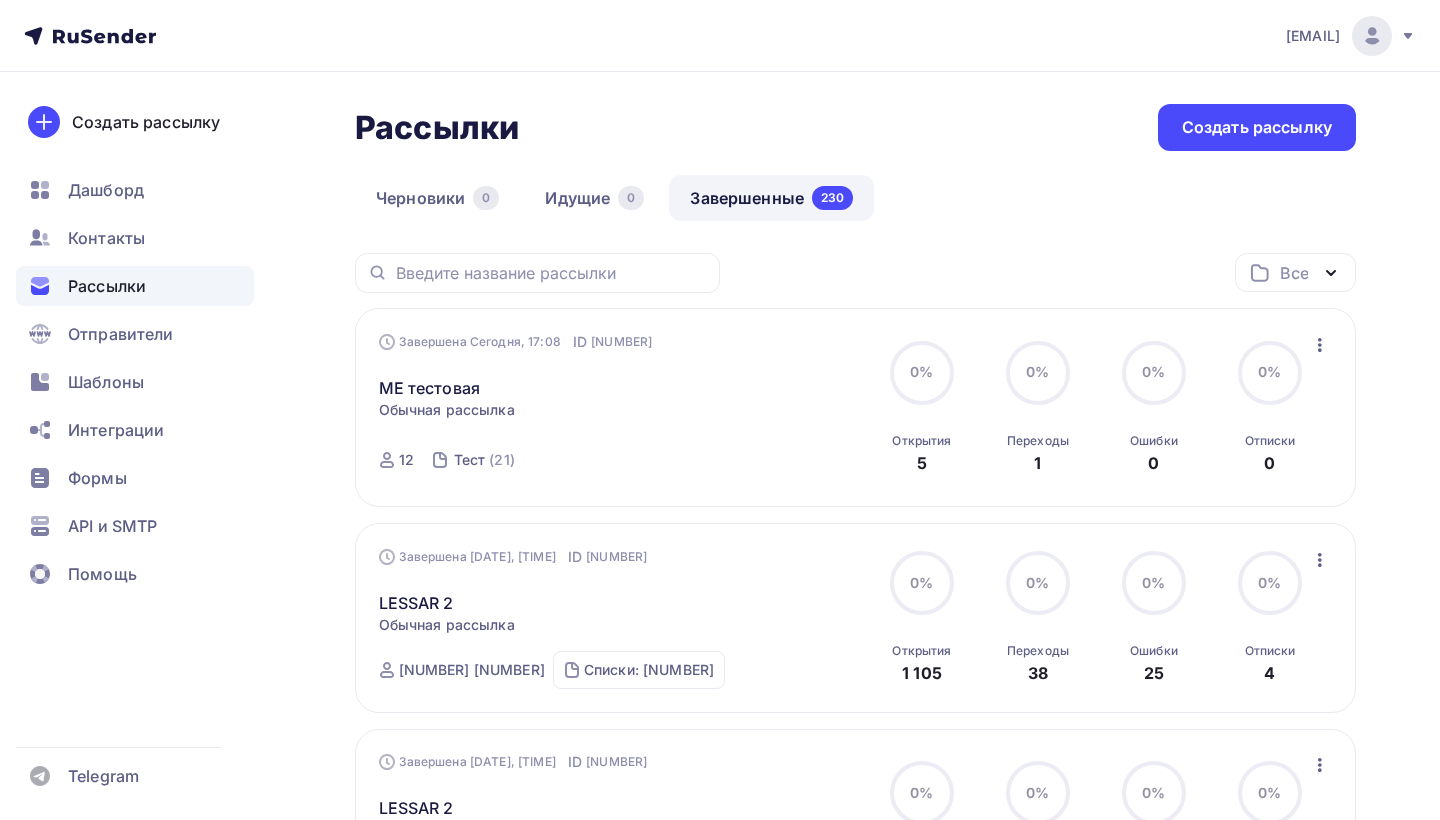 scroll, scrollTop: 0, scrollLeft: 0, axis: both 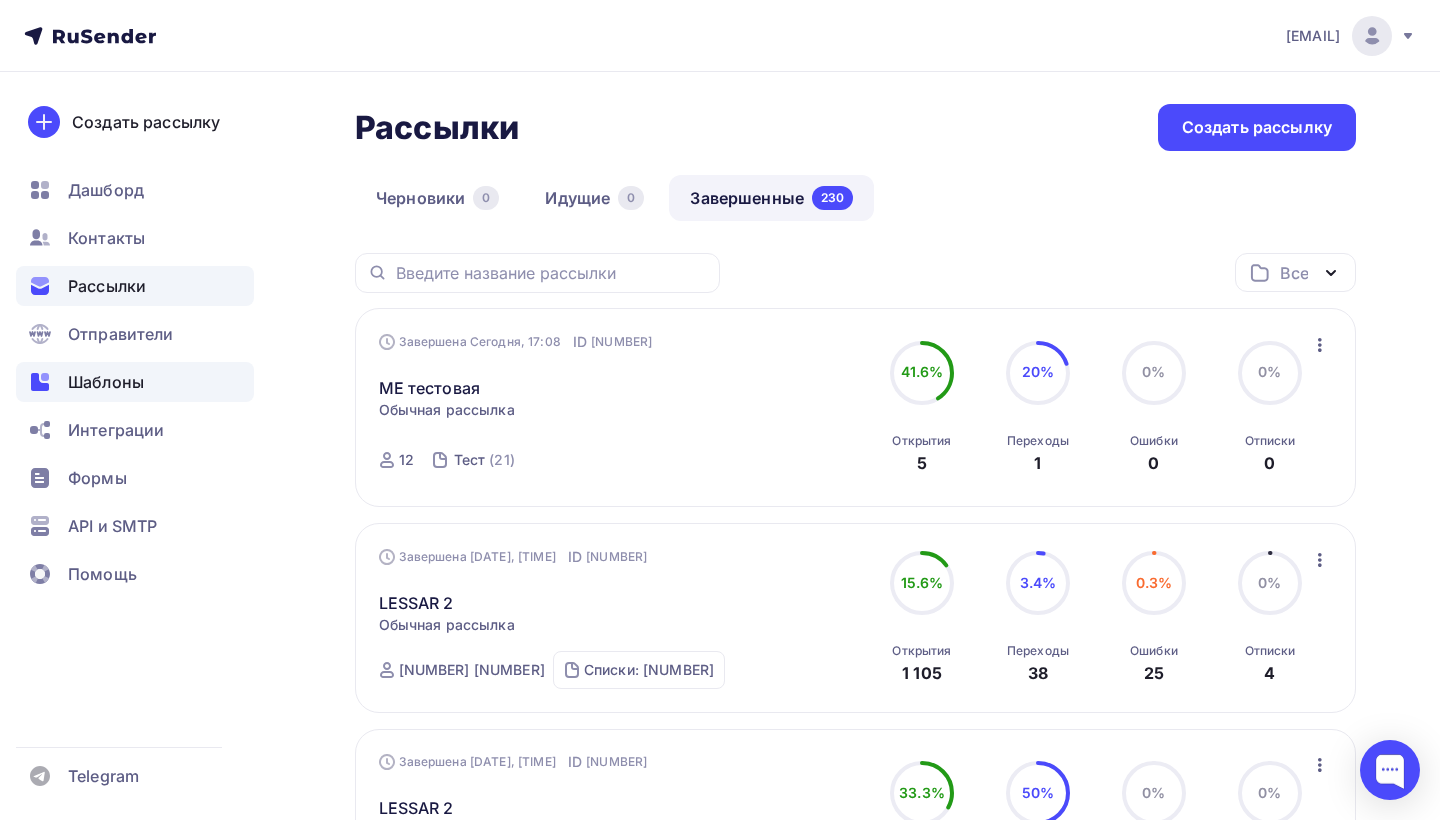click on "Шаблоны" at bounding box center [106, 382] 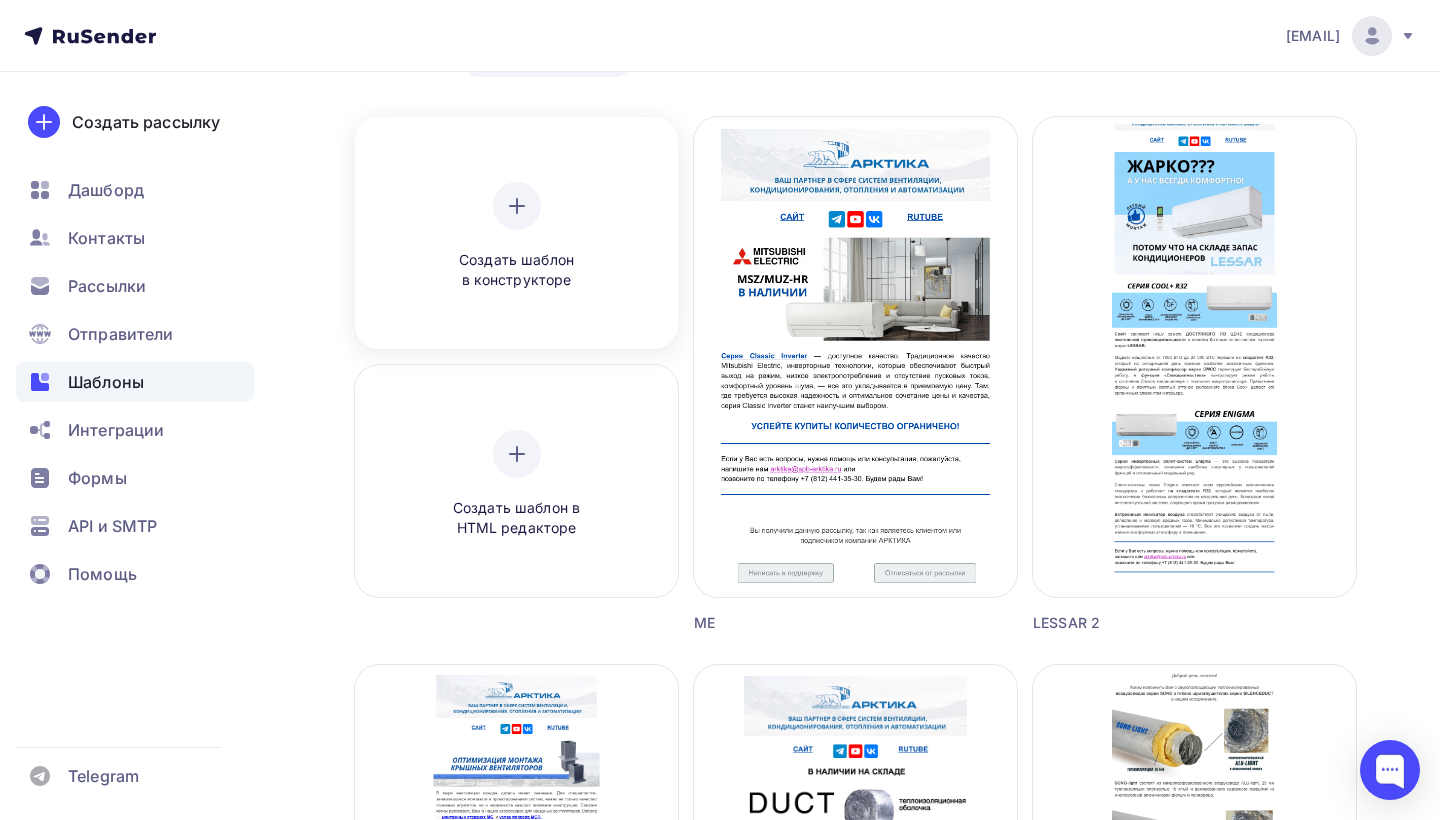 scroll, scrollTop: 201, scrollLeft: 0, axis: vertical 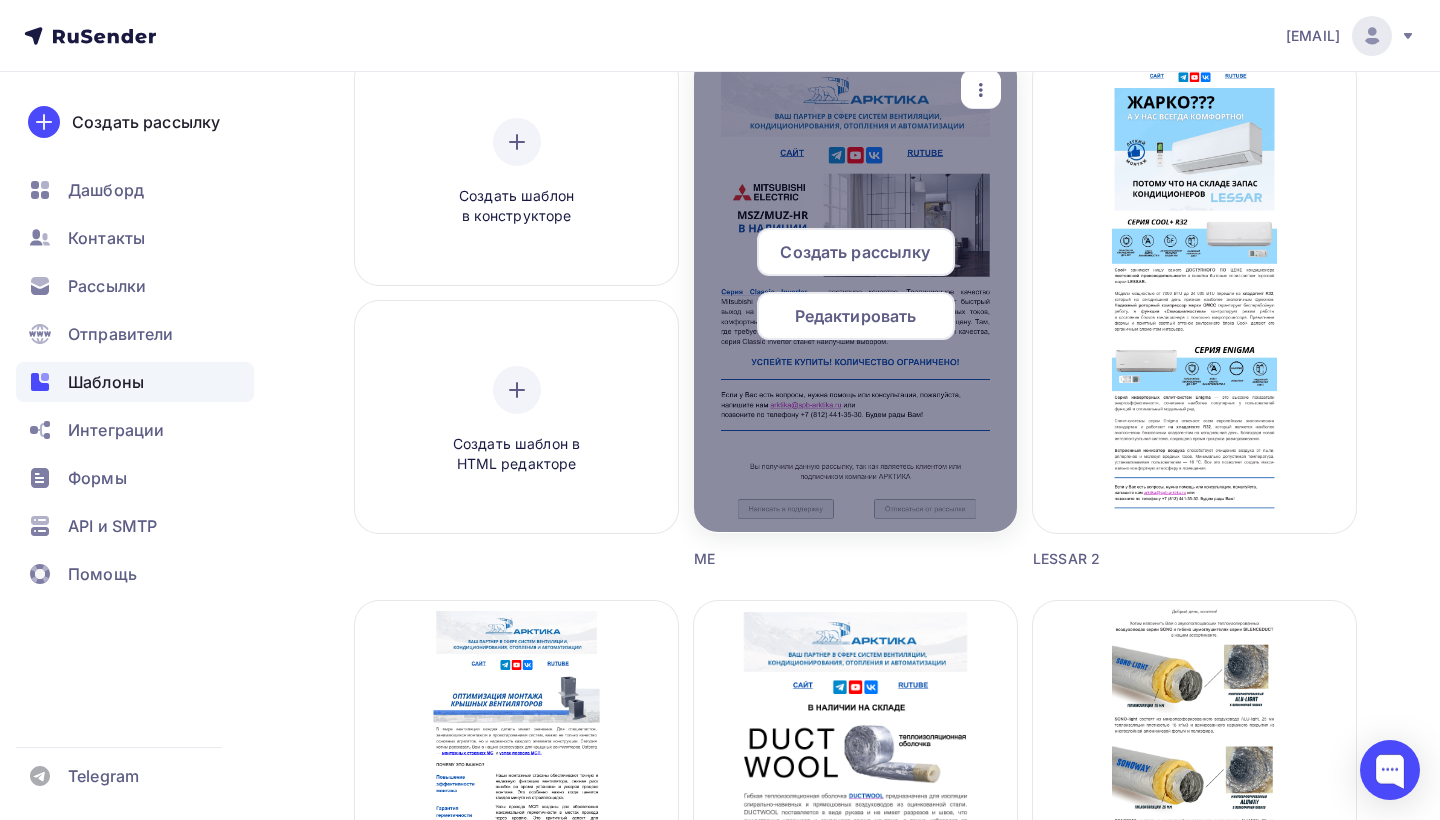 click on "Создать рассылку" at bounding box center [855, 252] 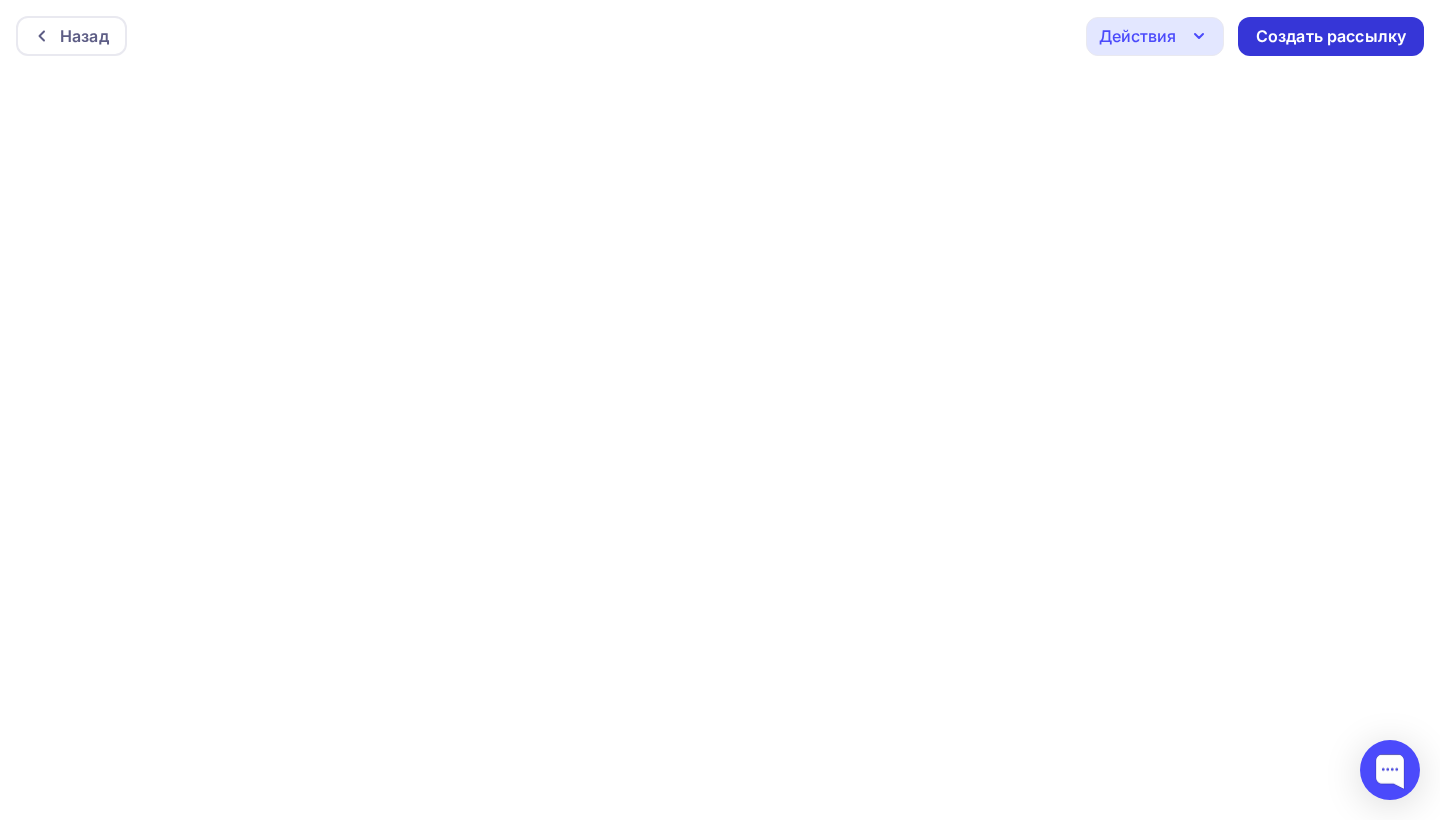 click on "Создать рассылку" at bounding box center [1331, 36] 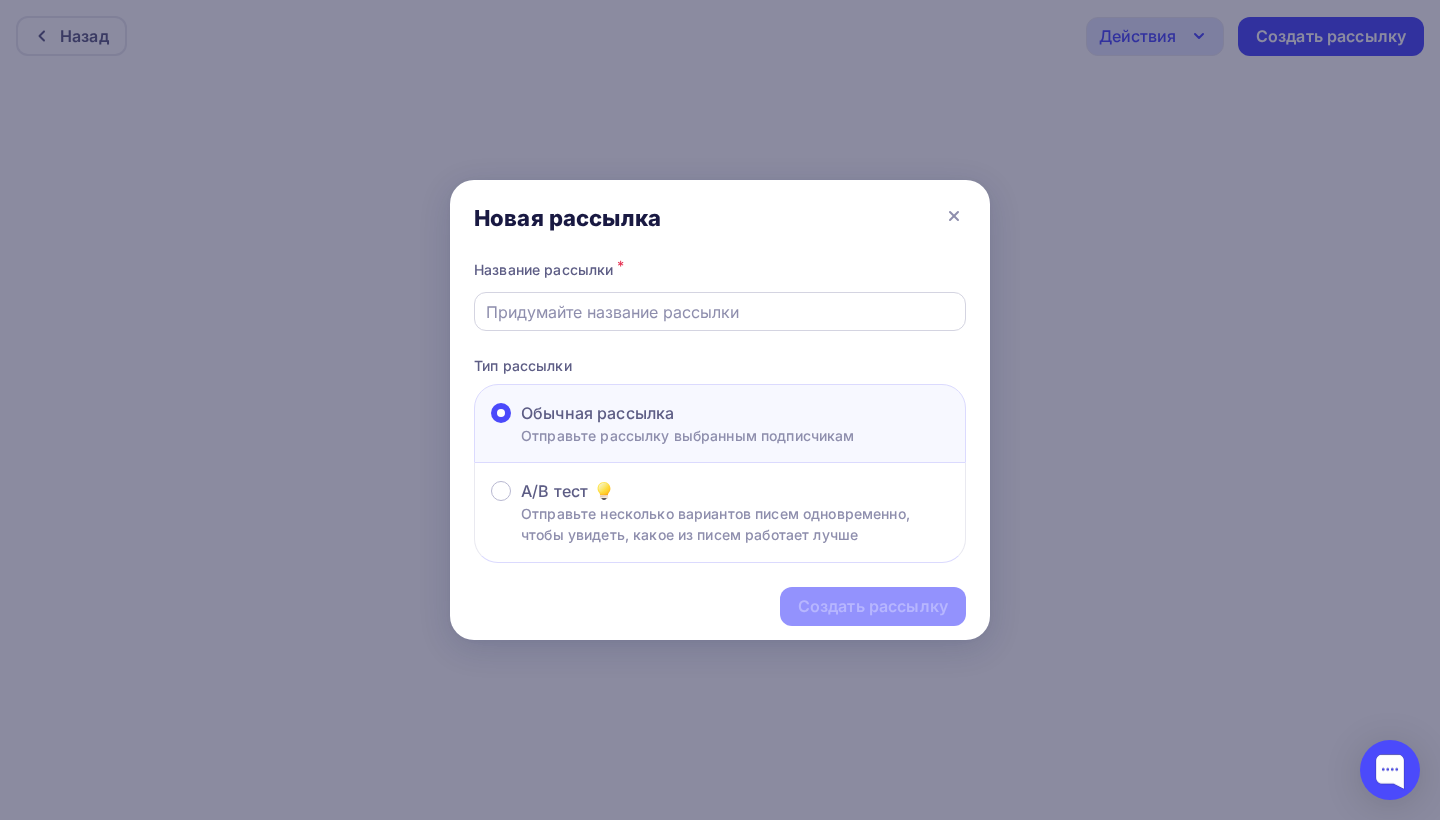 click at bounding box center (720, 312) 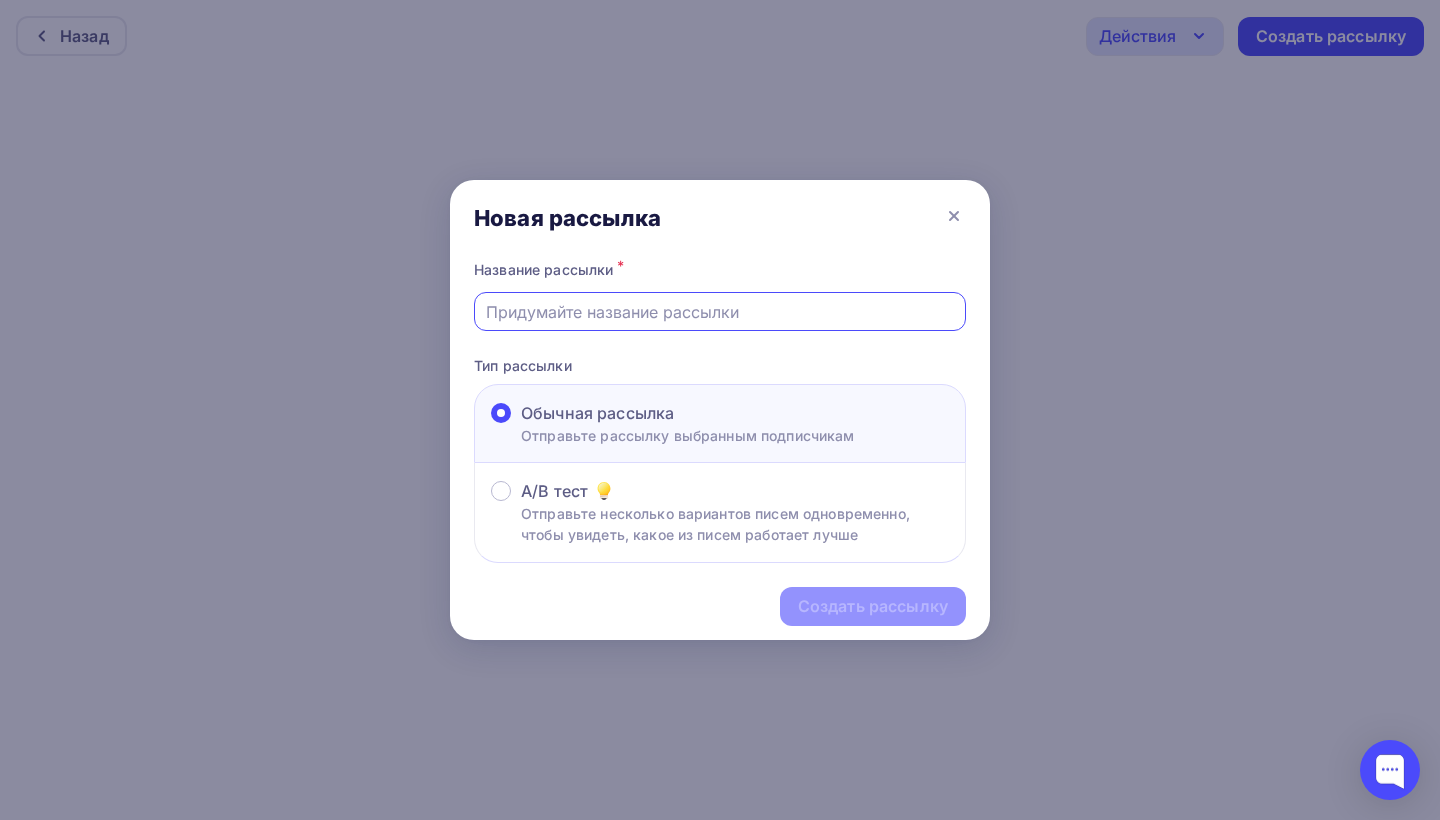 paste on "Mitsubishi Electric" 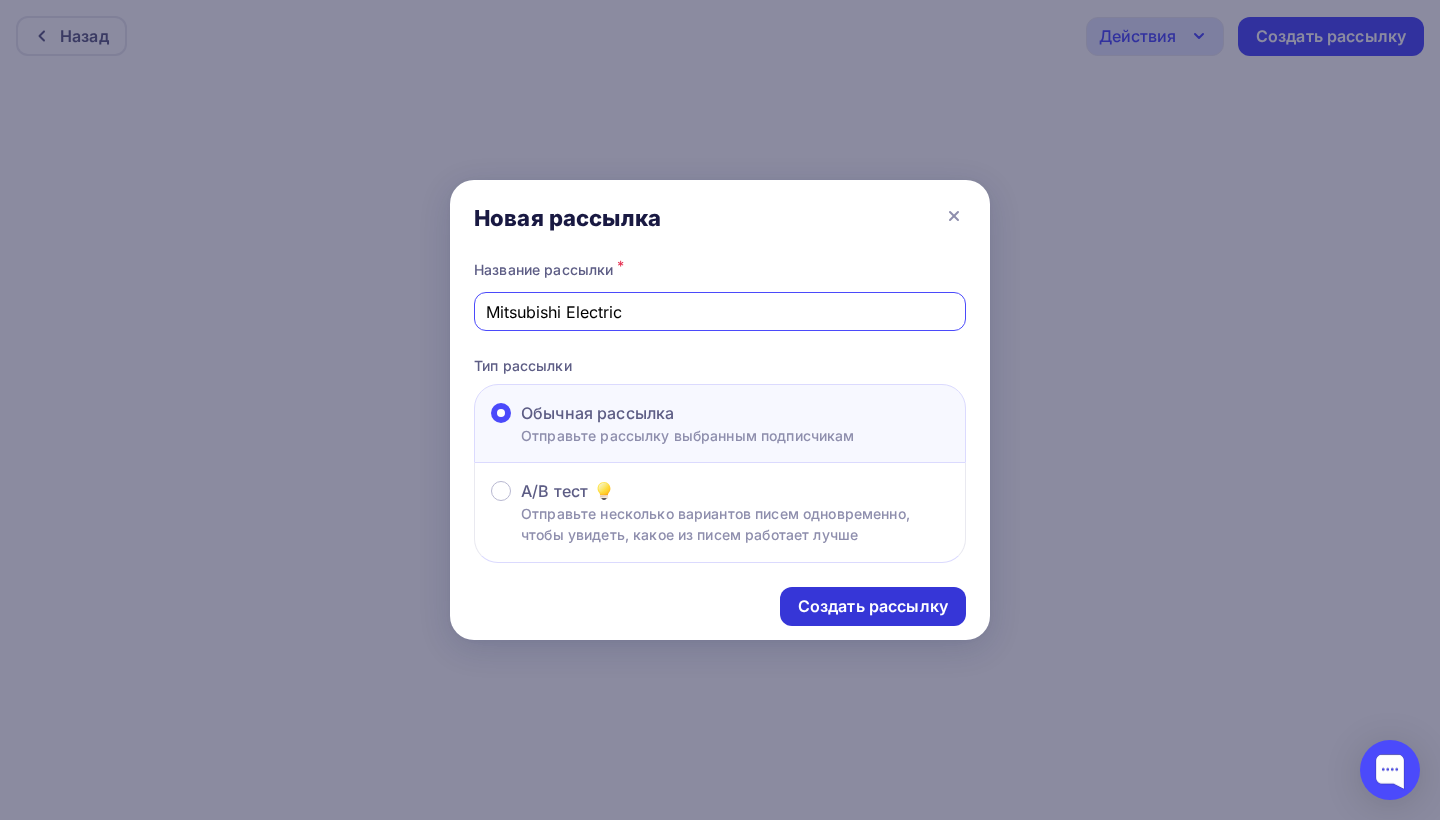 type on "Mitsubishi Electric" 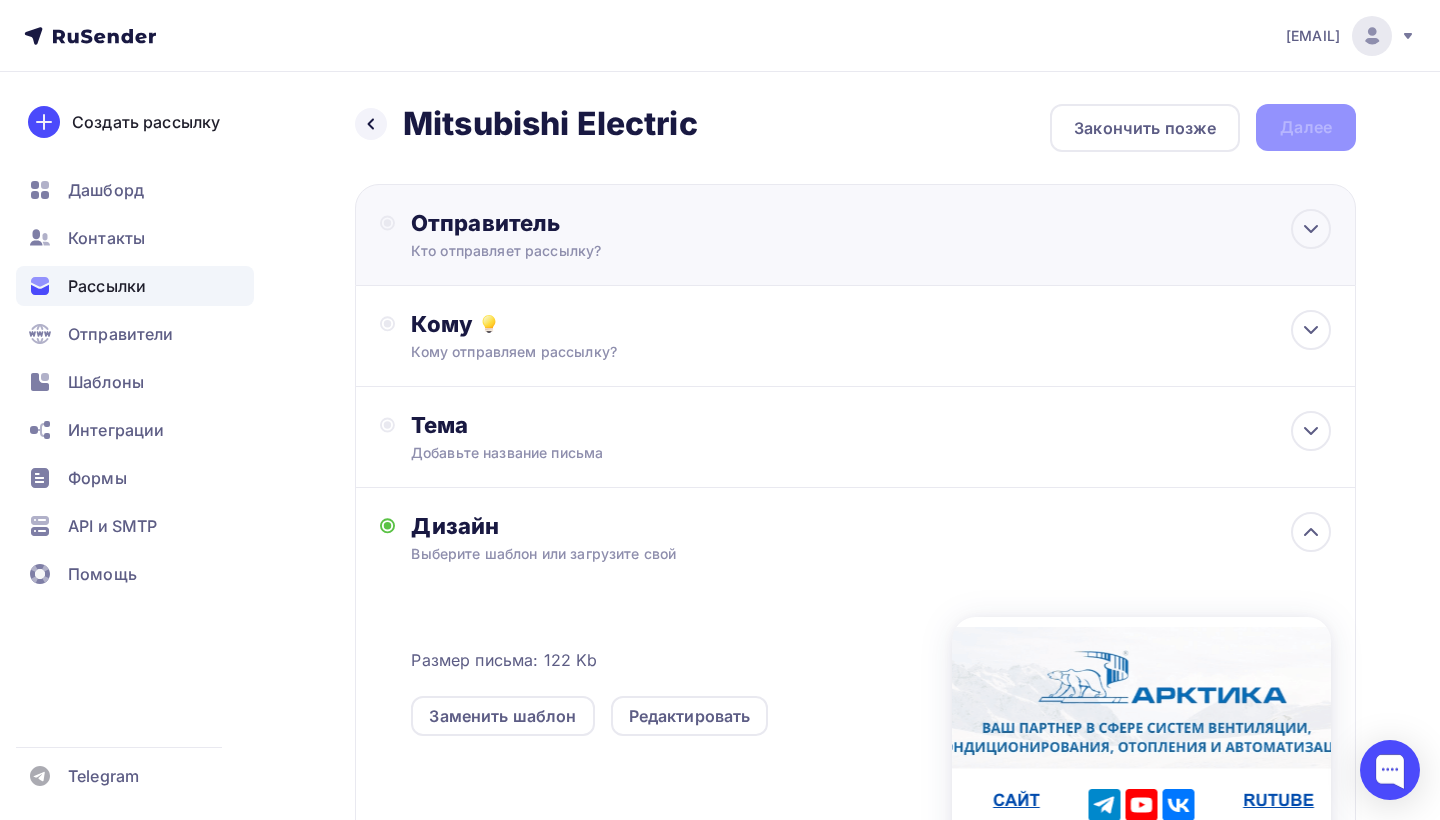 click on "Отправитель" at bounding box center (627, 223) 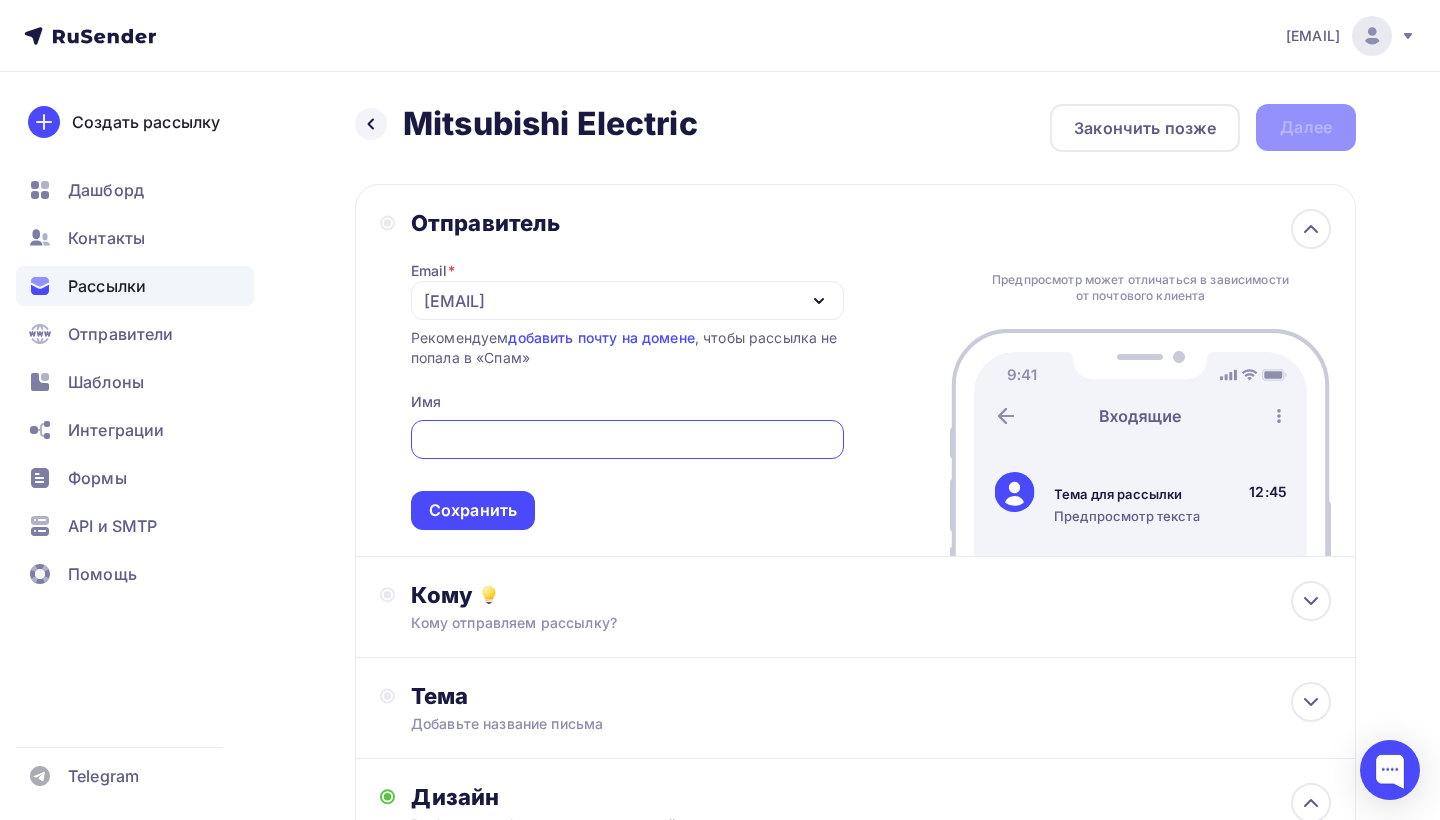 scroll, scrollTop: 0, scrollLeft: 0, axis: both 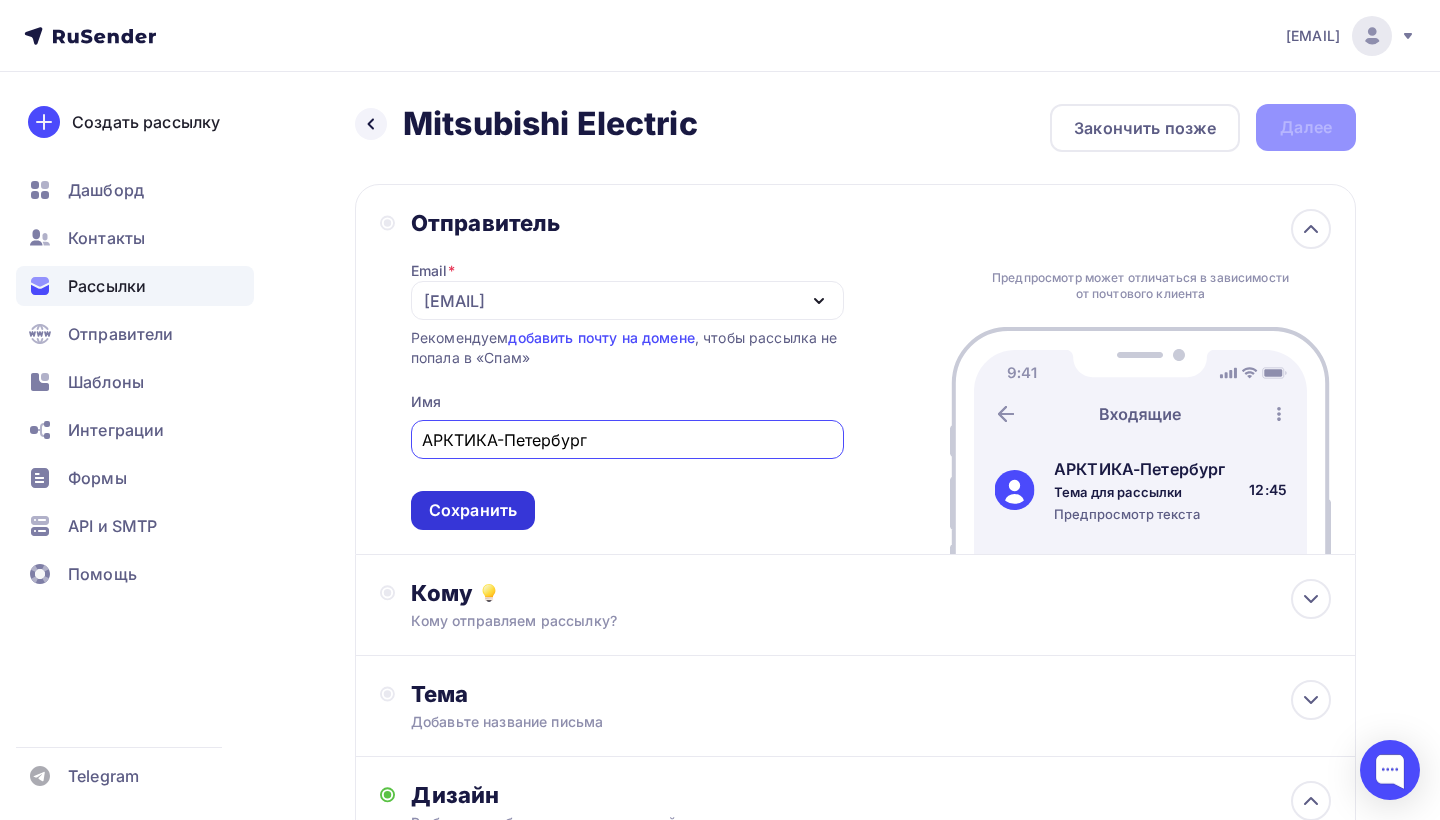 type on "АРКТИКА-Петербург" 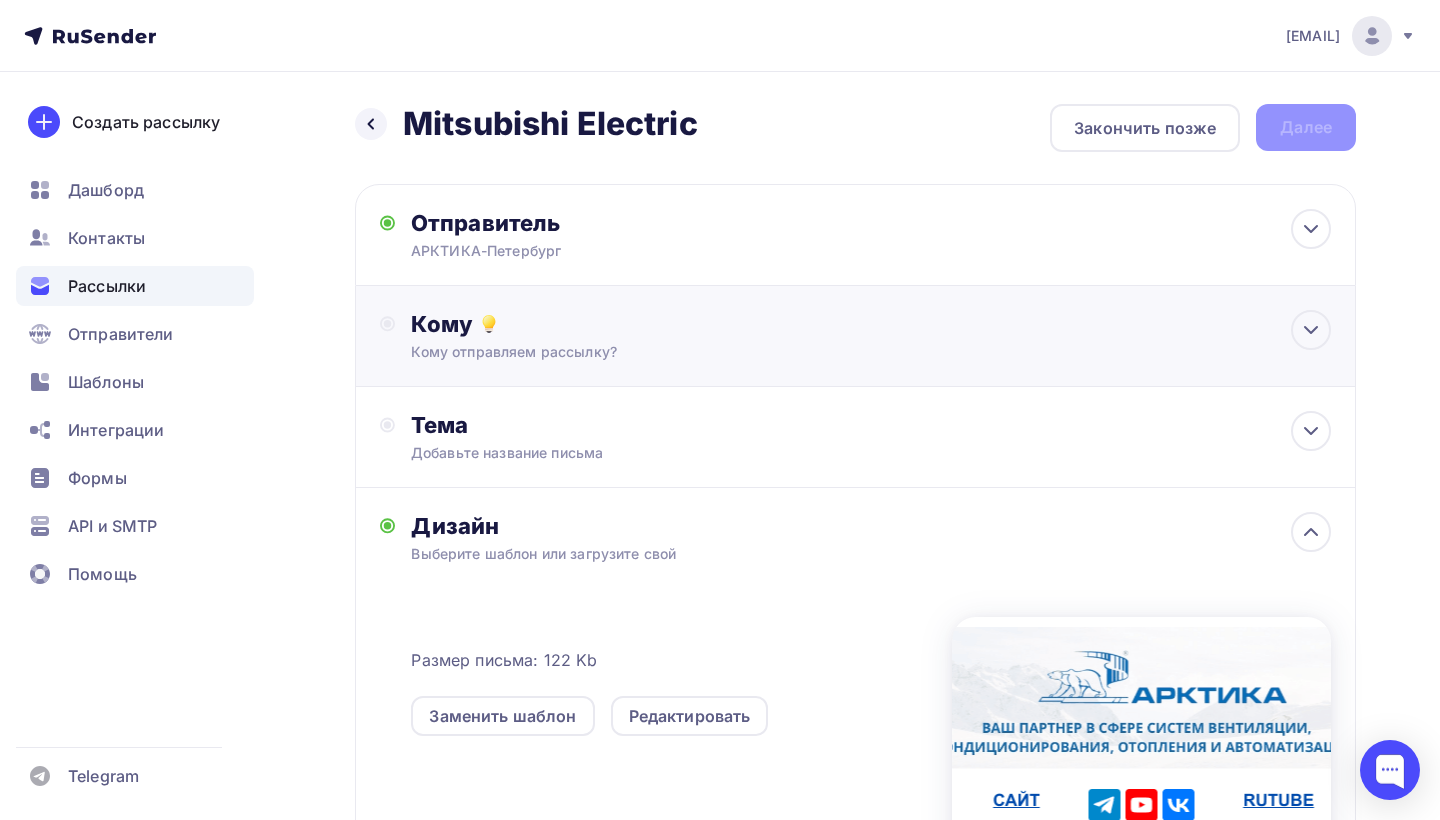 click on "Кому отправляем рассылку?" at bounding box center [825, 352] 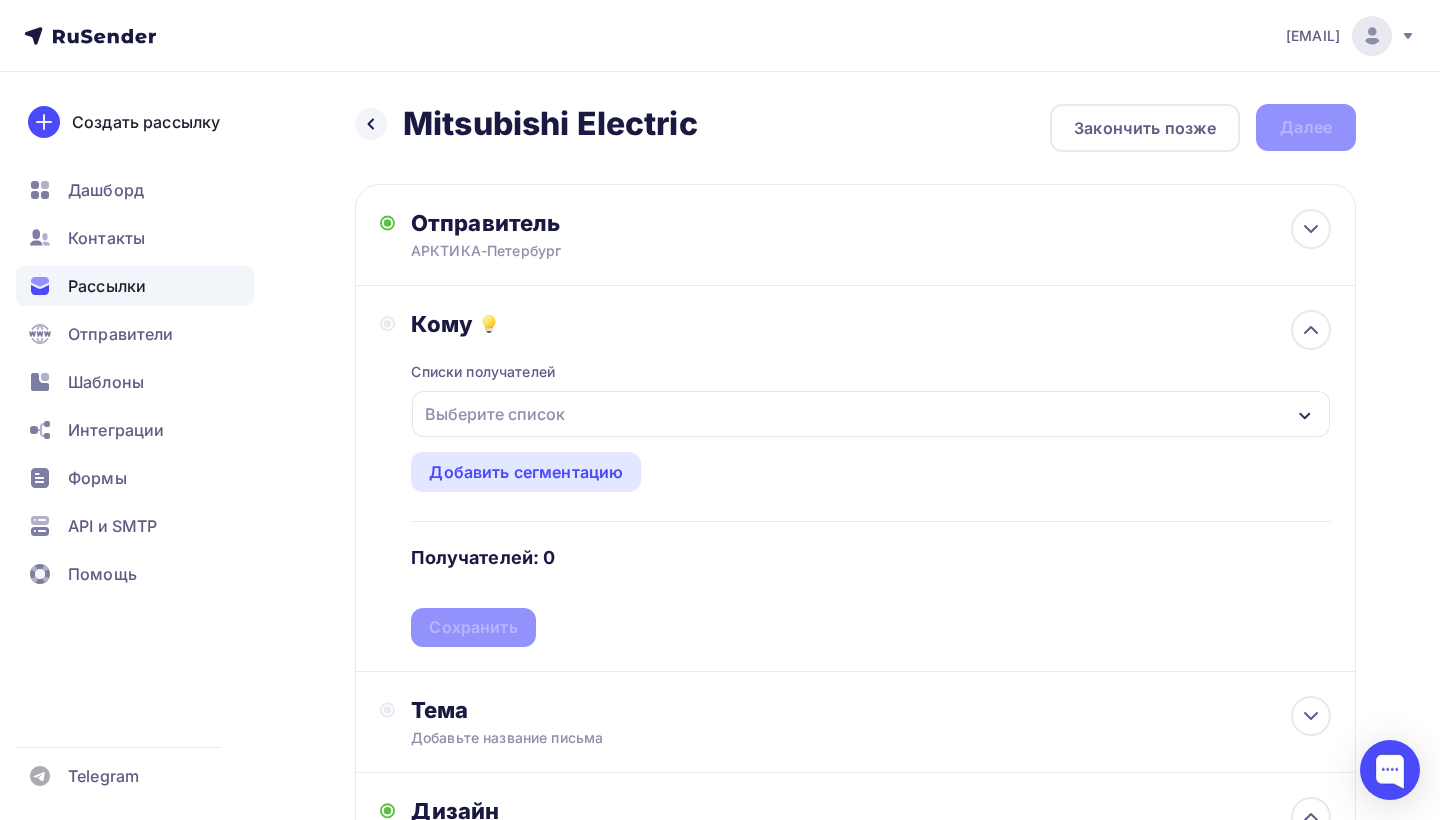 click 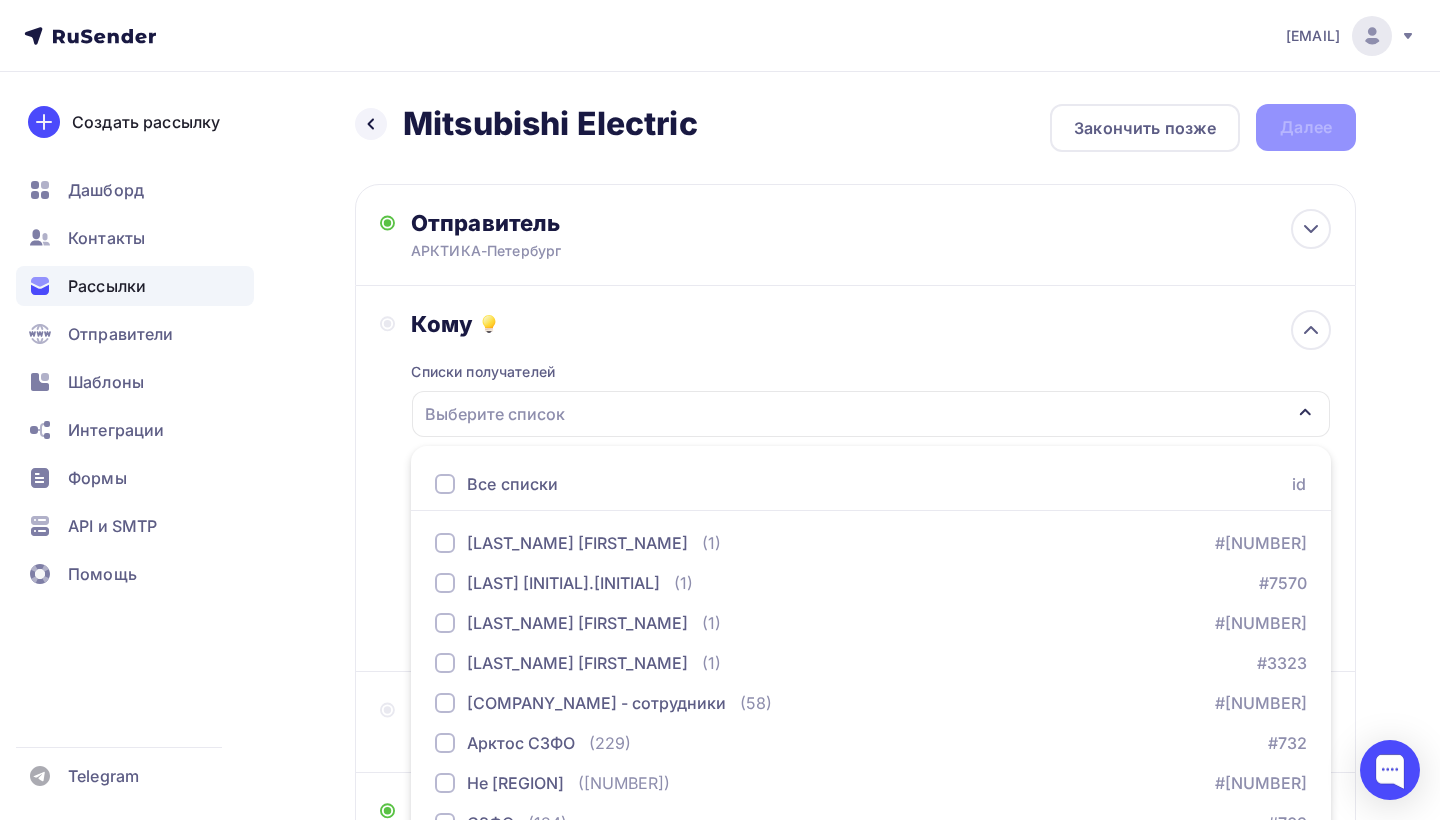 scroll, scrollTop: 145, scrollLeft: 0, axis: vertical 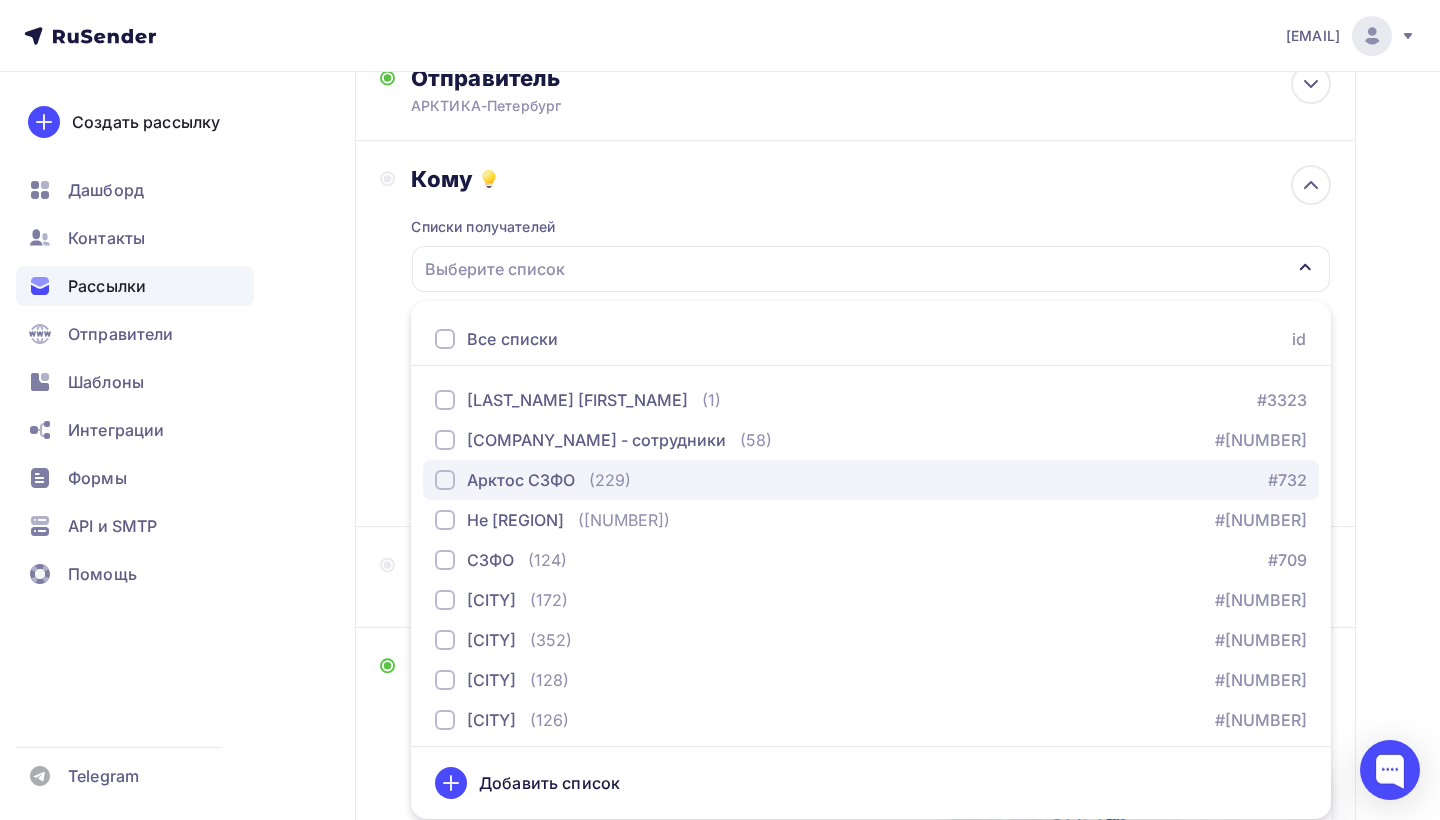 click at bounding box center (445, 480) 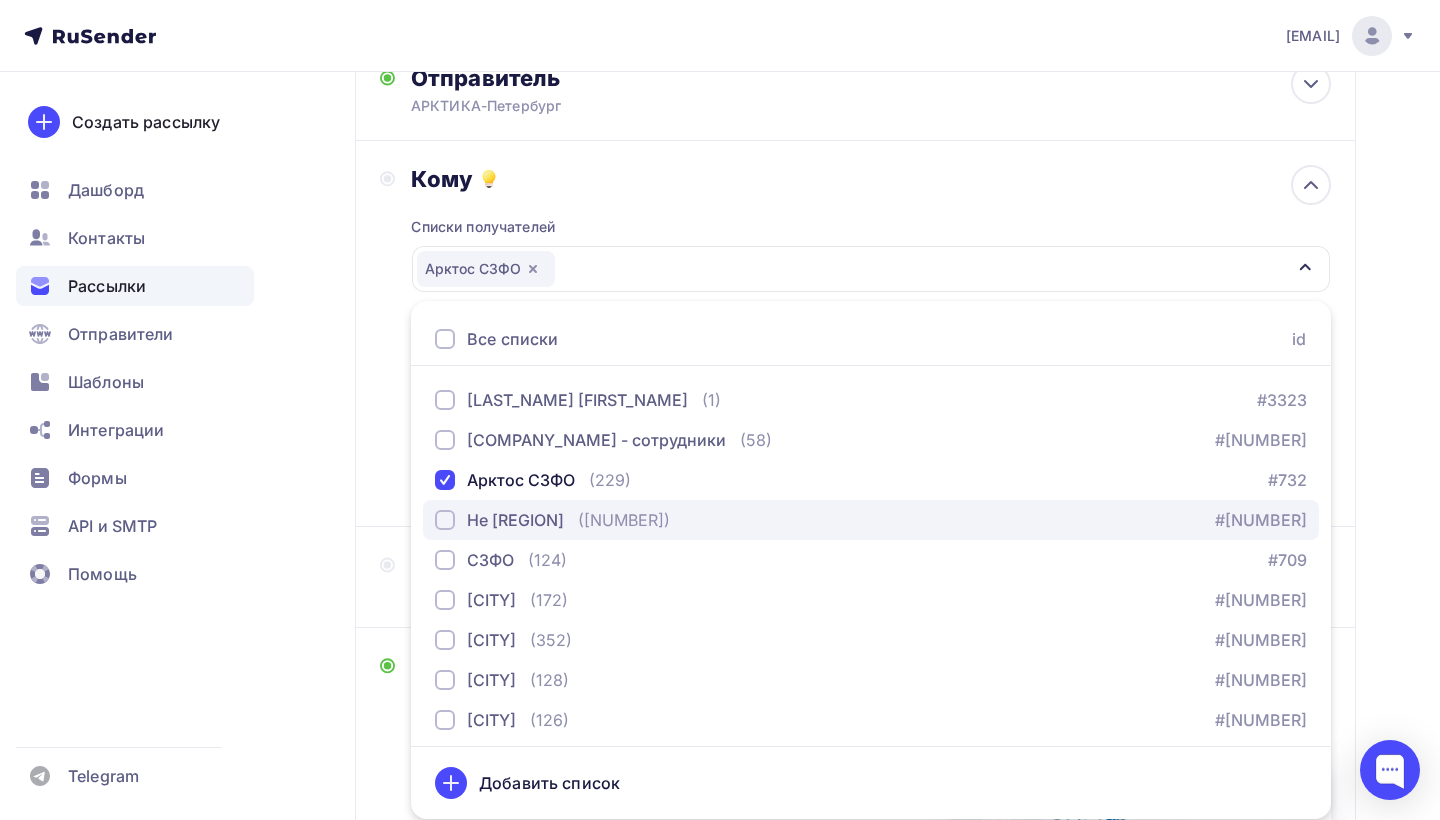 click at bounding box center [445, 520] 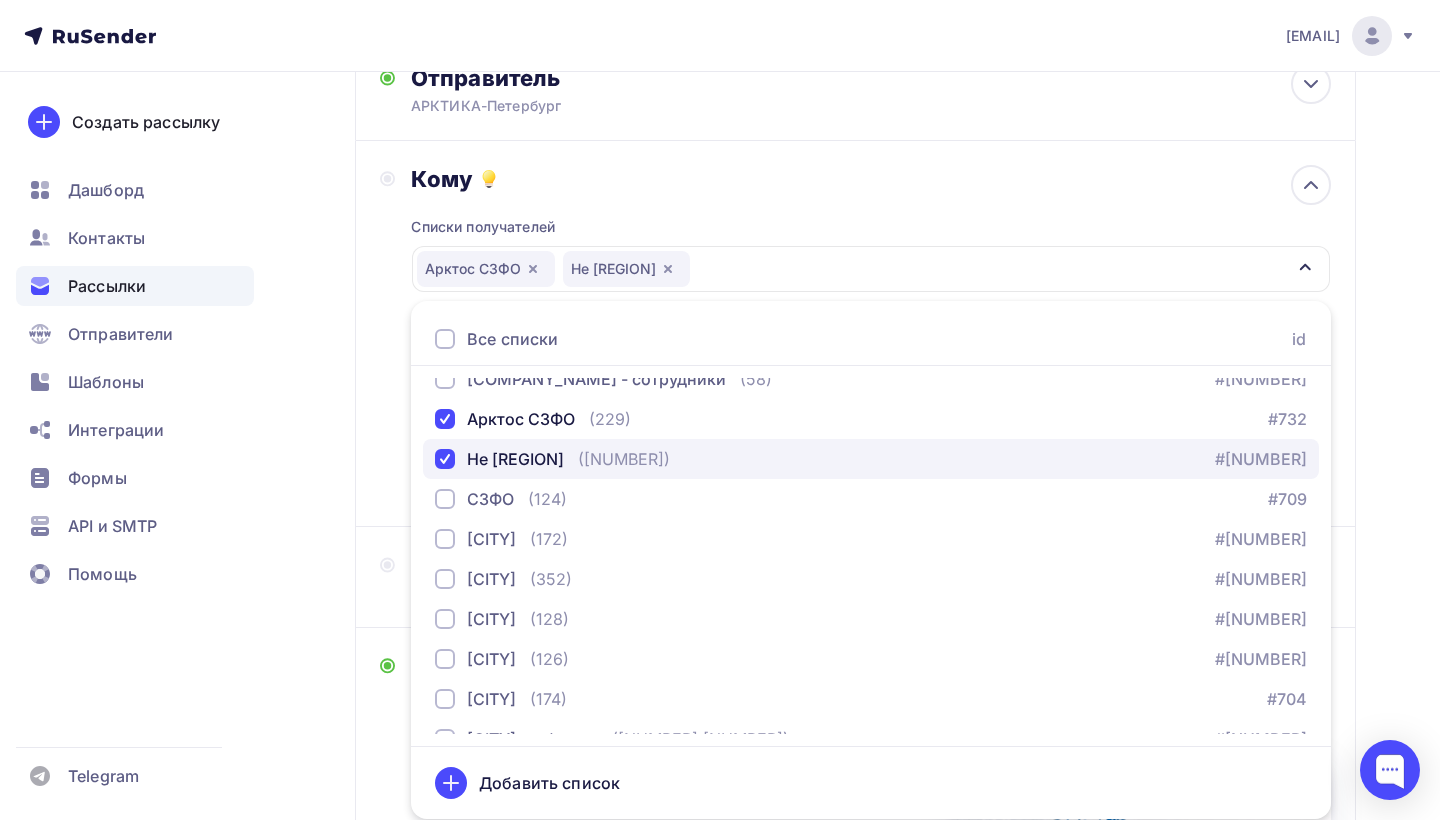 scroll, scrollTop: 186, scrollLeft: 0, axis: vertical 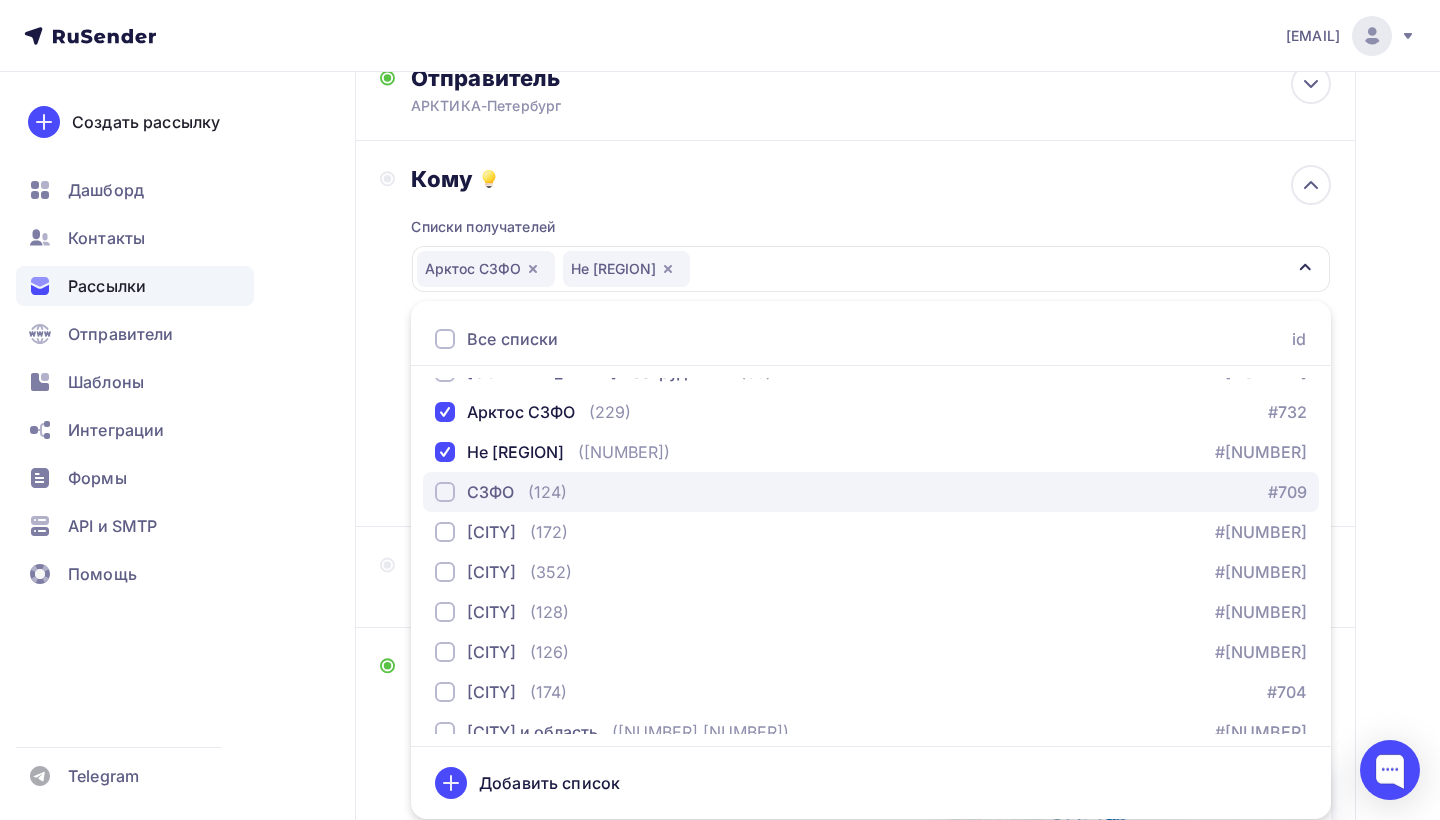 click at bounding box center (445, 492) 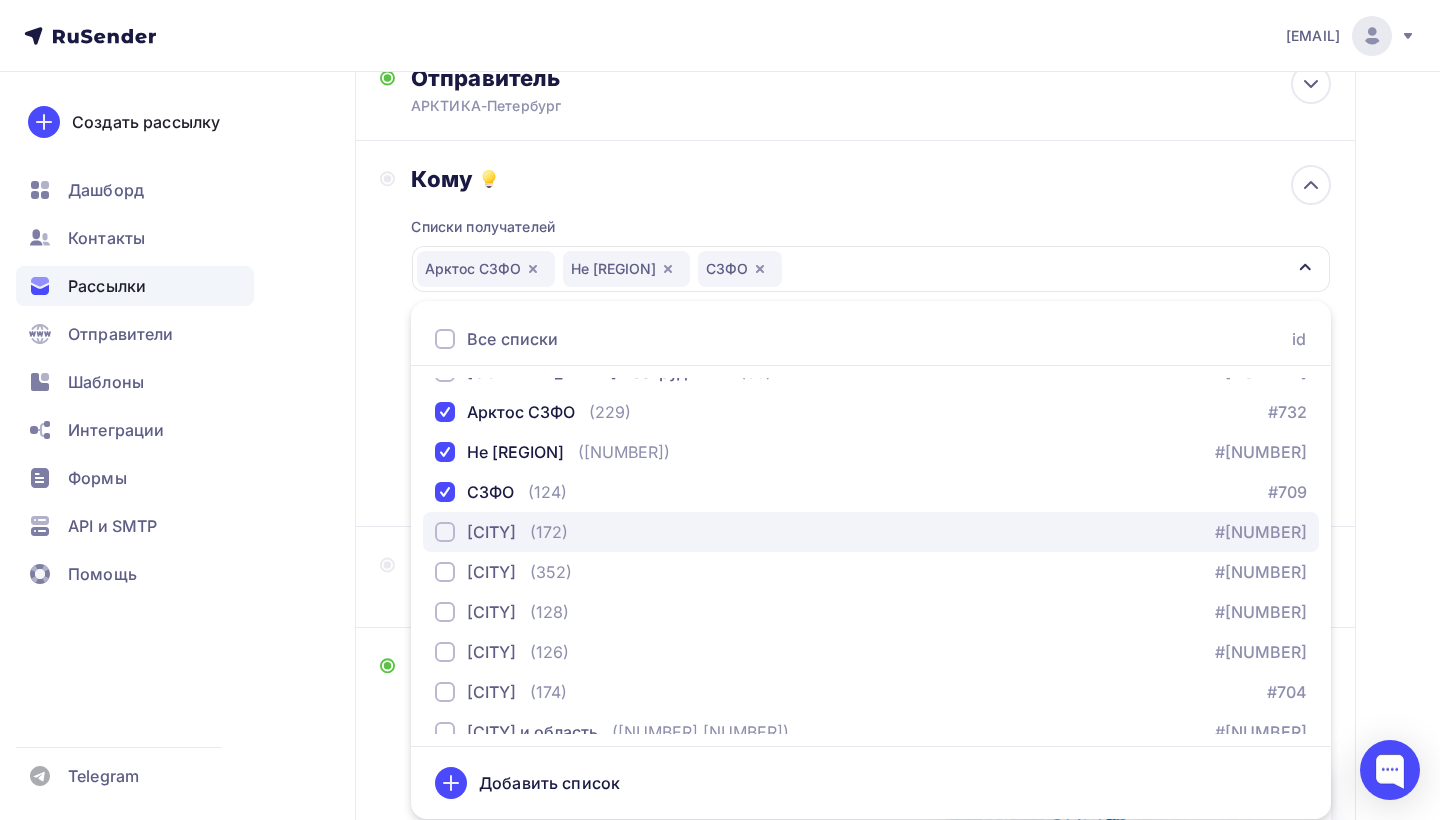 click at bounding box center [445, 532] 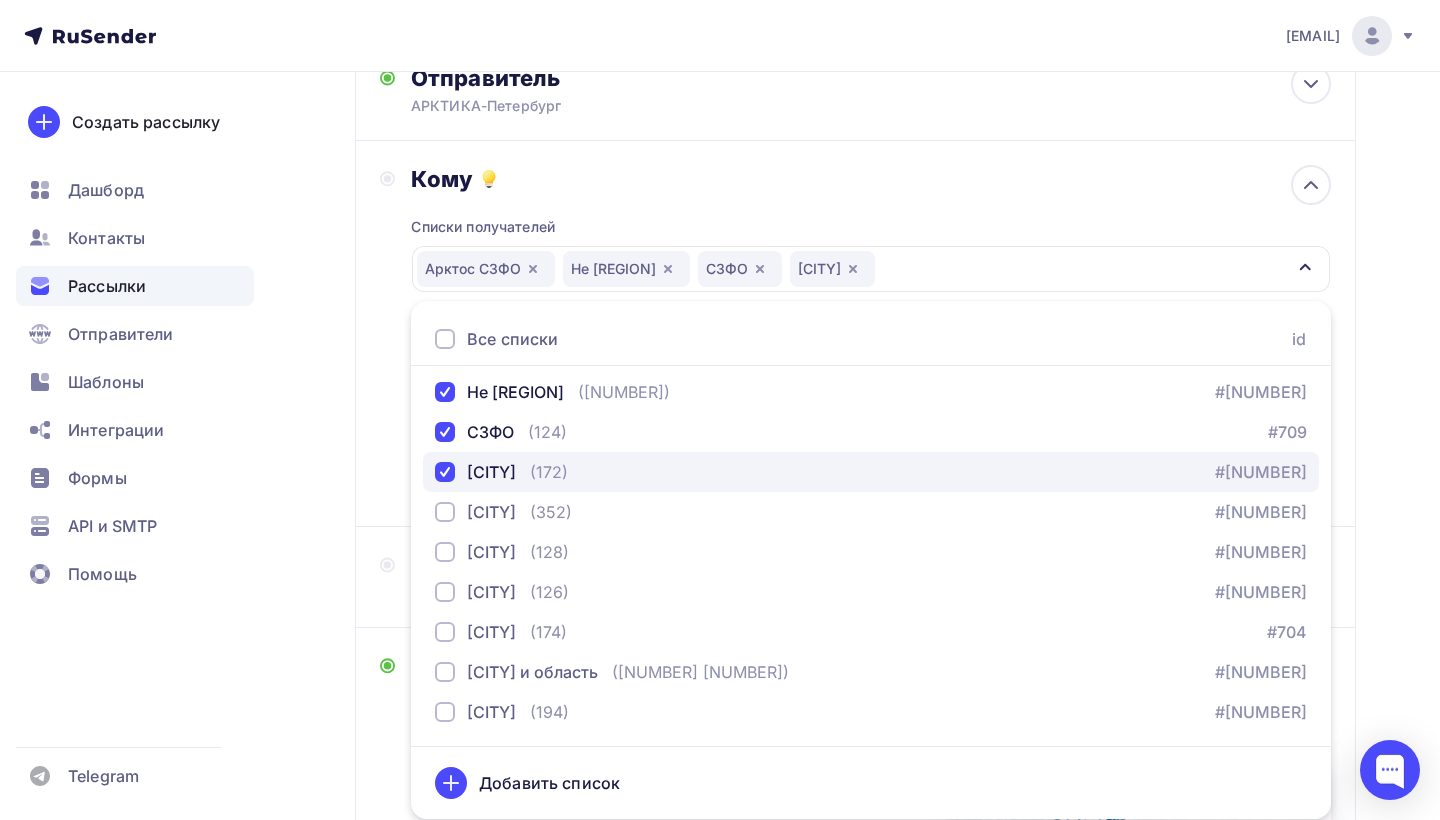 scroll, scrollTop: 248, scrollLeft: 0, axis: vertical 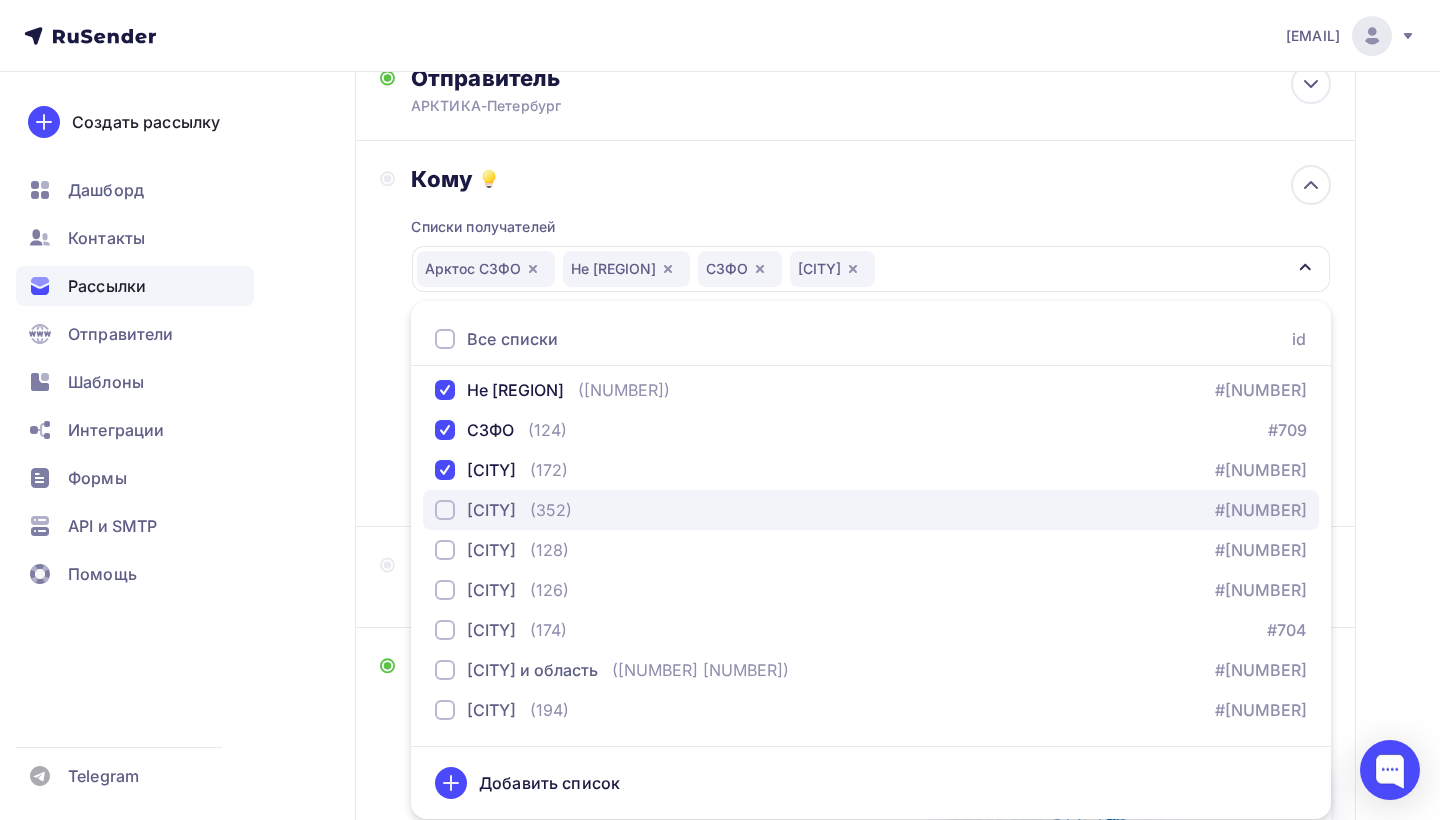click at bounding box center [445, 510] 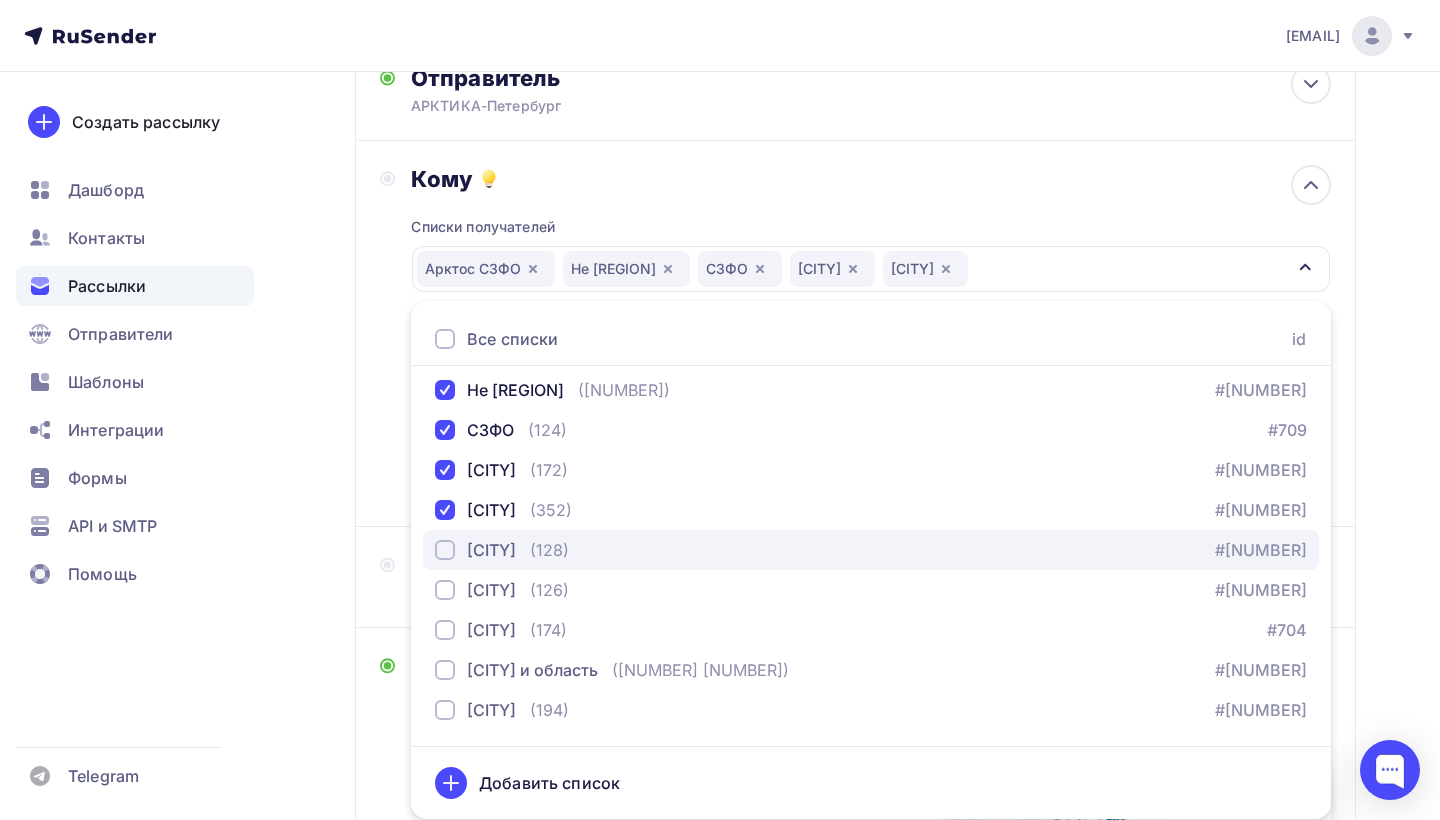 click at bounding box center (445, 550) 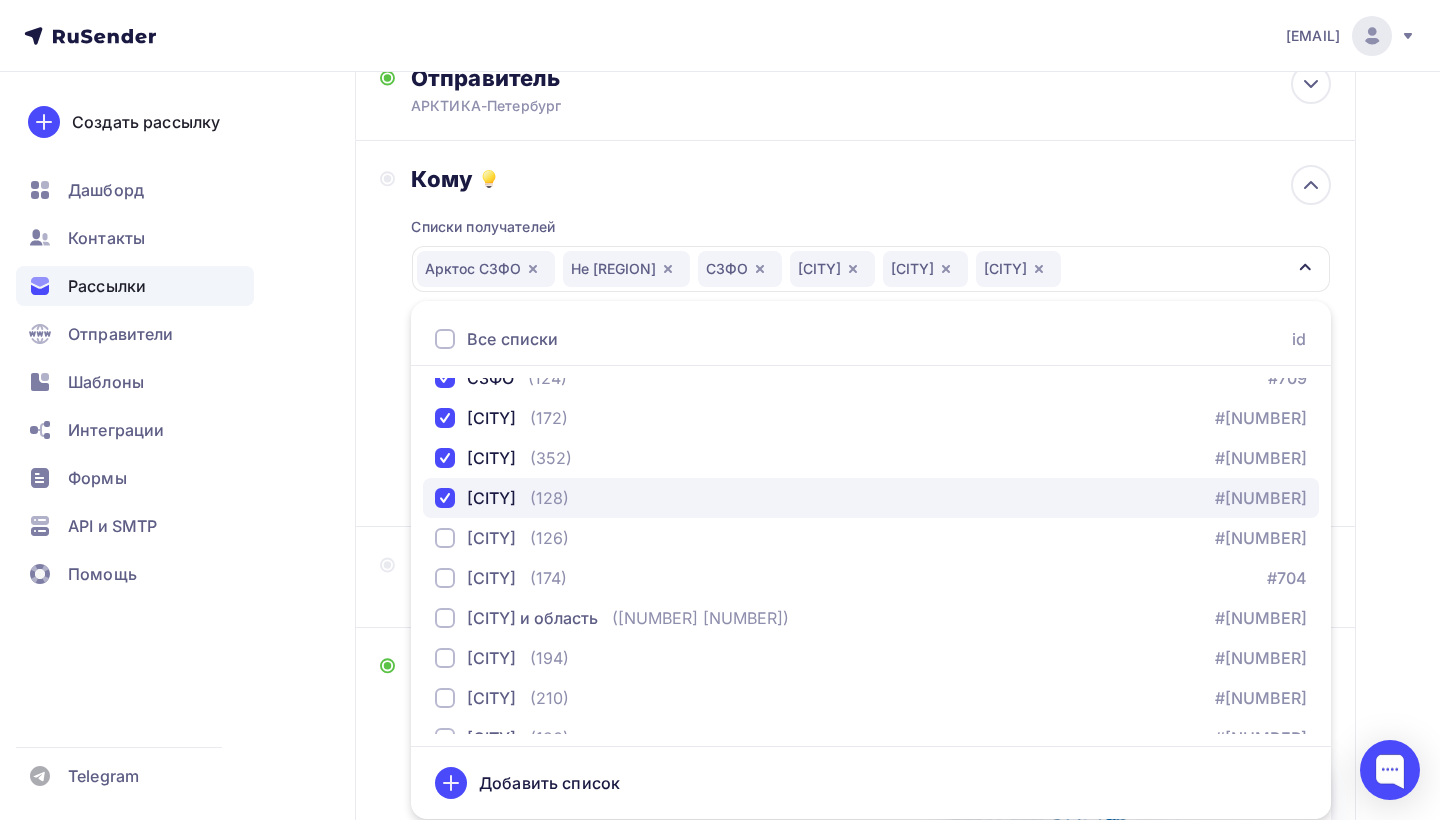 scroll, scrollTop: 319, scrollLeft: 0, axis: vertical 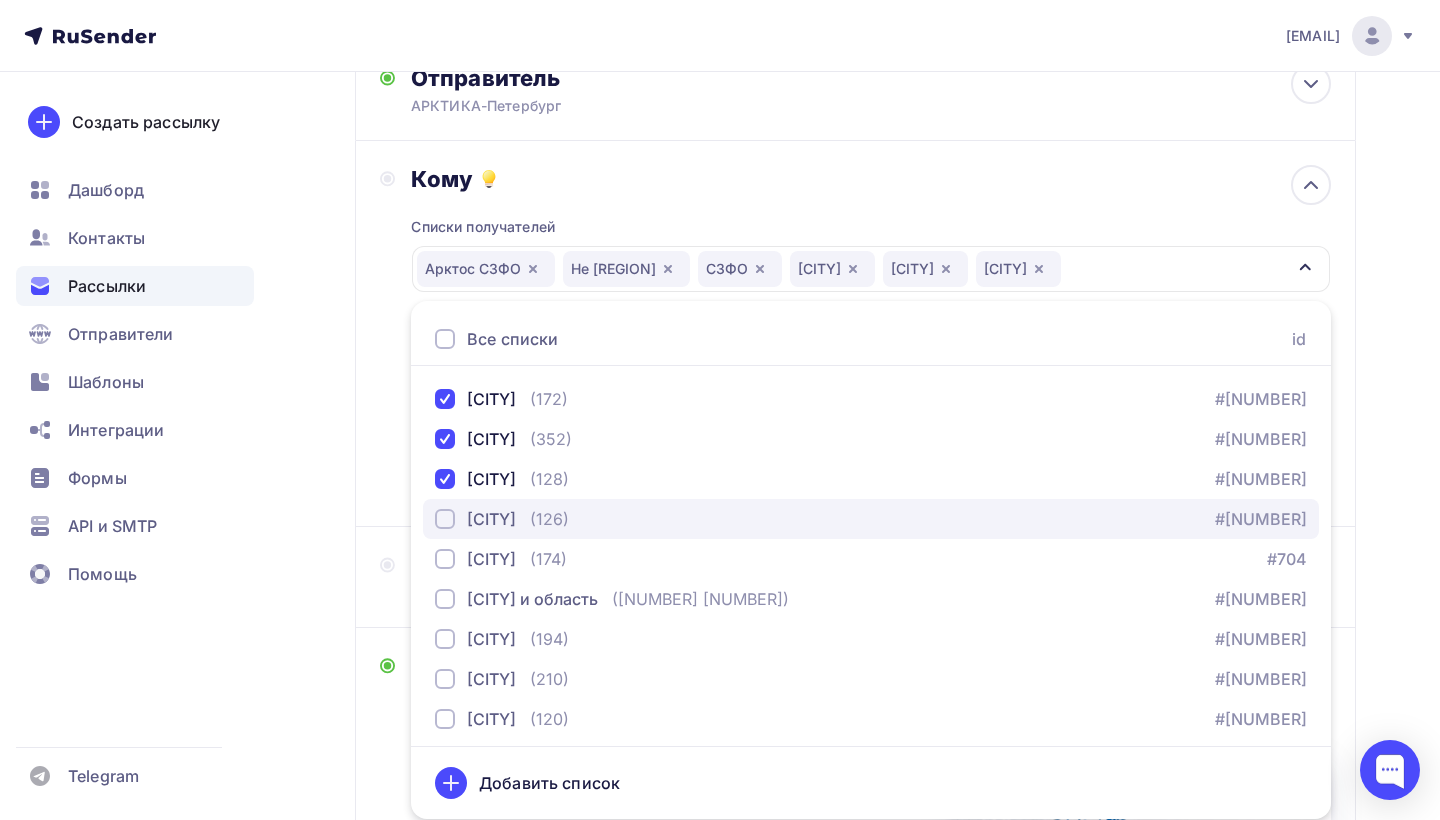 click at bounding box center (445, 519) 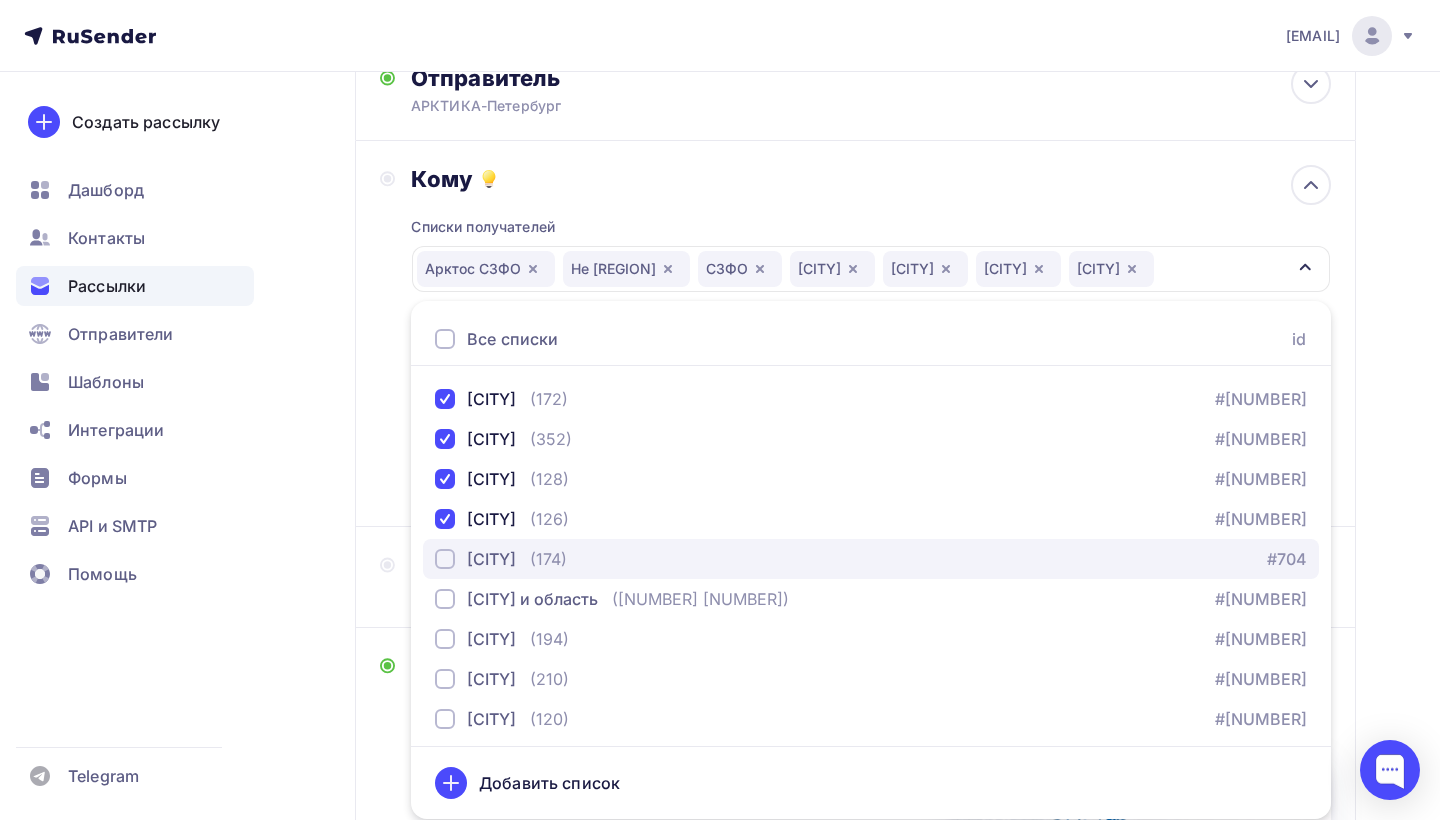 click at bounding box center (445, 559) 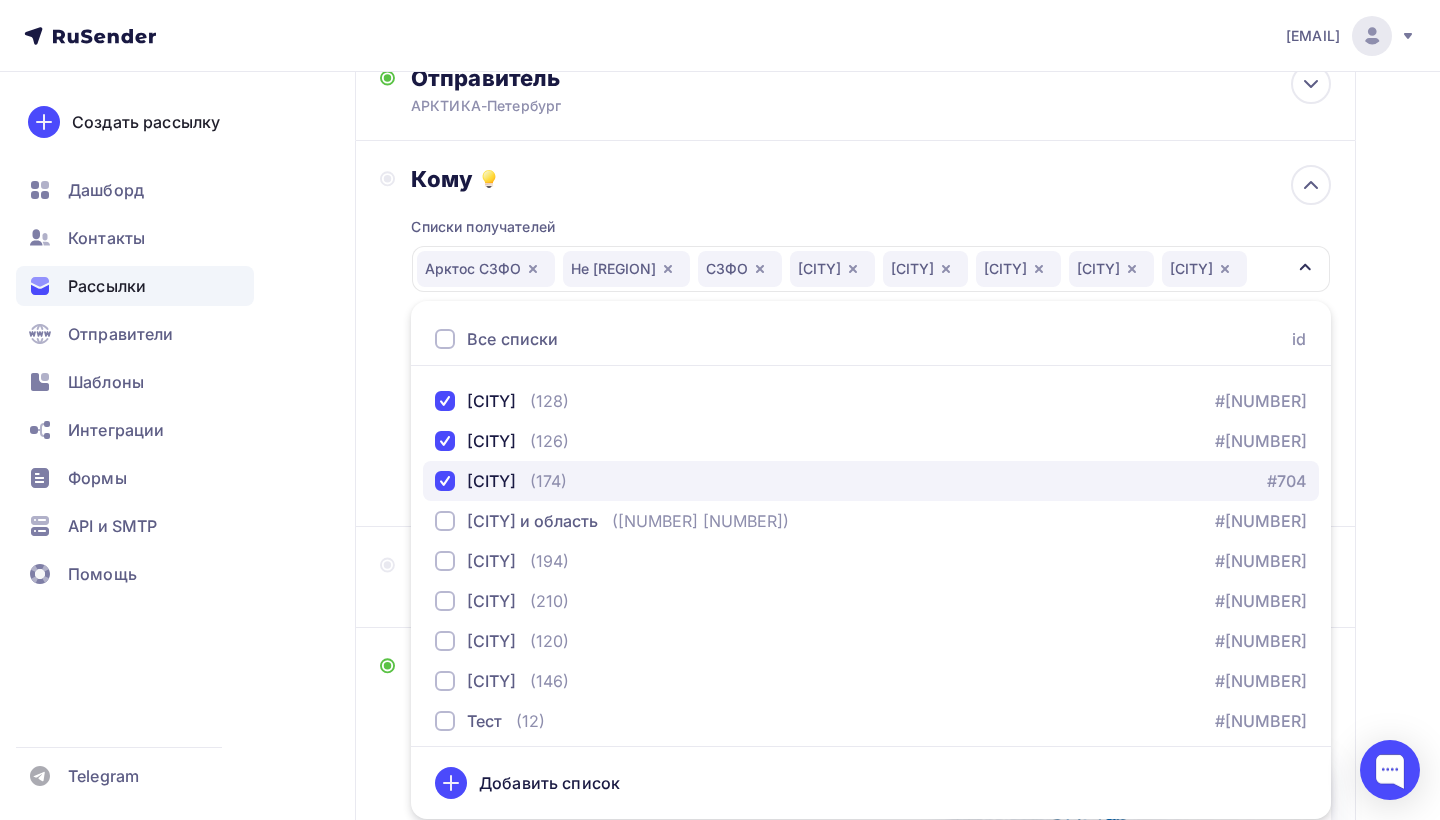 scroll, scrollTop: 401, scrollLeft: 0, axis: vertical 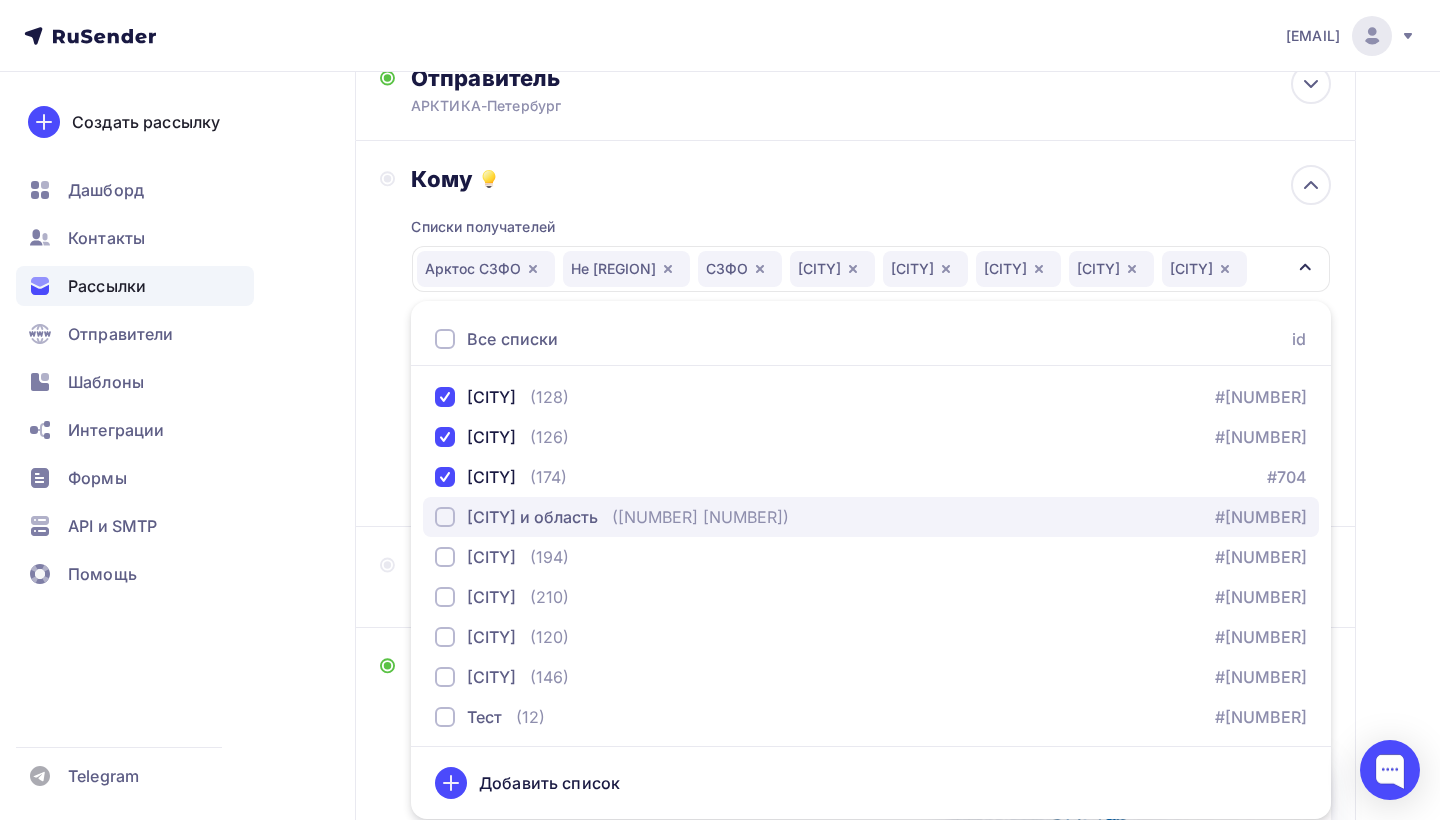 click at bounding box center [445, 517] 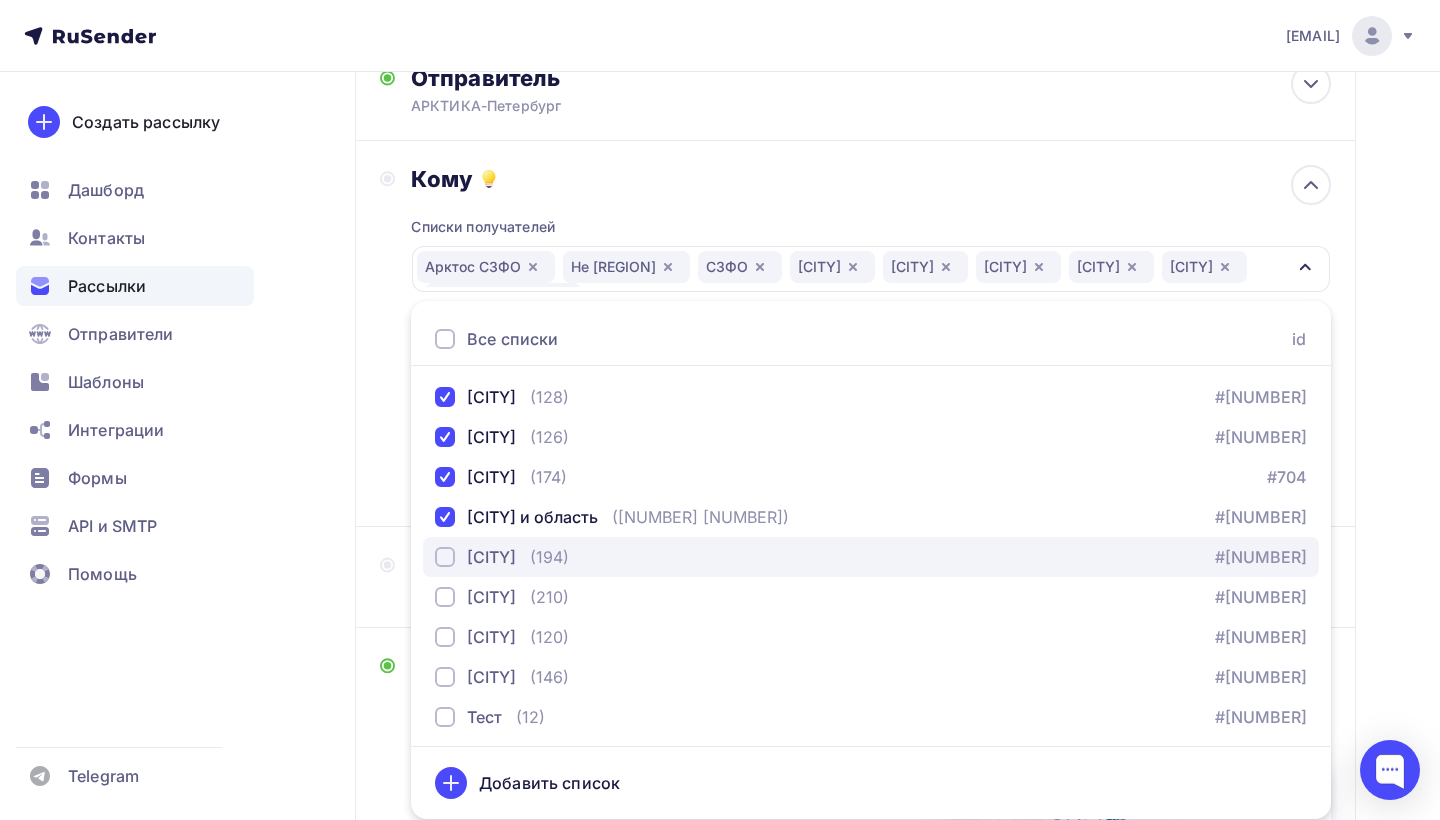 click at bounding box center [445, 557] 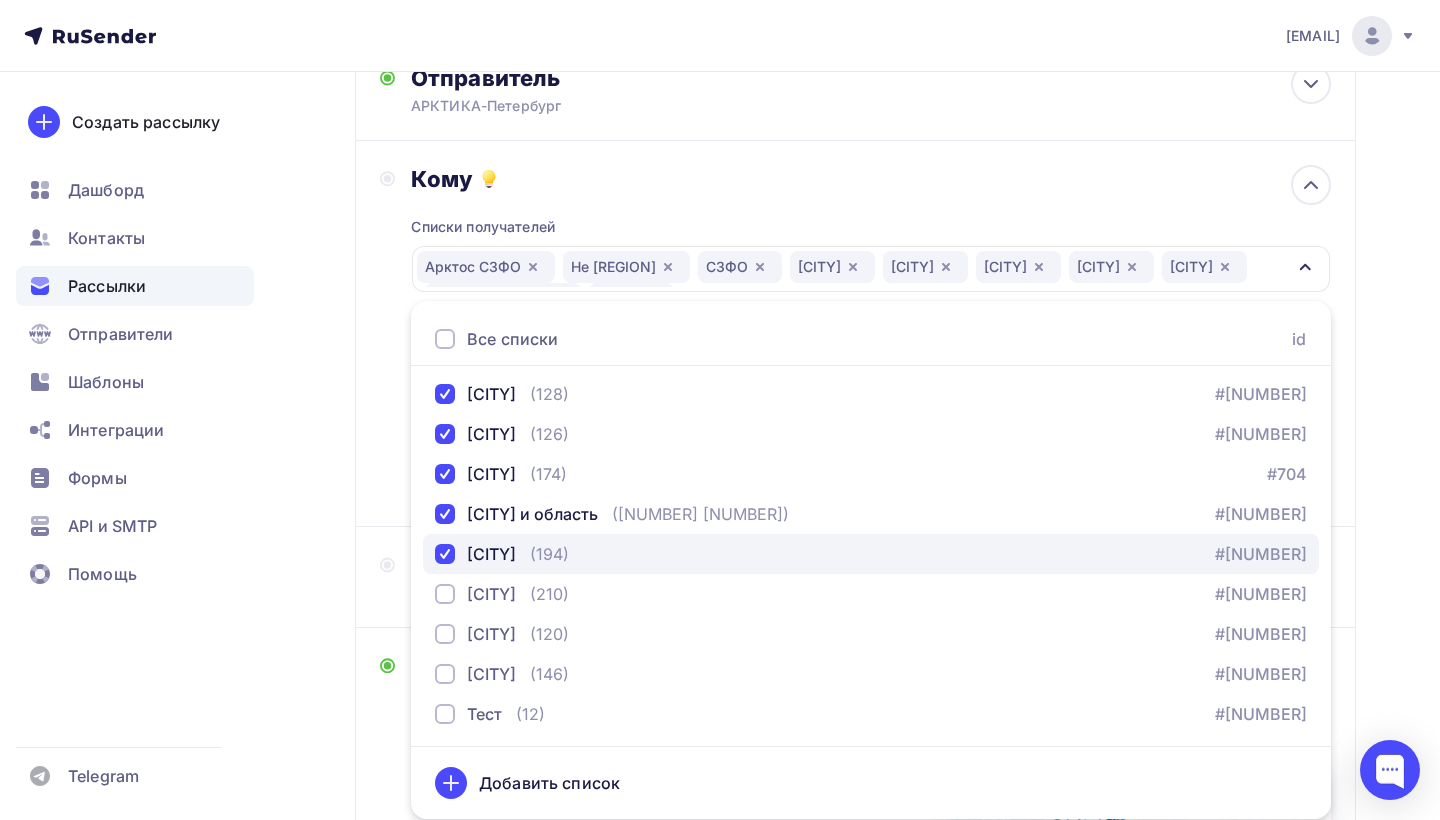 scroll, scrollTop: 404, scrollLeft: 0, axis: vertical 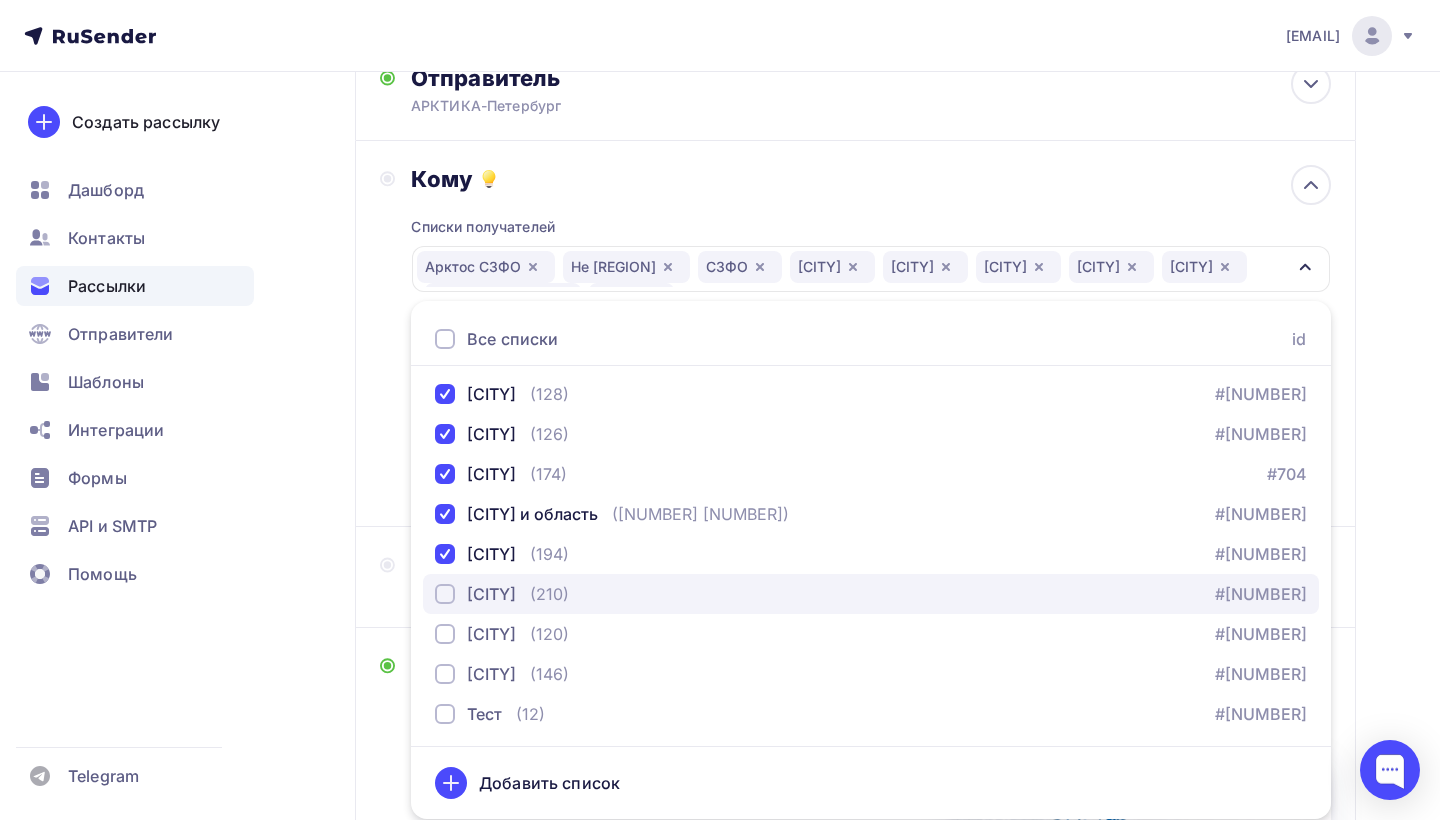 click at bounding box center [445, 594] 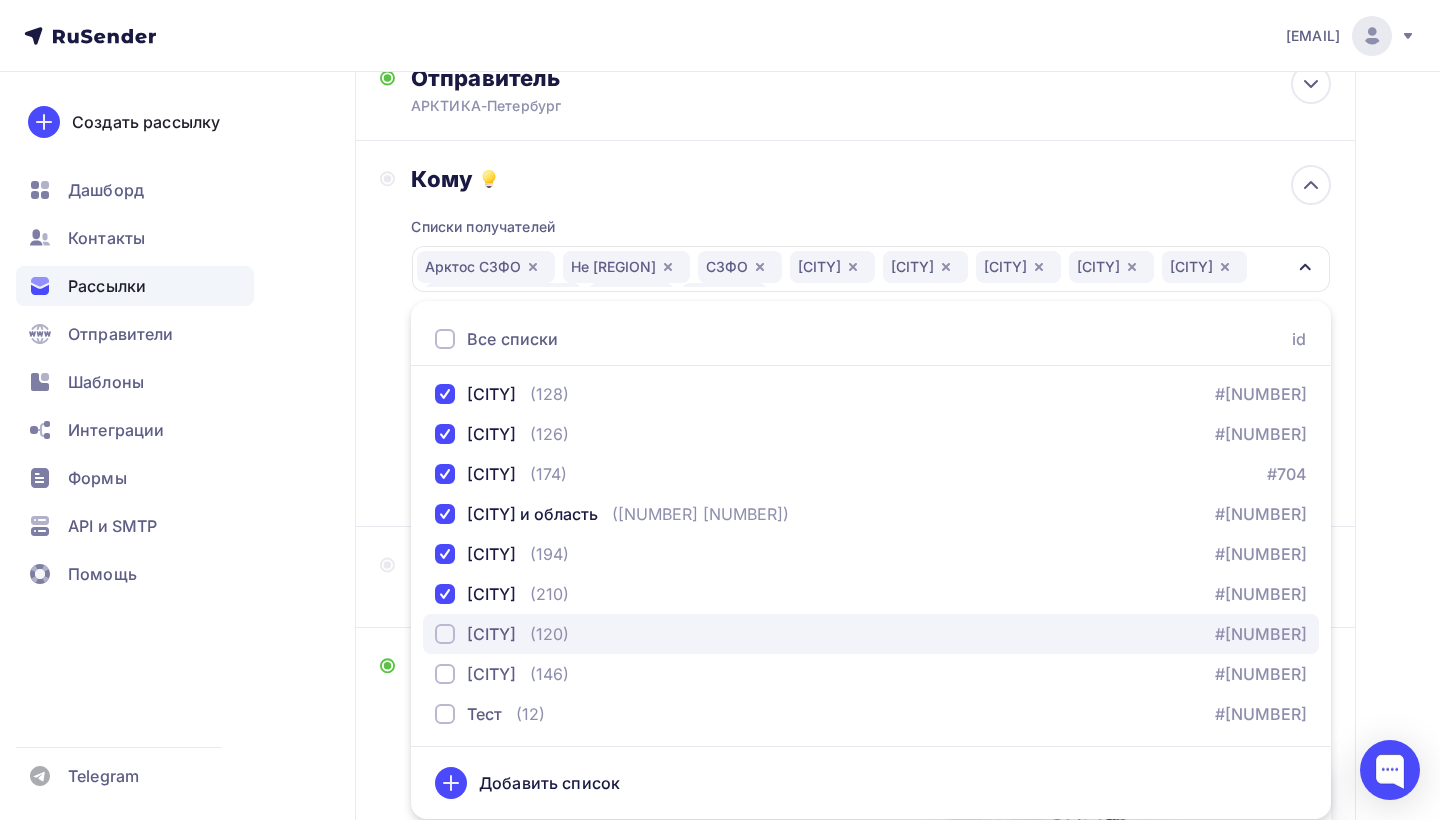 click at bounding box center [445, 634] 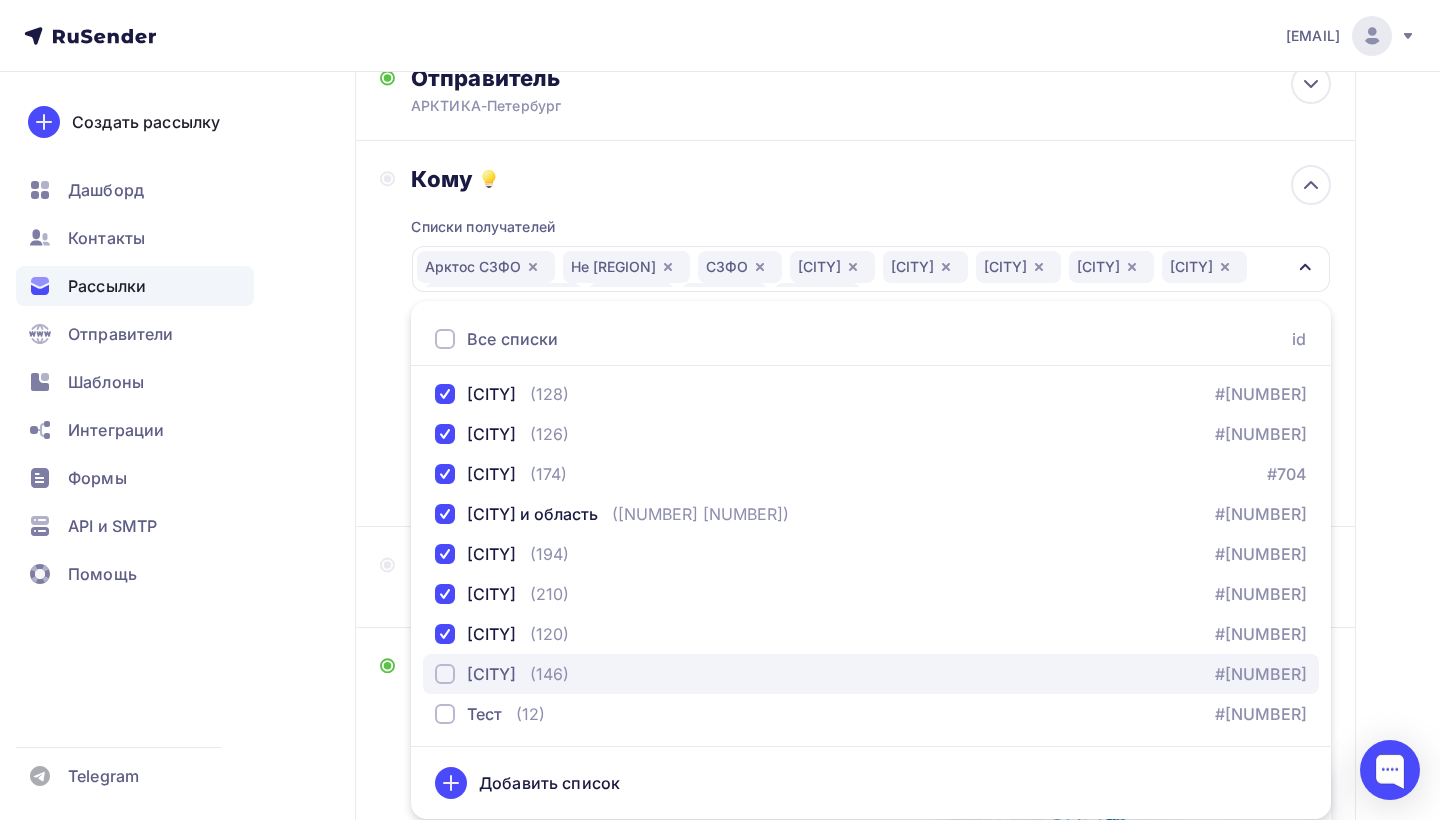 click at bounding box center (445, 674) 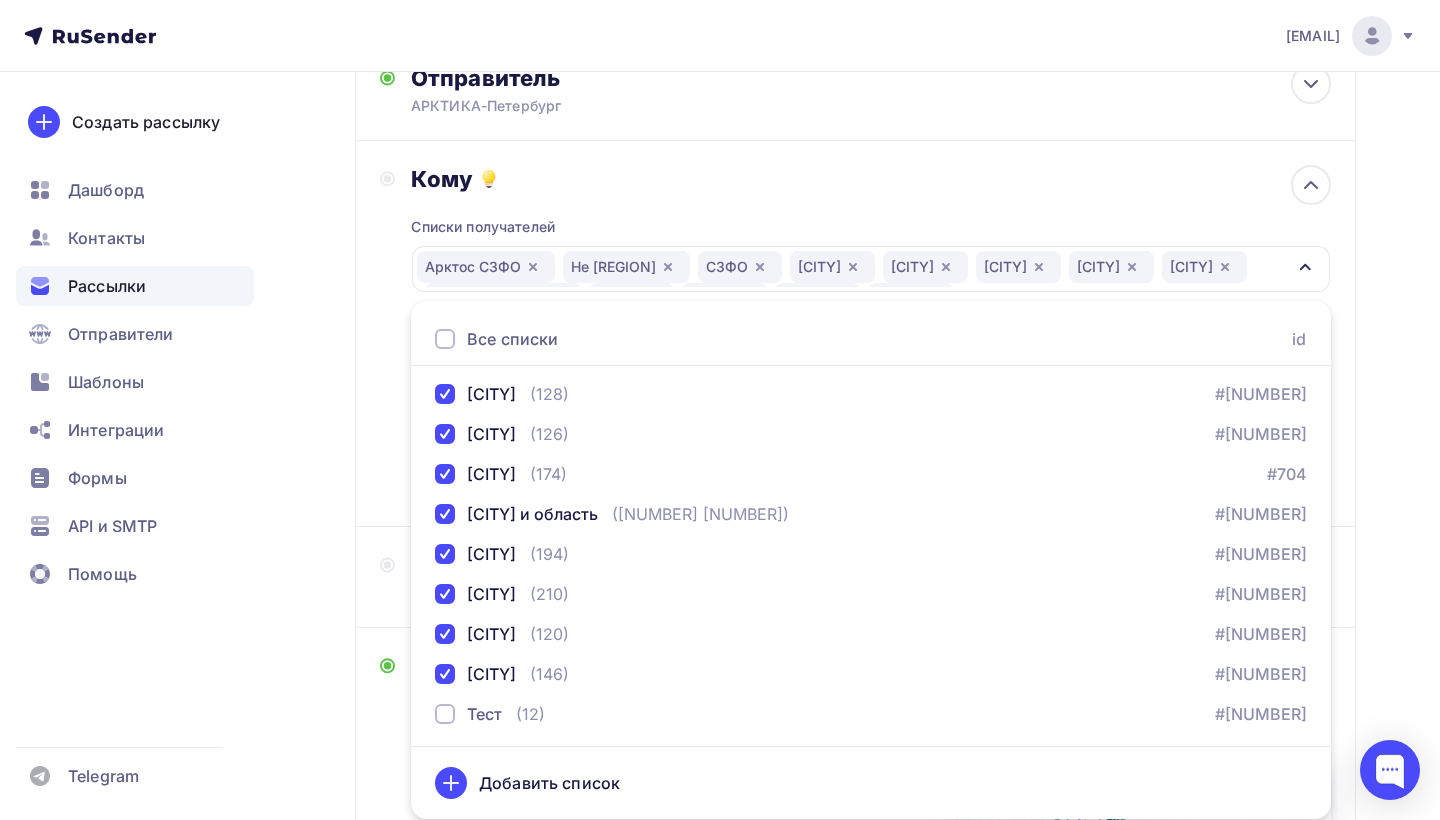 click 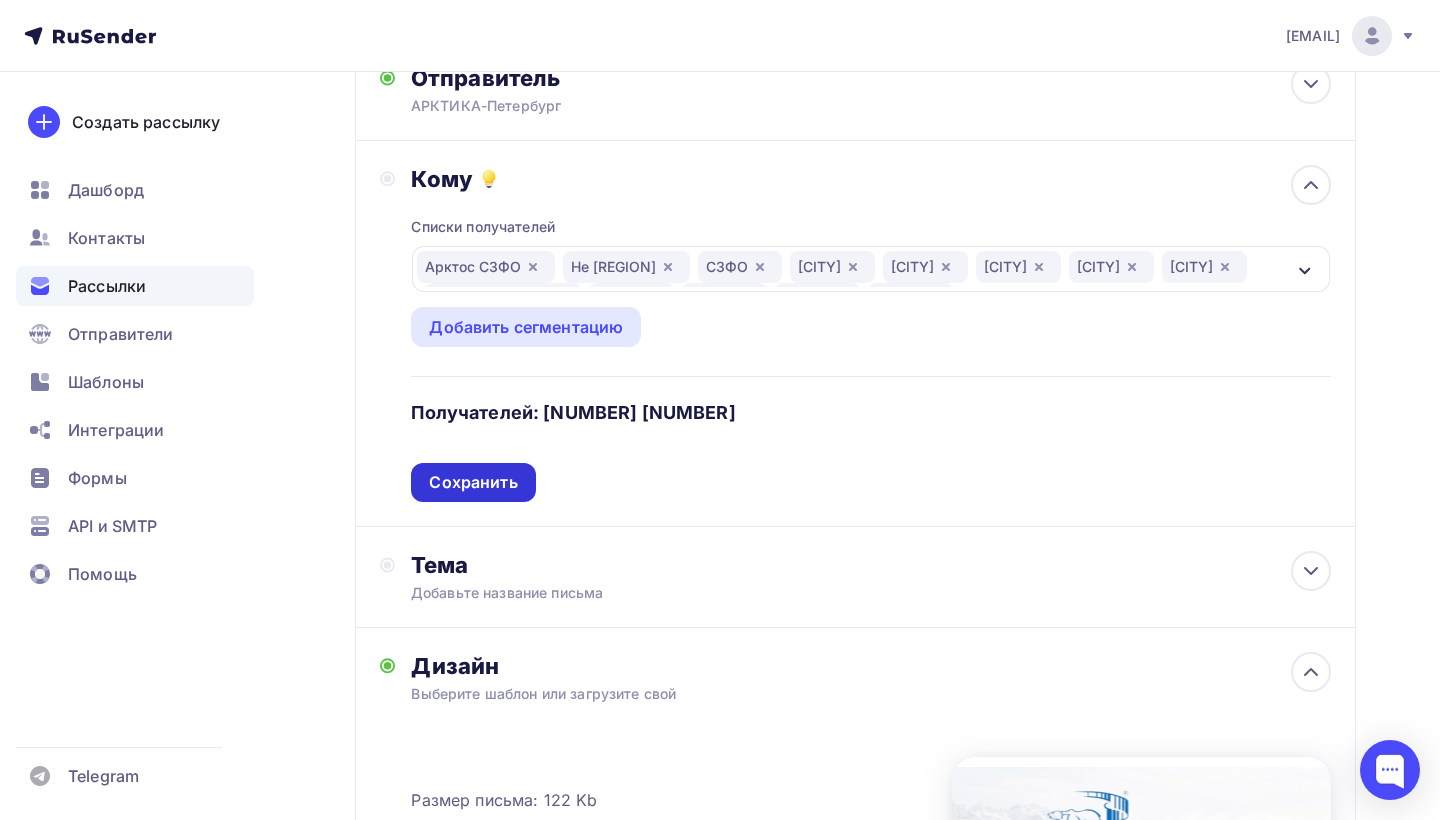 click on "Сохранить" at bounding box center [473, 482] 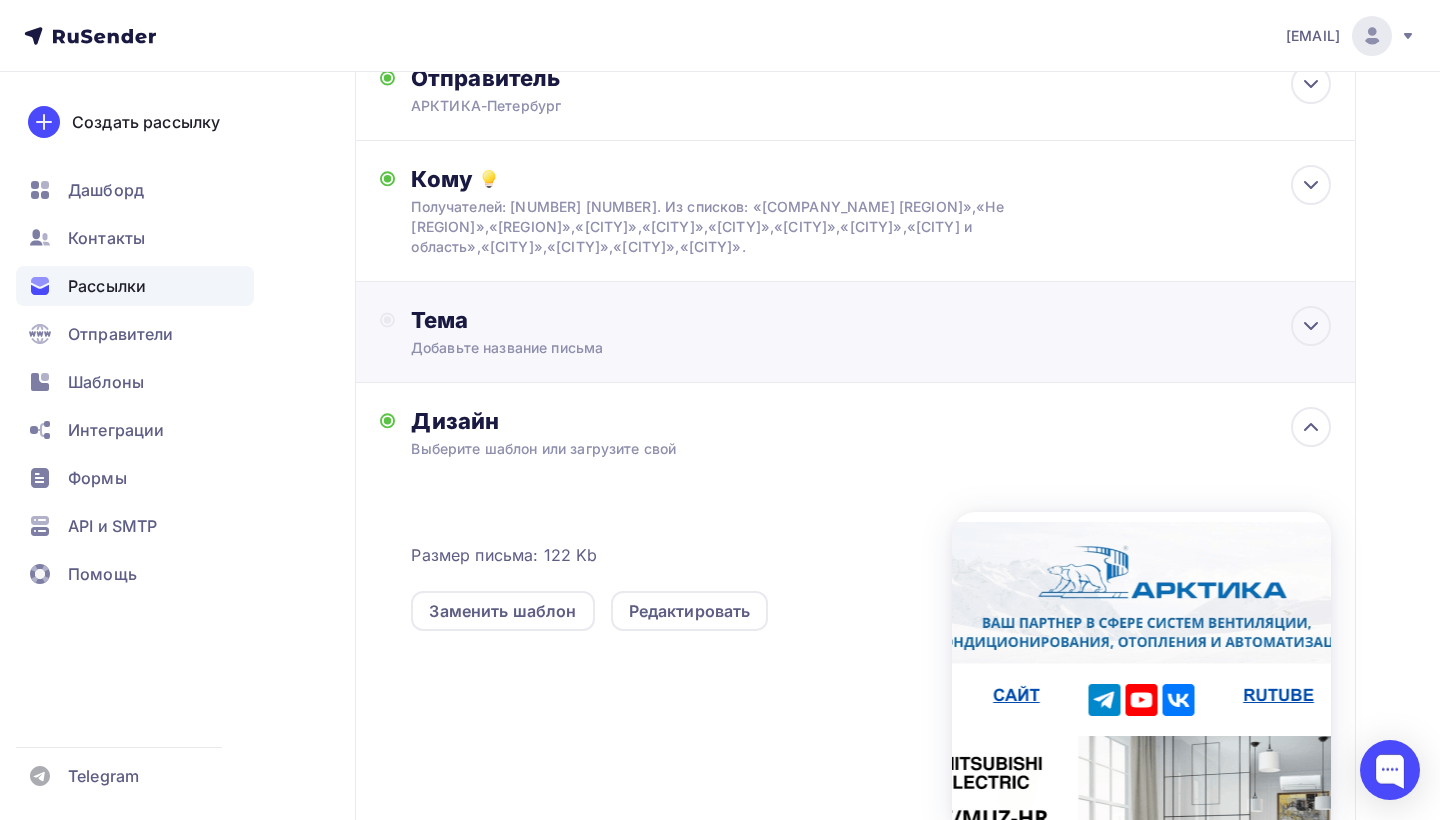 click on "Тема" at bounding box center (608, 320) 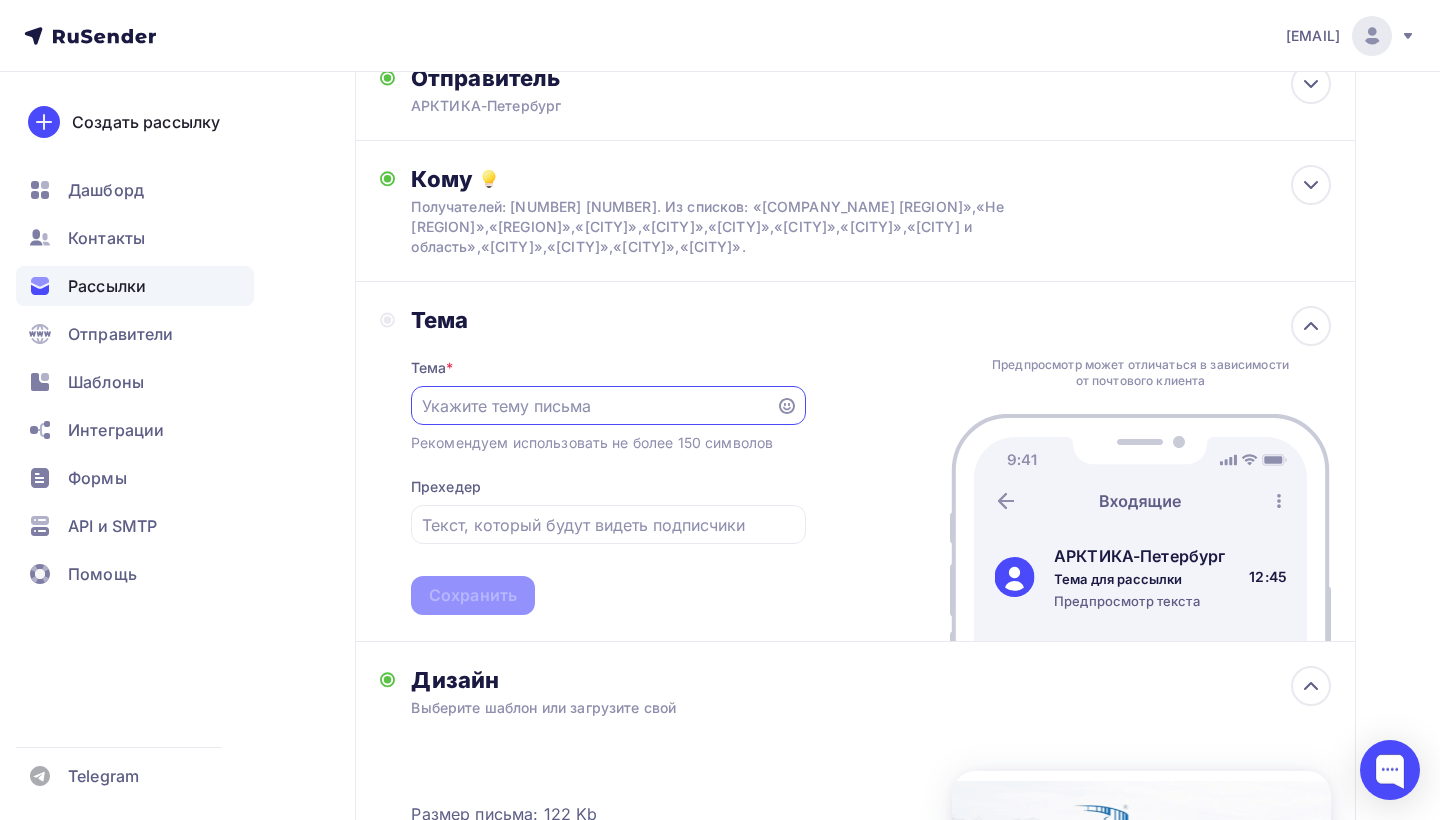 scroll, scrollTop: 0, scrollLeft: 0, axis: both 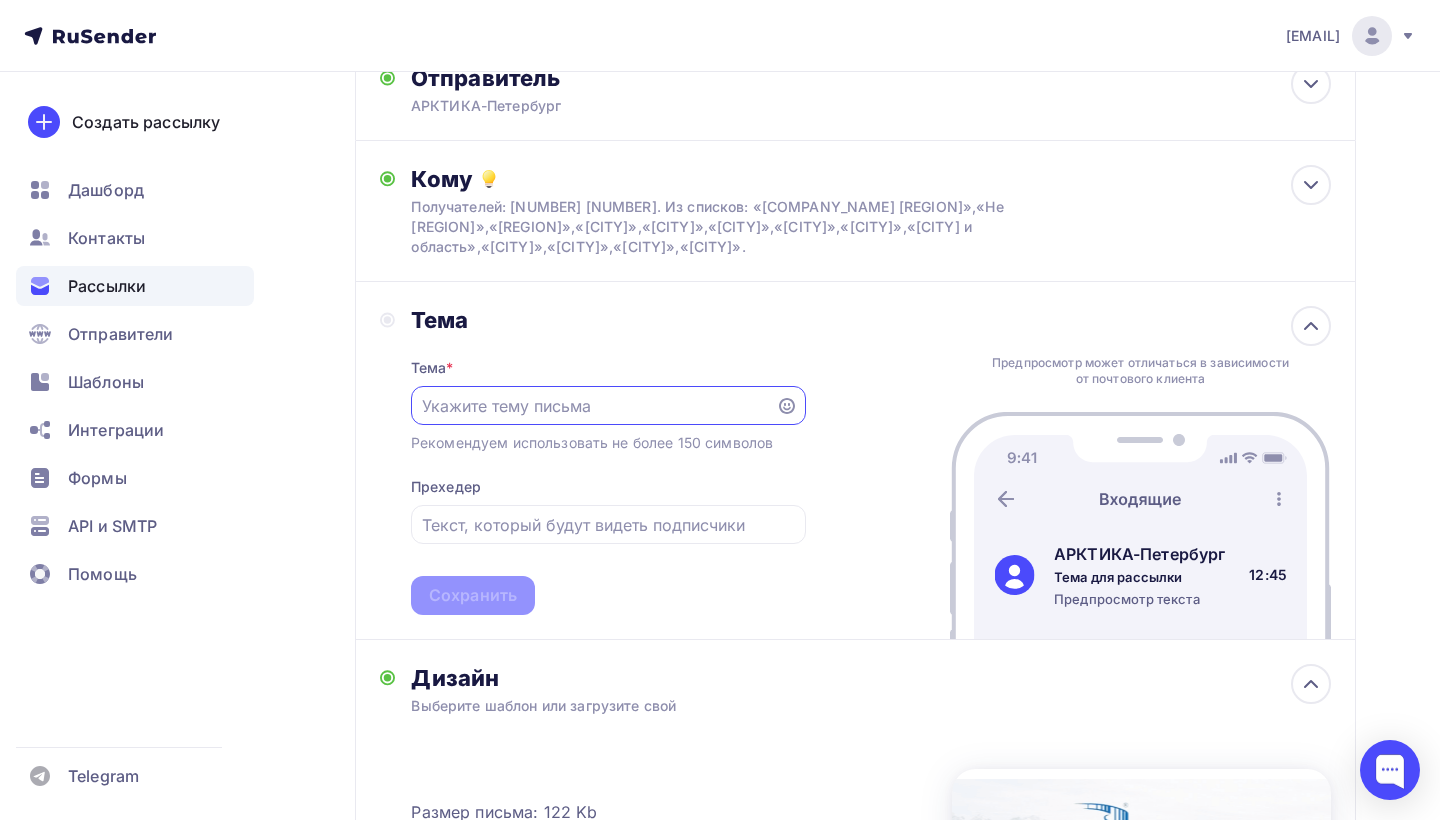 click on "Рассылки" at bounding box center (107, 286) 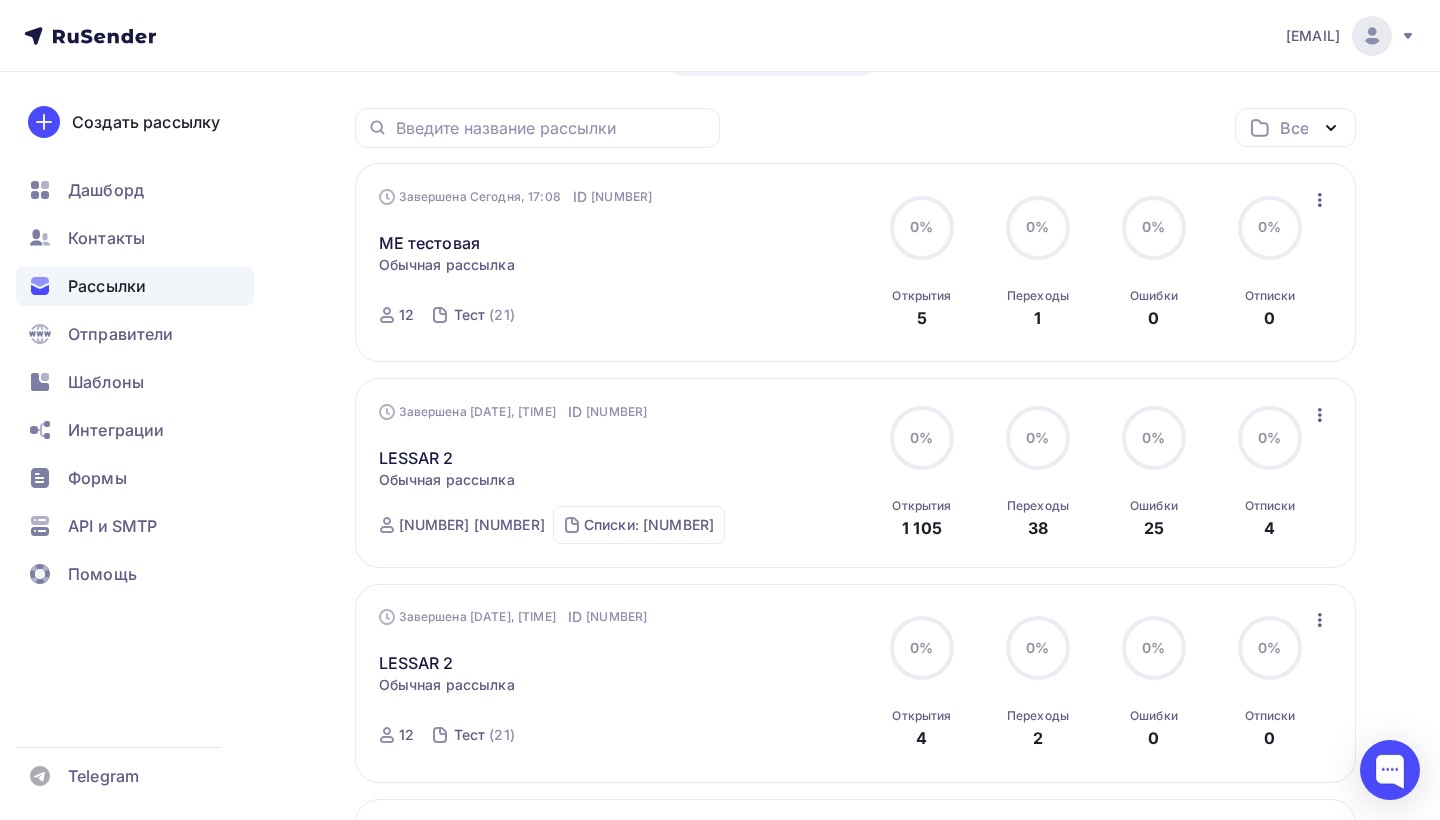 scroll, scrollTop: 0, scrollLeft: 0, axis: both 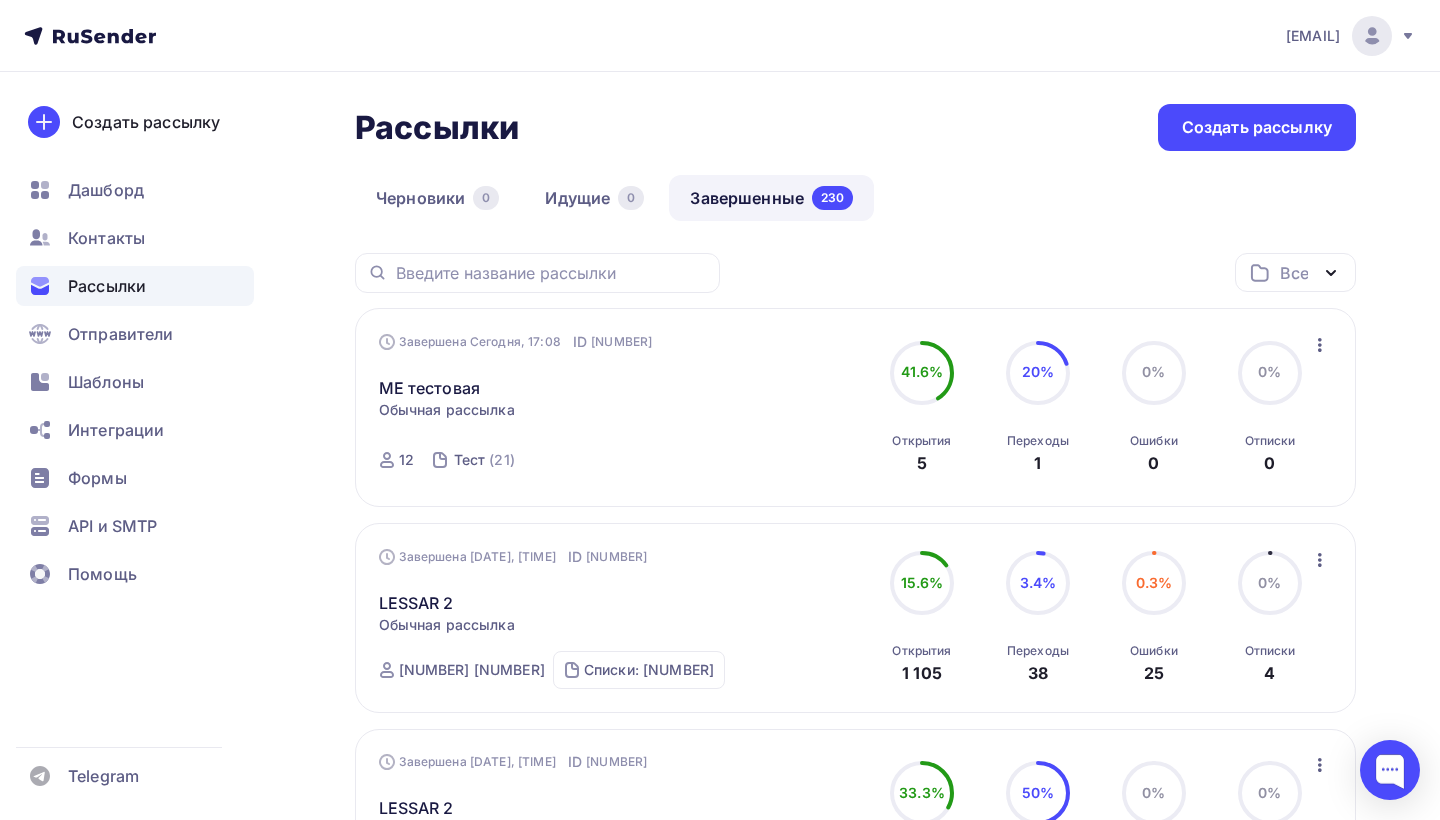 click on "Обычная рассылка" at bounding box center [447, 410] 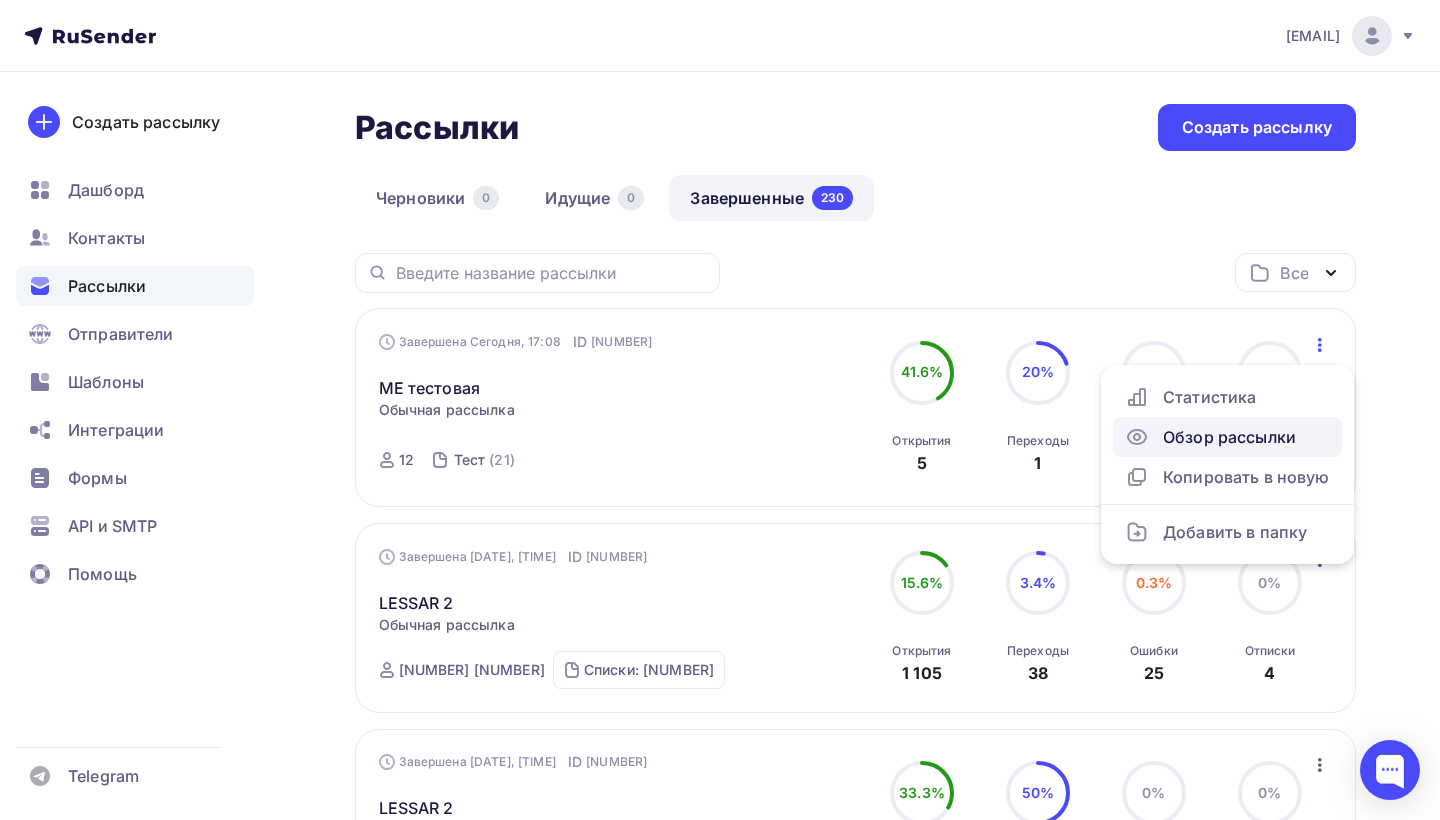 click on "Обзор рассылки" at bounding box center [1227, 437] 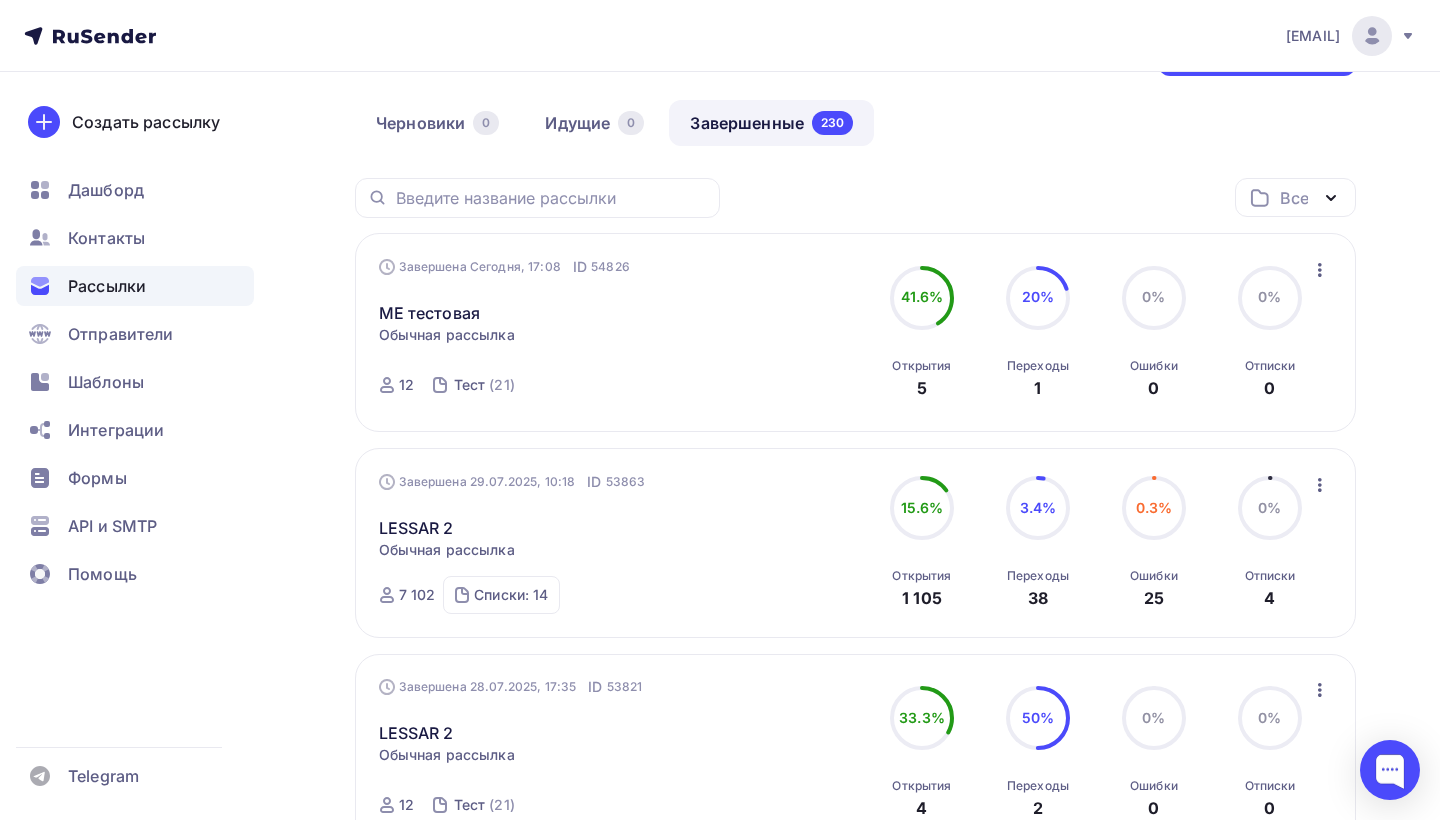 scroll, scrollTop: 70, scrollLeft: 0, axis: vertical 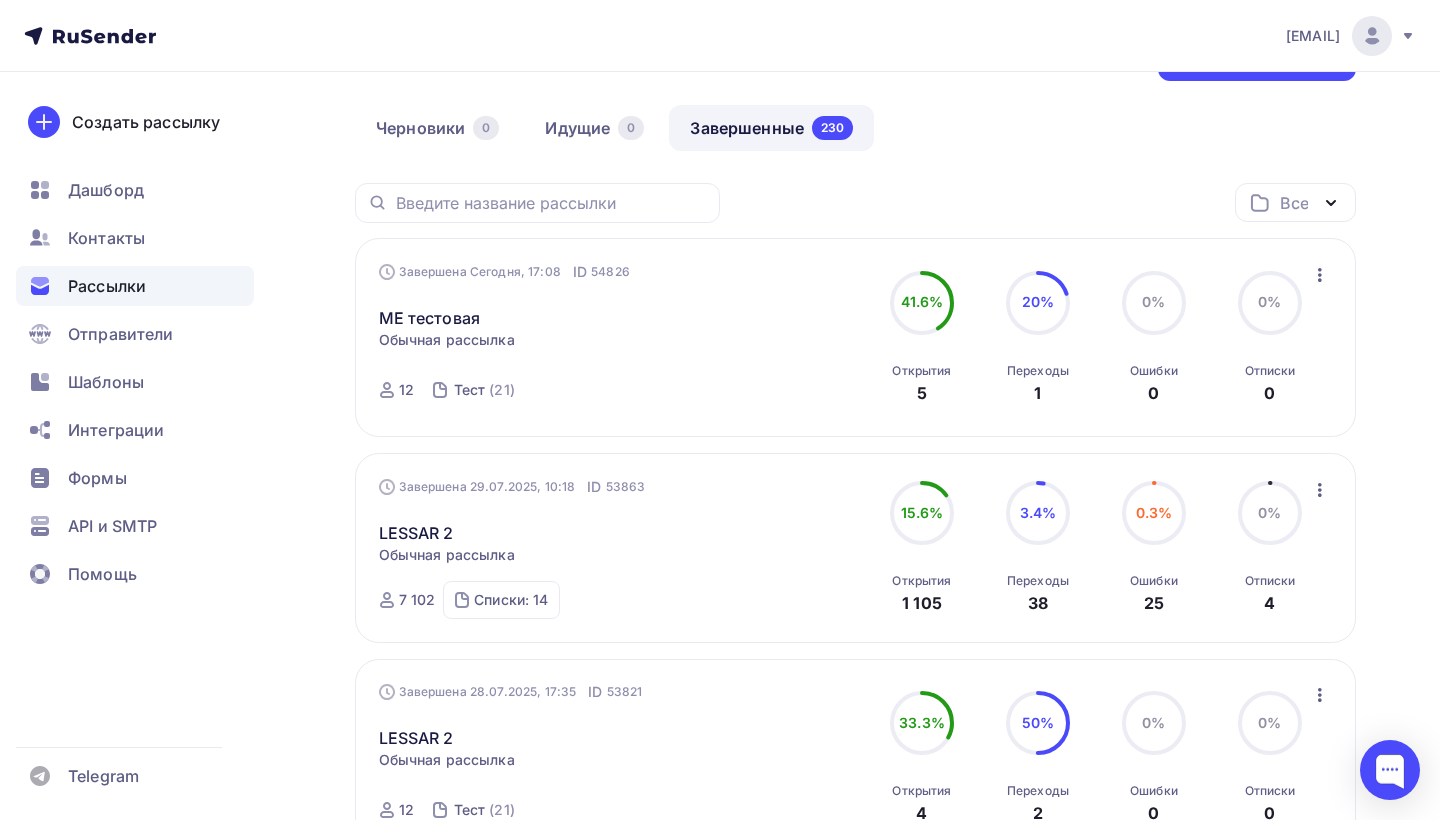 click 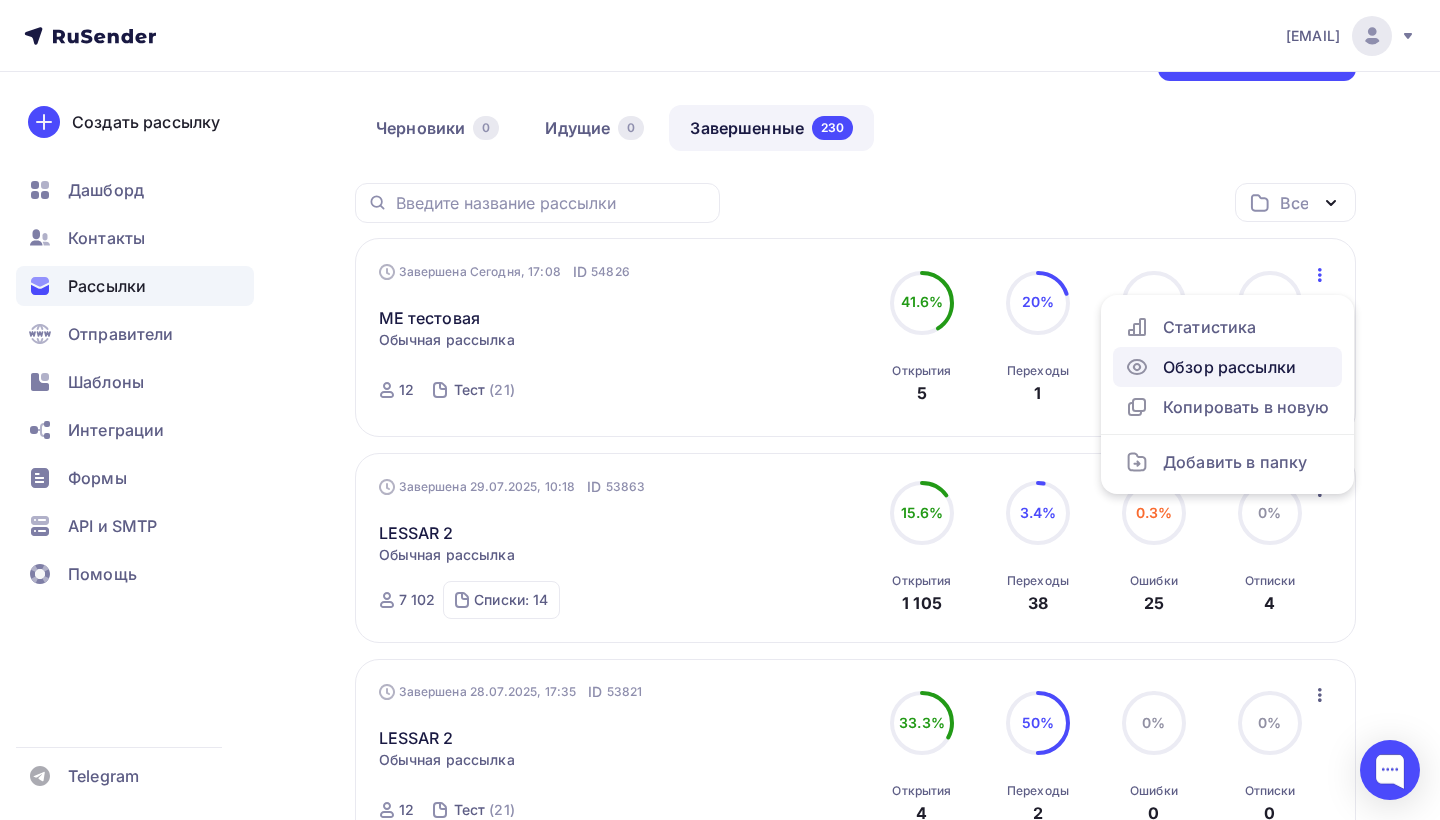 click on "Обзор рассылки" at bounding box center [1227, 367] 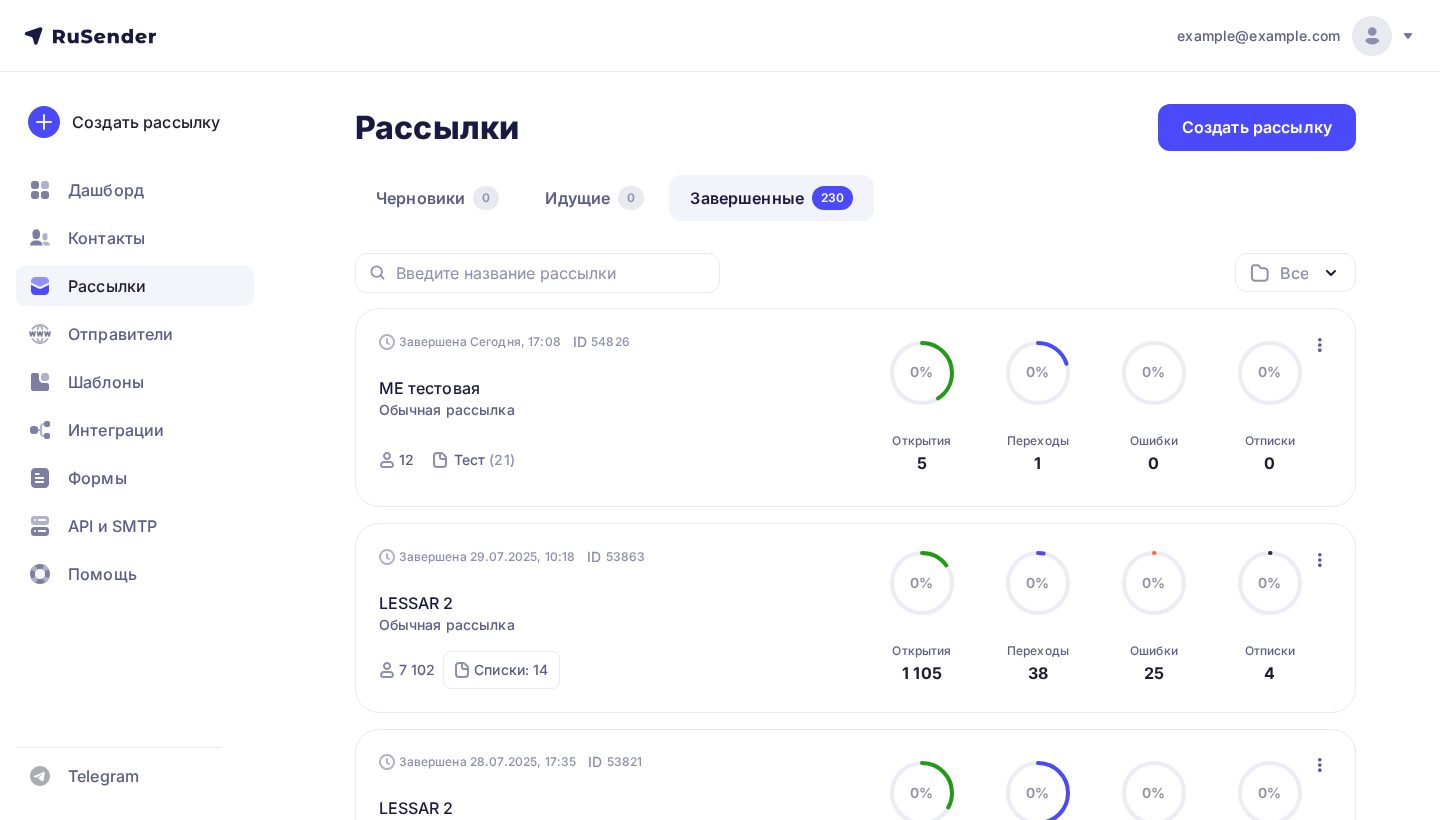 scroll, scrollTop: 0, scrollLeft: 0, axis: both 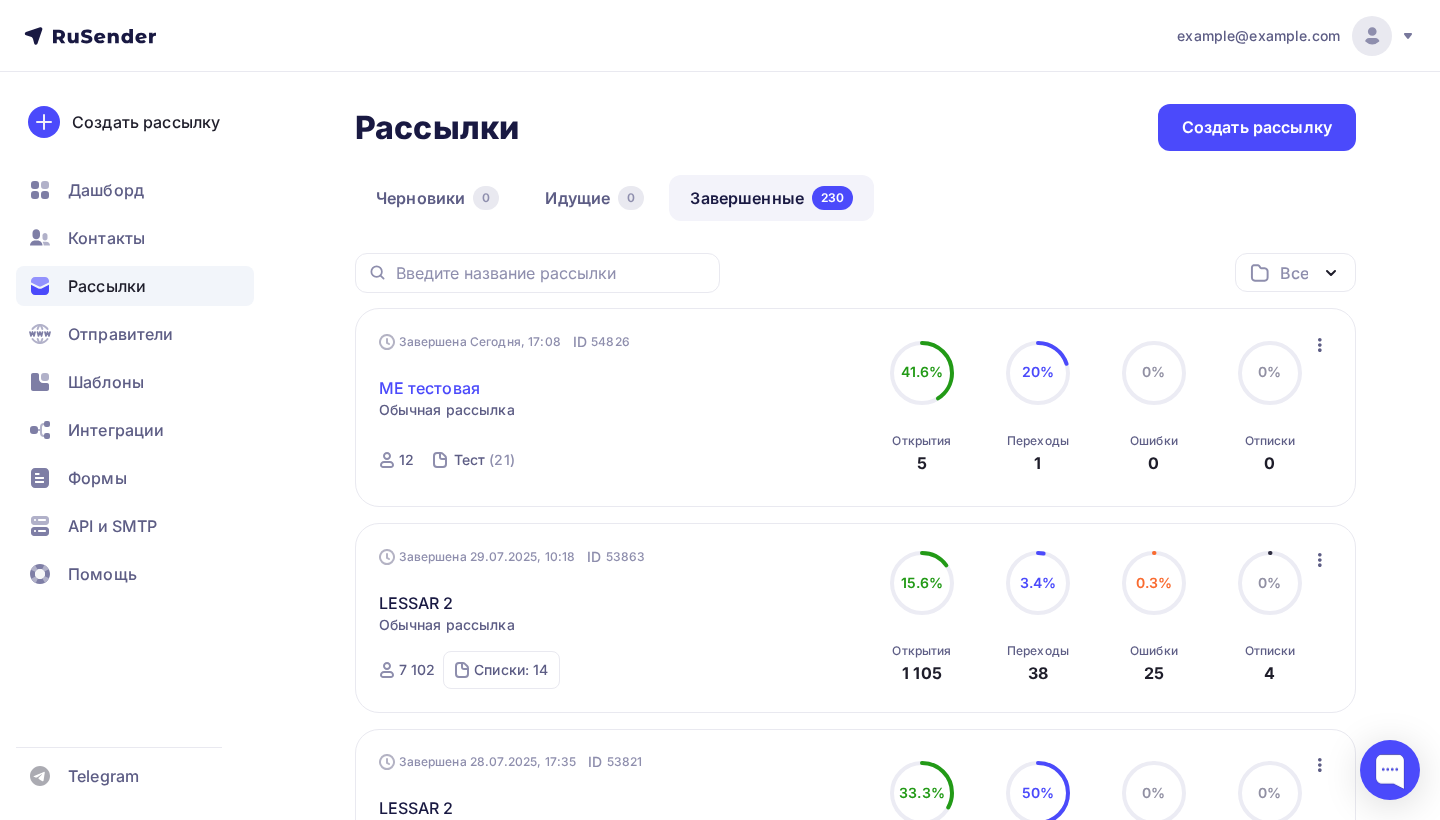 click on "ME тестовая" at bounding box center (430, 388) 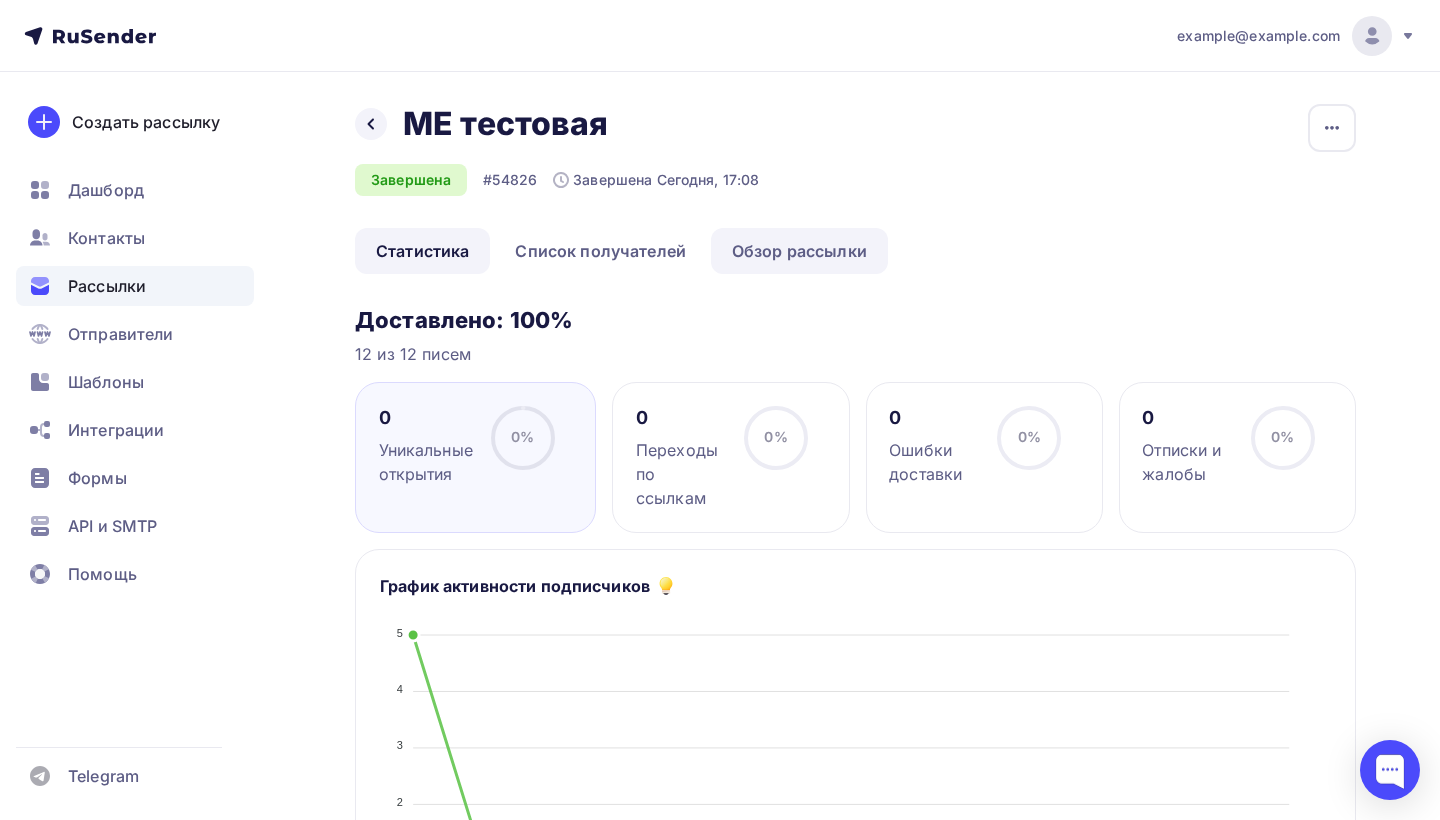 click on "Обзор рассылки" at bounding box center (799, 251) 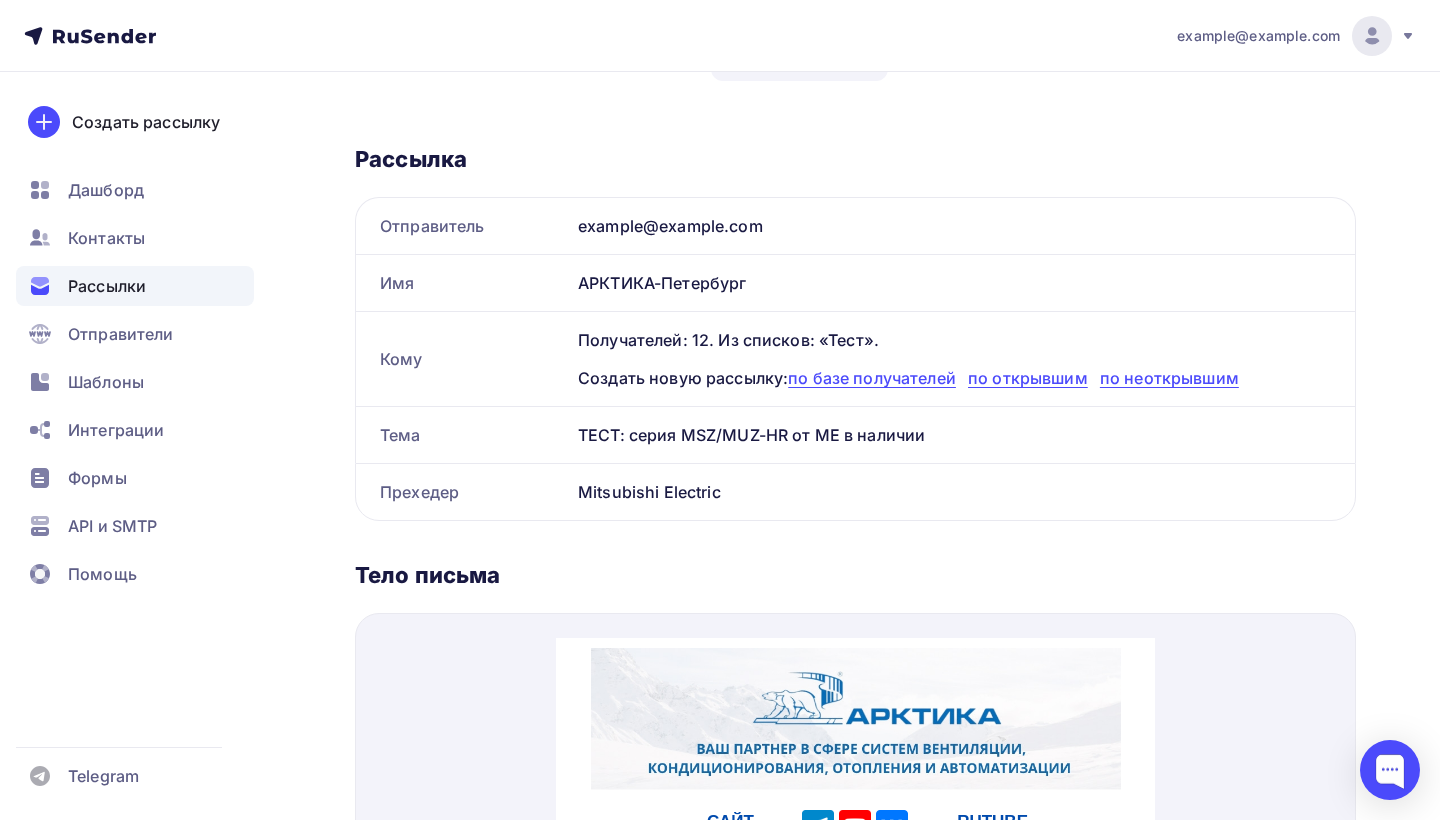 scroll, scrollTop: 195, scrollLeft: 0, axis: vertical 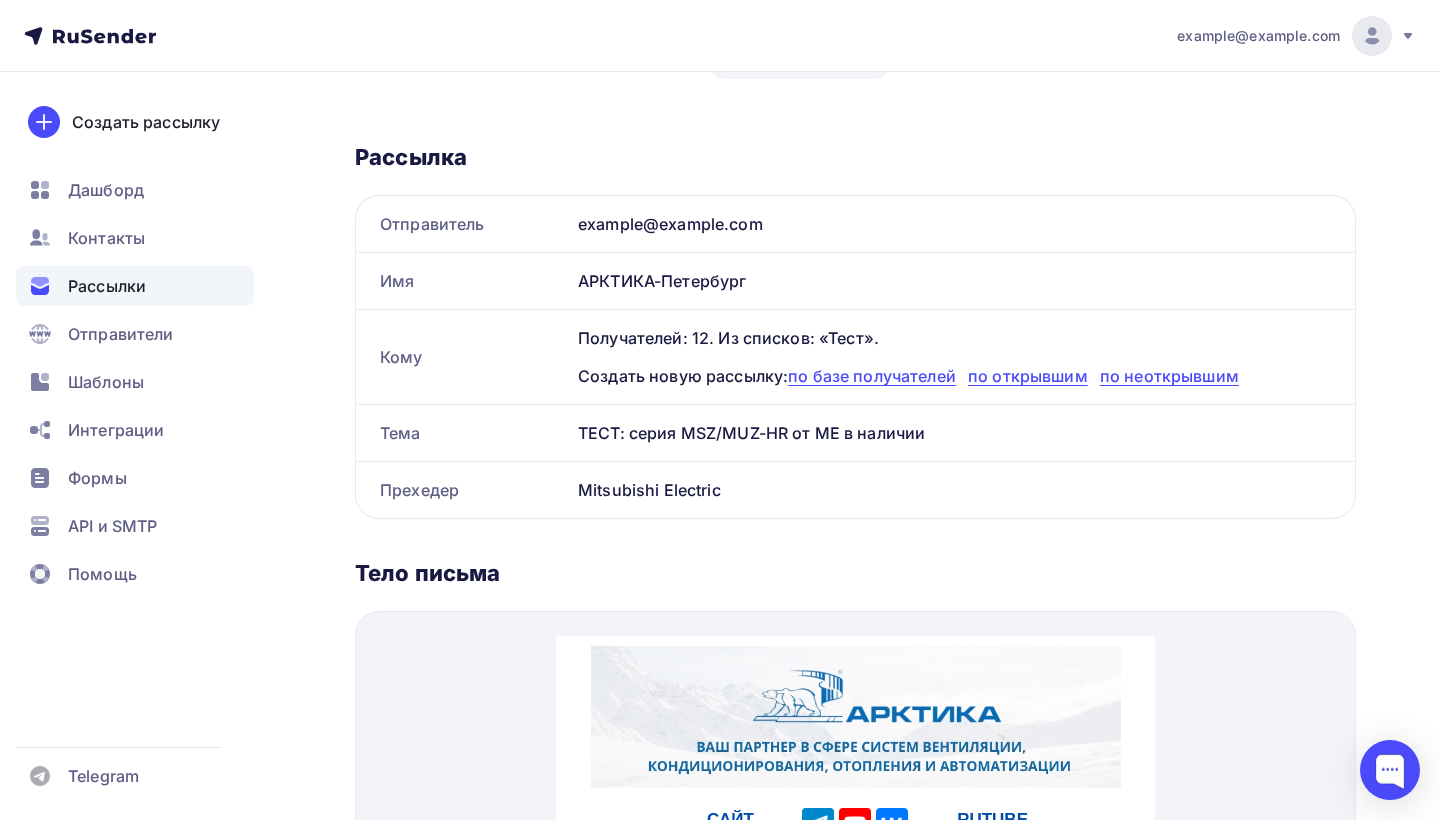 drag, startPoint x: 630, startPoint y: 435, endPoint x: 943, endPoint y: 431, distance: 313.02554 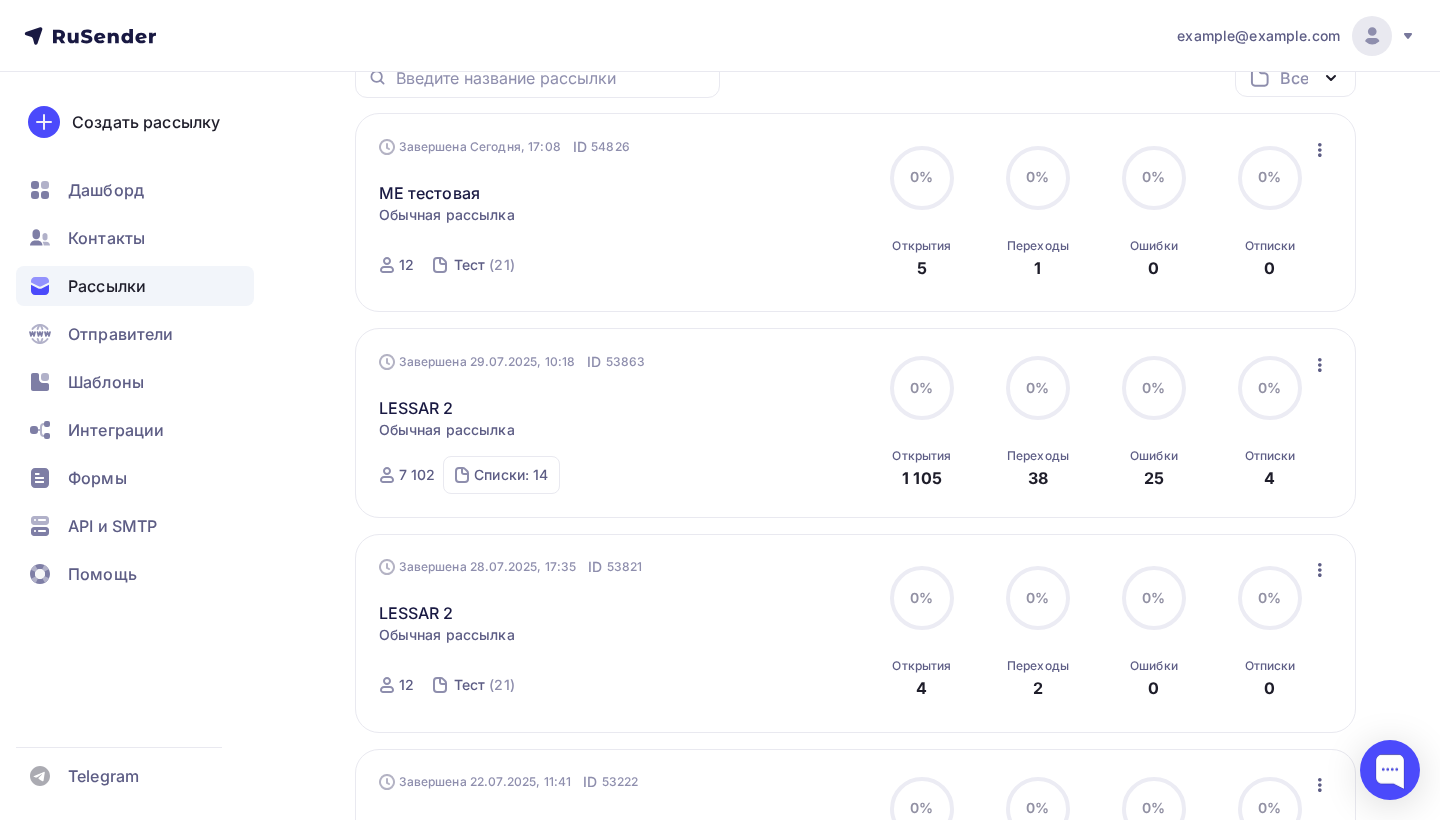 scroll, scrollTop: 0, scrollLeft: 0, axis: both 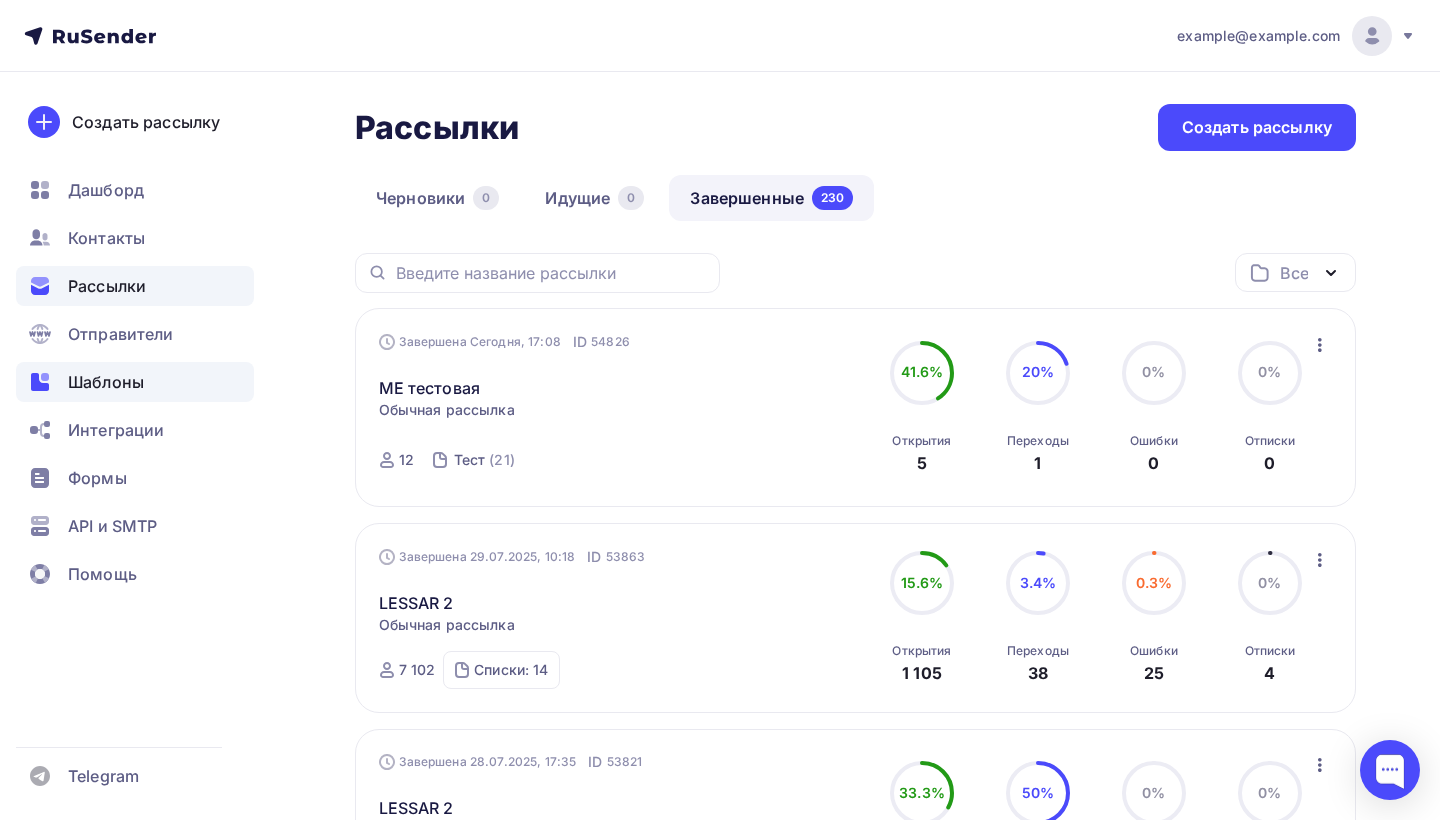 click on "Шаблоны" at bounding box center [106, 382] 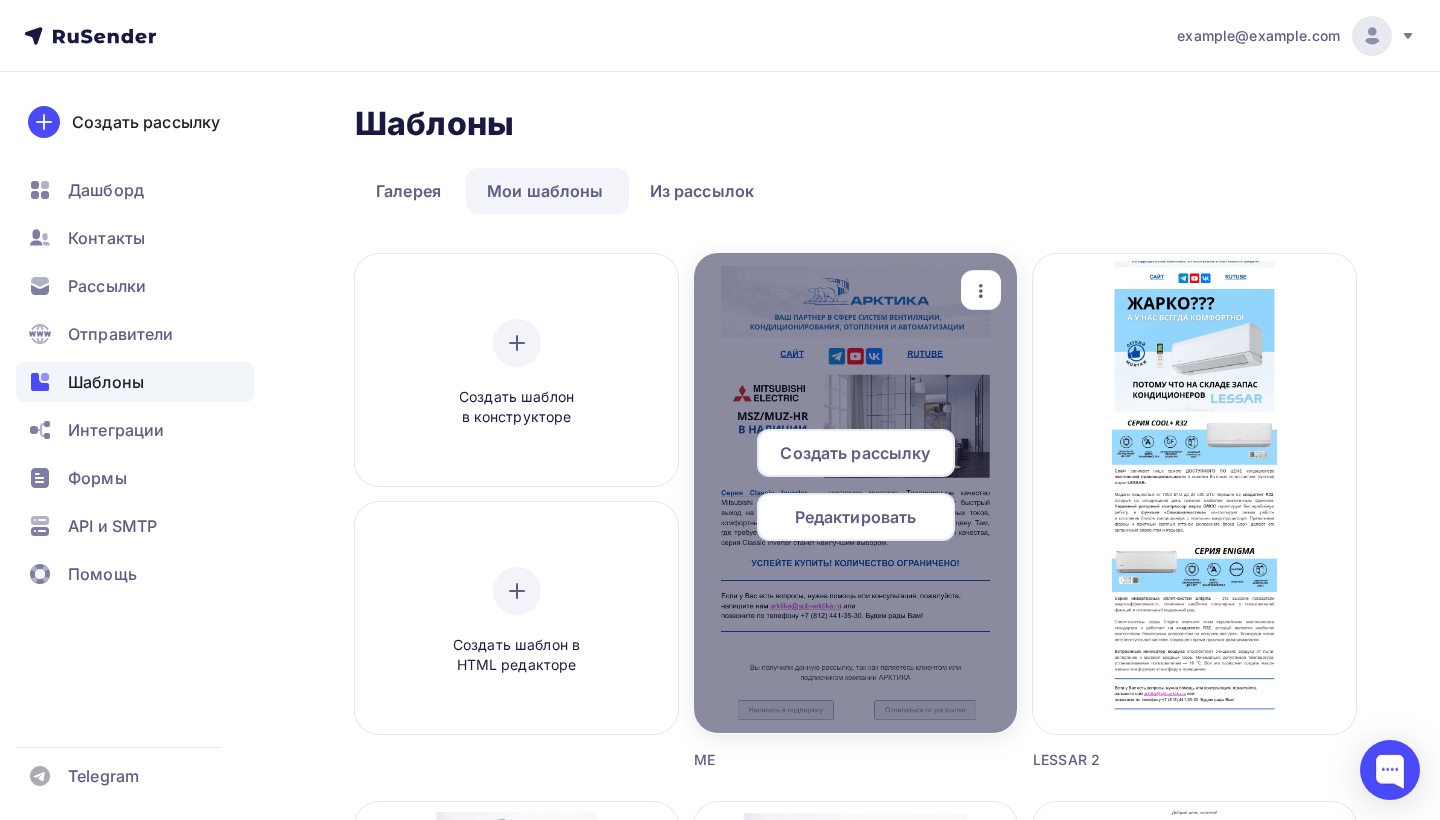 click on "Создать рассылку" at bounding box center [855, 453] 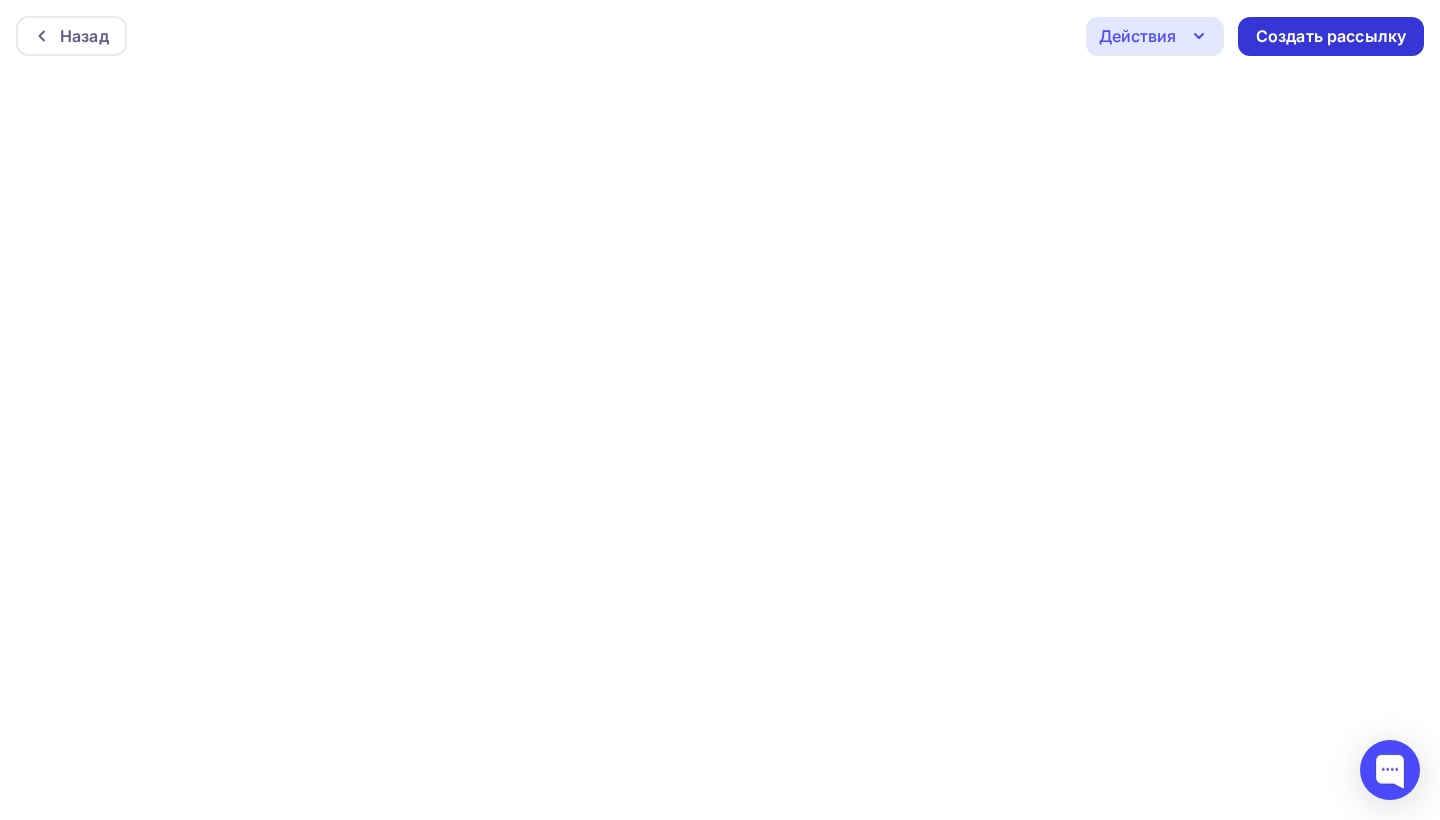 click on "Создать рассылку" at bounding box center [1331, 36] 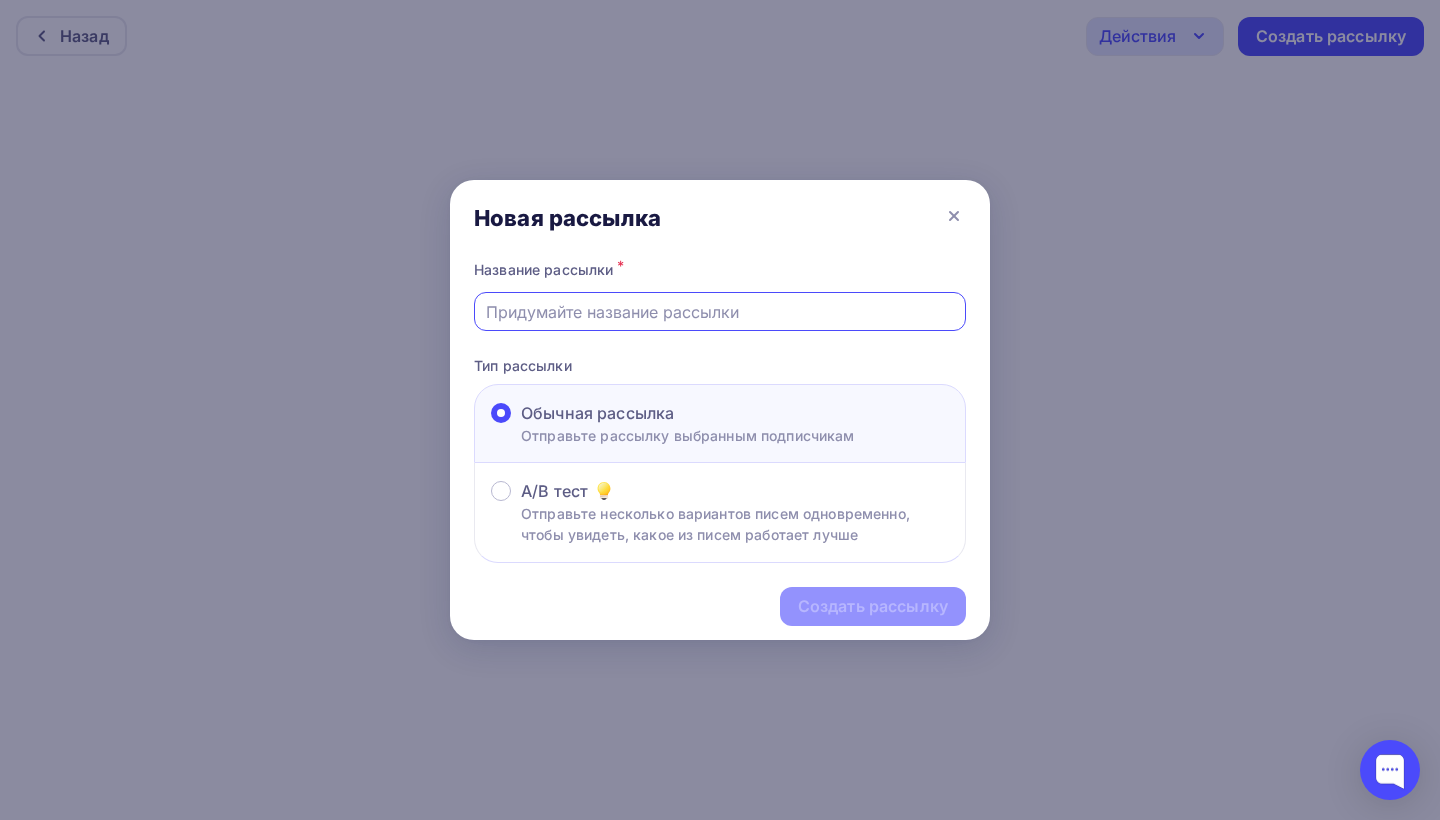 click at bounding box center (720, 312) 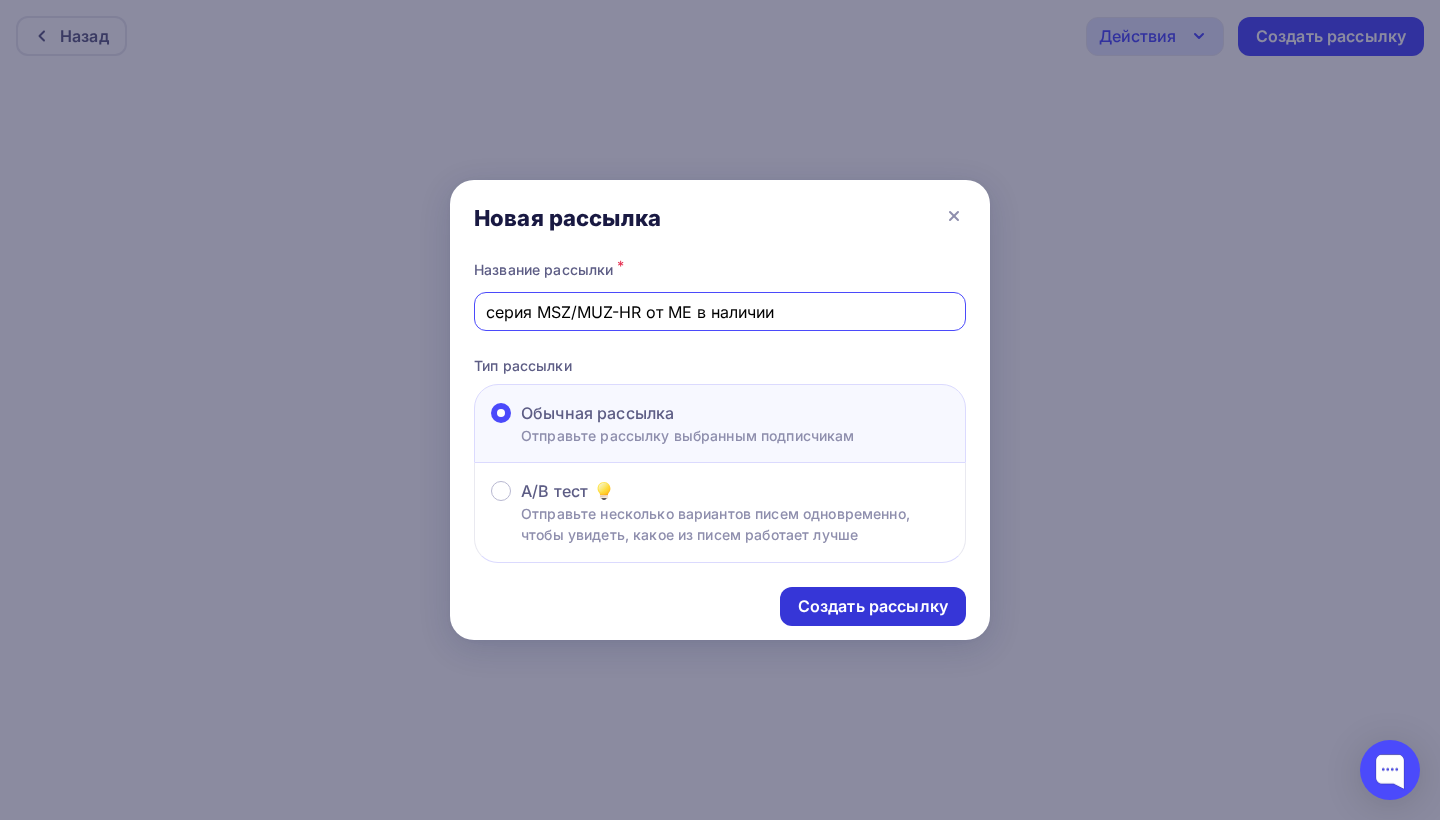 type on "серия MSZ/MUZ-HR от МЕ в наличии" 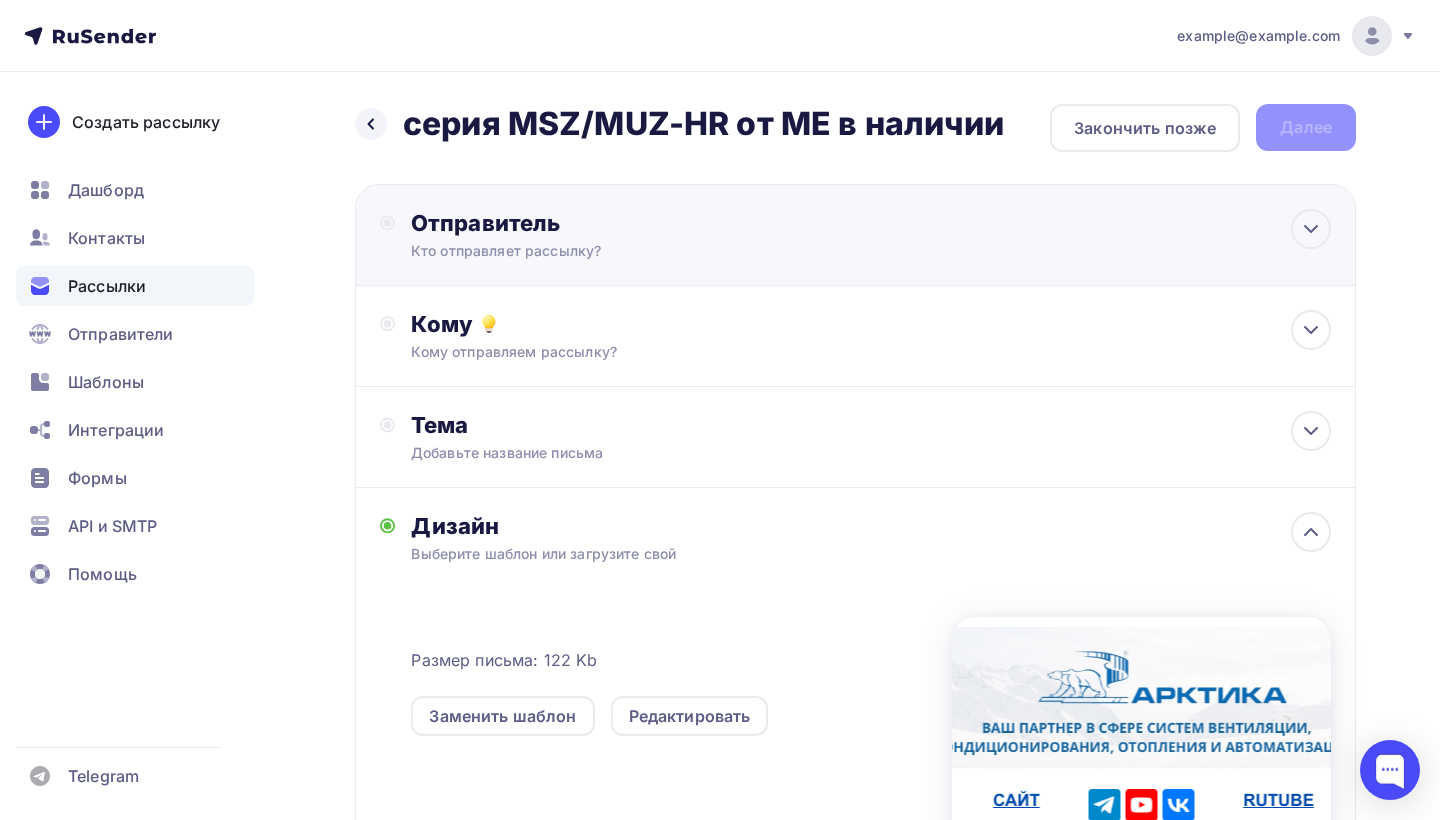 click on "Отправитель" at bounding box center (627, 223) 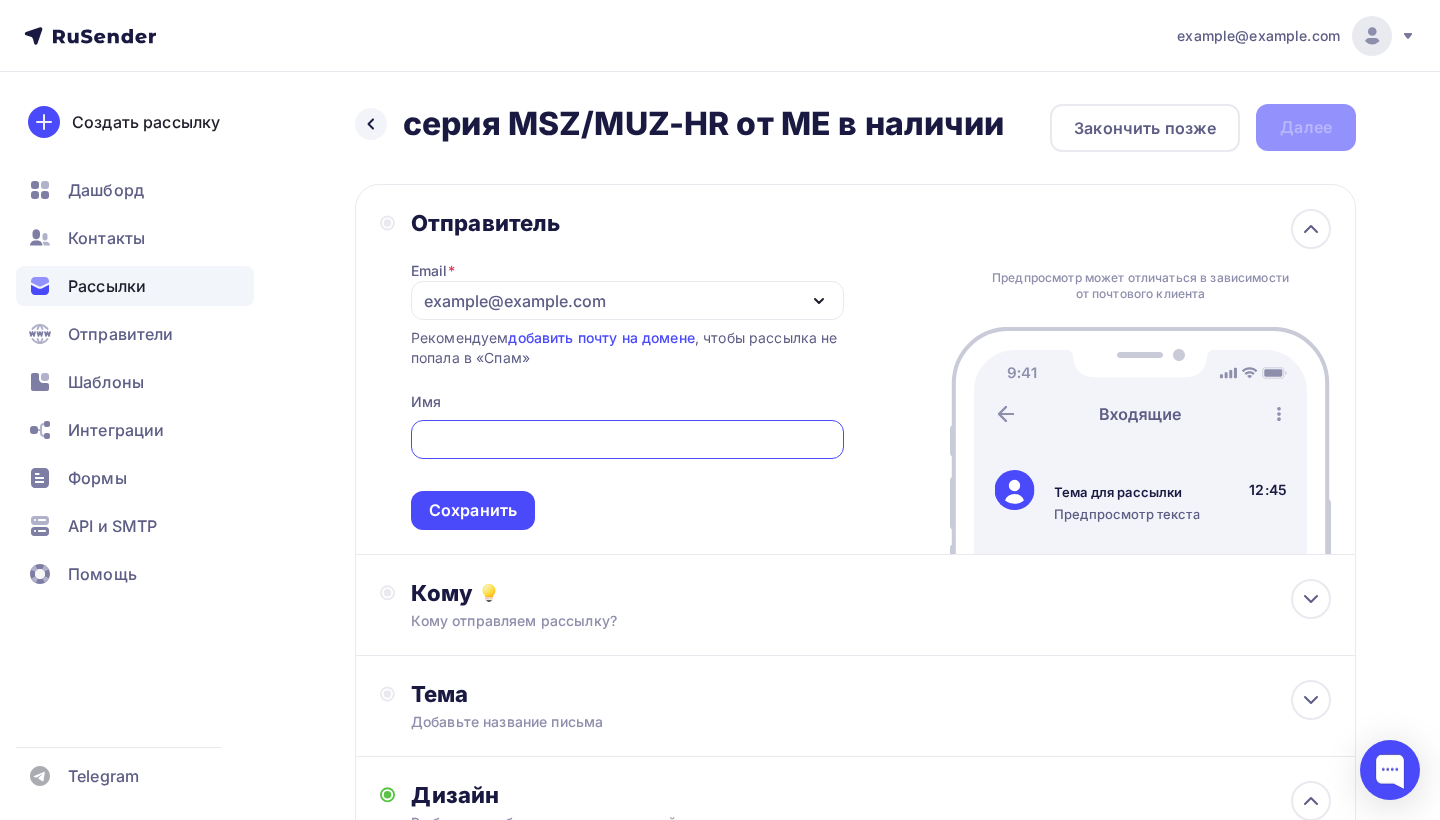 scroll, scrollTop: 0, scrollLeft: 0, axis: both 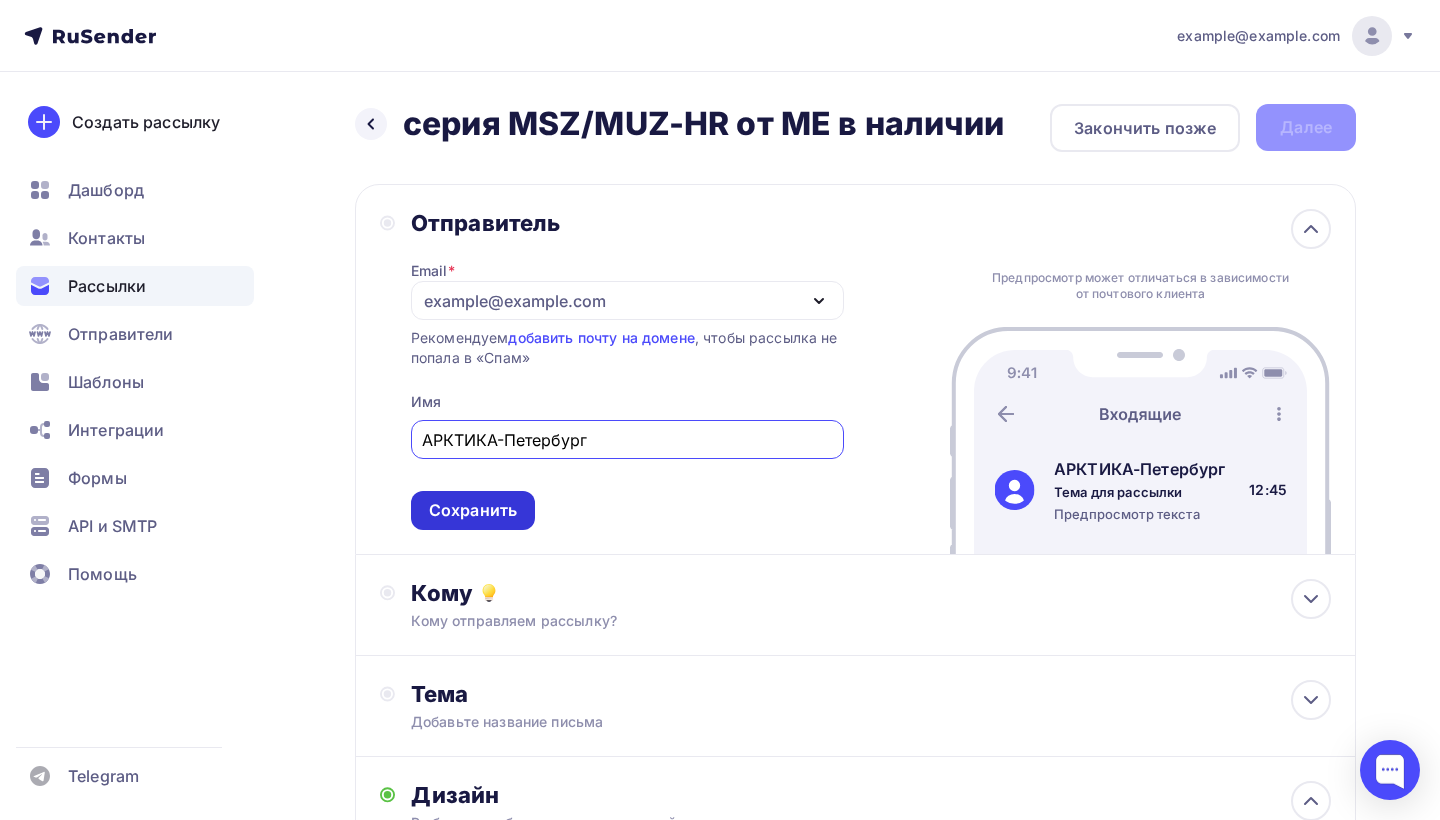 type on "АРКТИКА-Петербург" 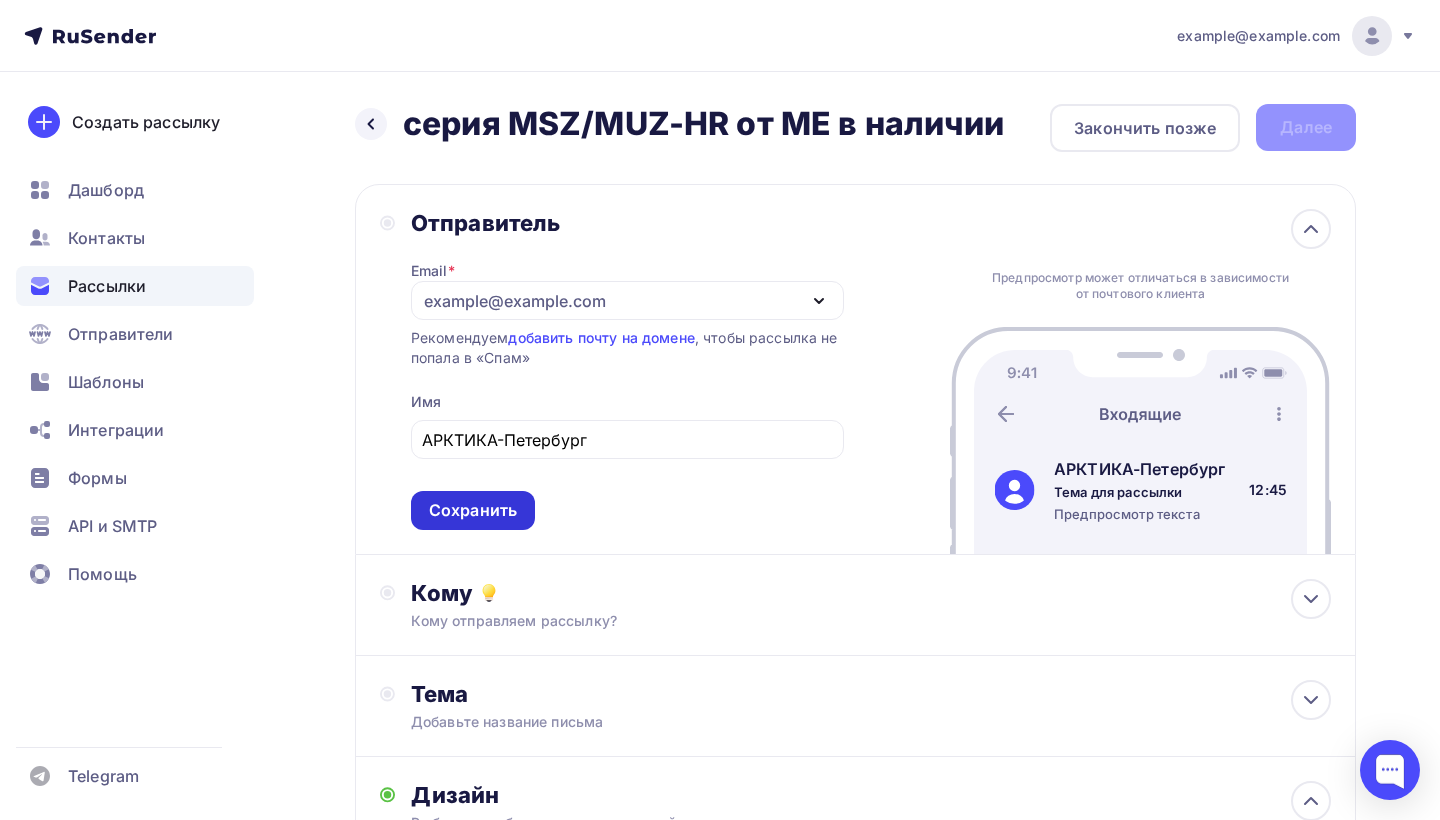 click on "Сохранить" at bounding box center (473, 510) 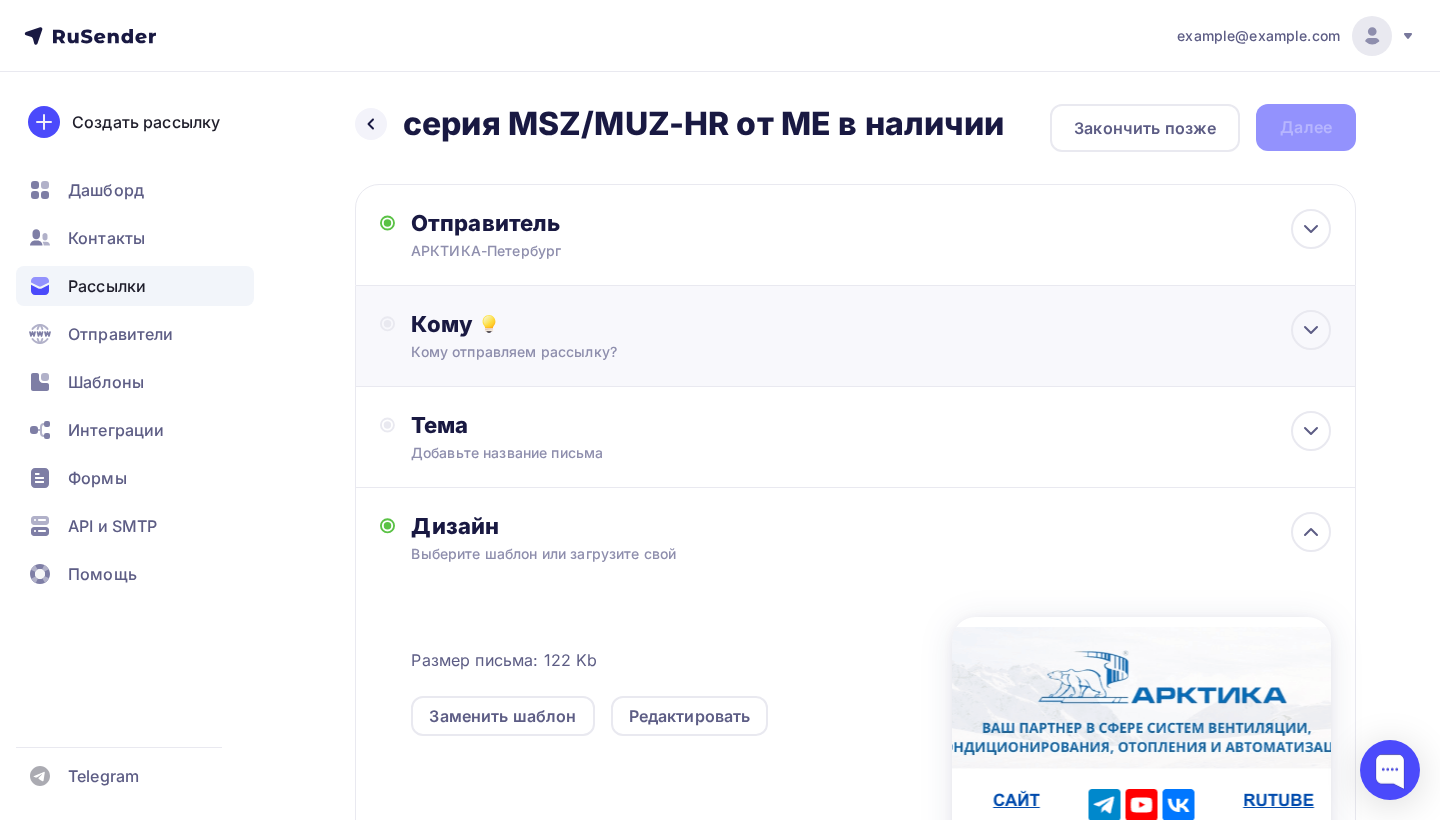click on "Кому
Кому отправляем рассылку?
Списки получателей
Выберите список
Все списки
id
Королева А. Арктос
(1)
#9067
Сопп И.В.
(1)
#7570
Кочарьянц Кристина
(1)
#4928
Тест Наташа
(1)
#3323
Арктика - сотрудники
(58)
#1637
(229)" at bounding box center (871, 336) 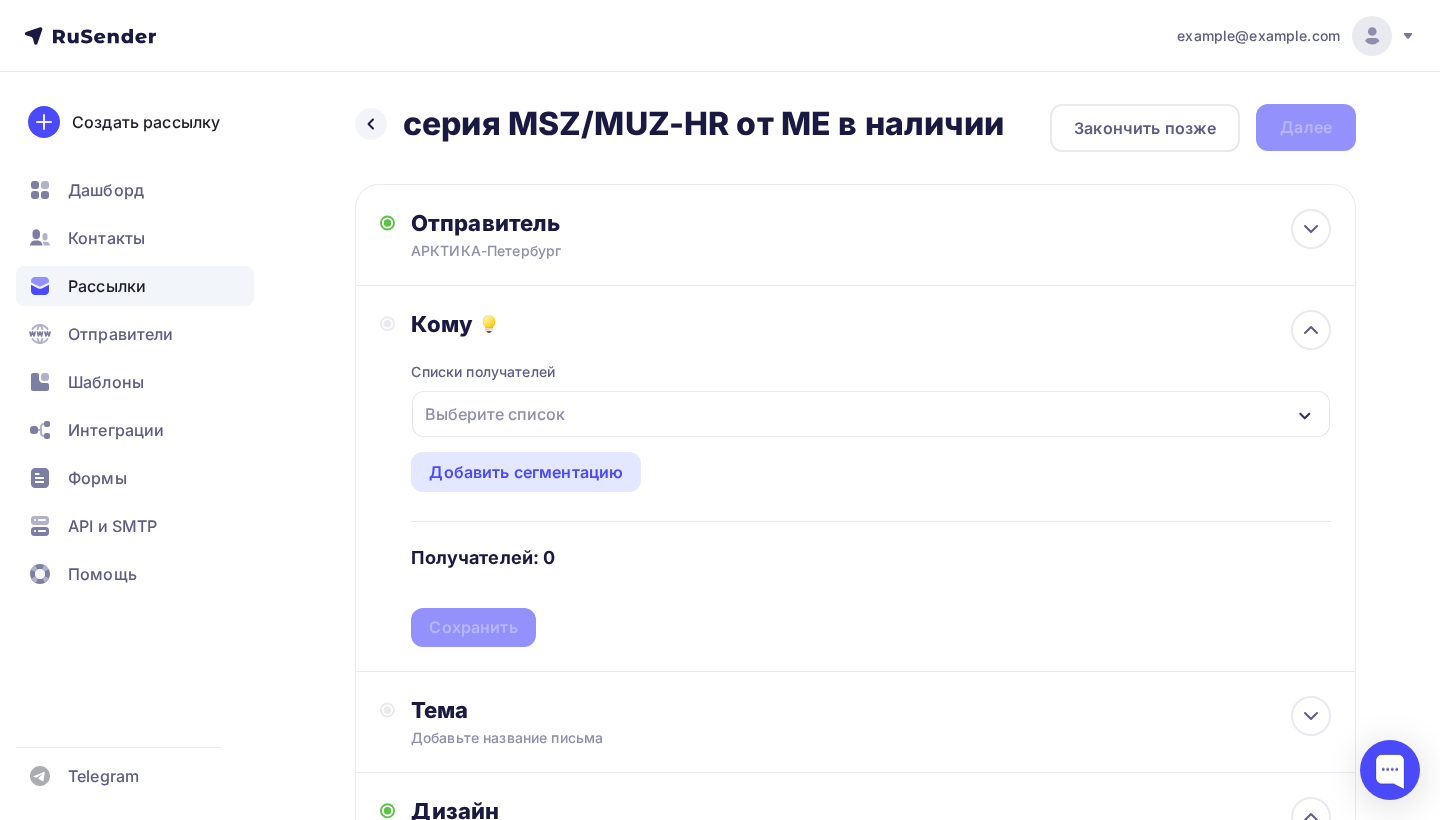 click 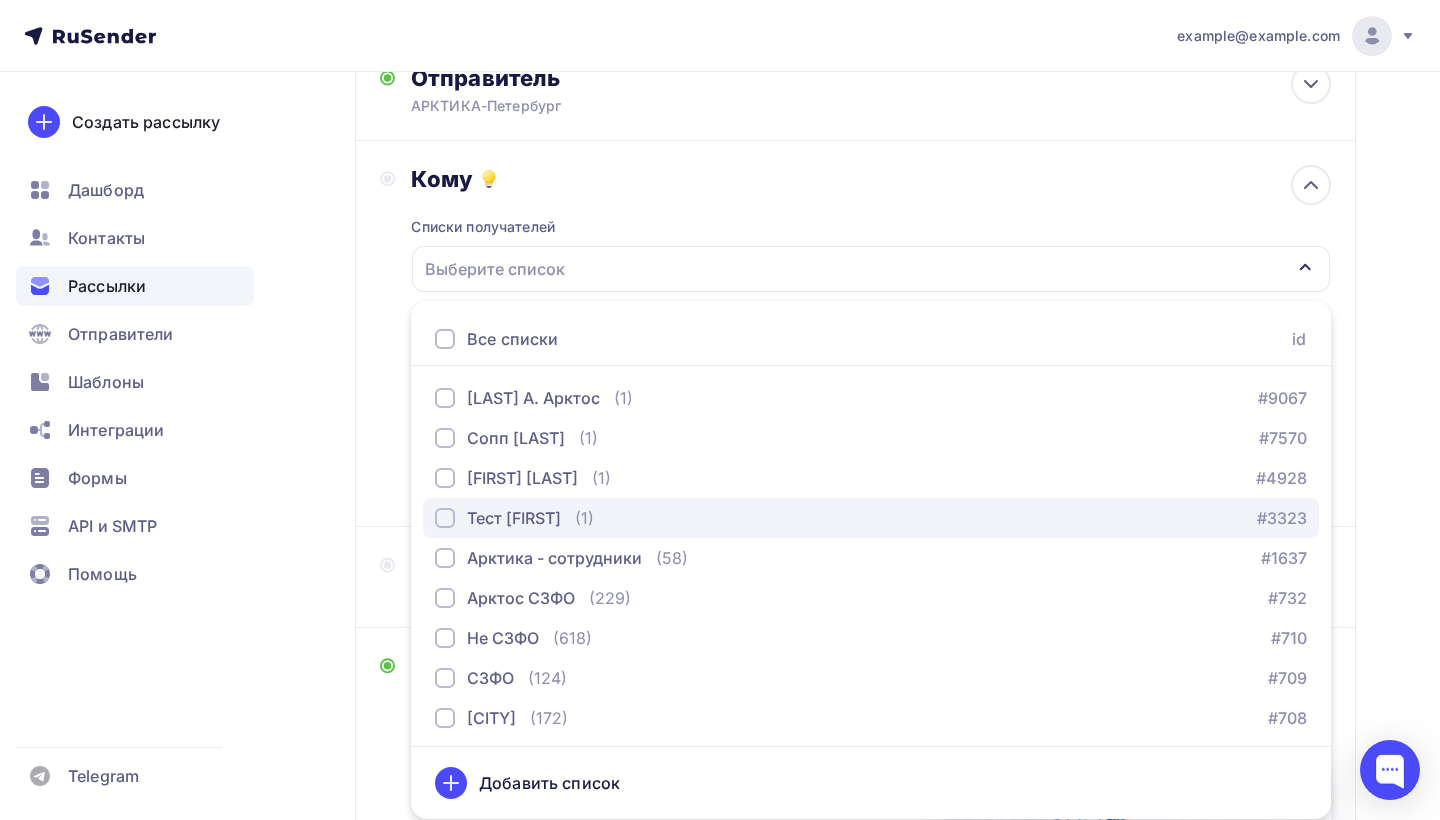 scroll, scrollTop: 0, scrollLeft: 0, axis: both 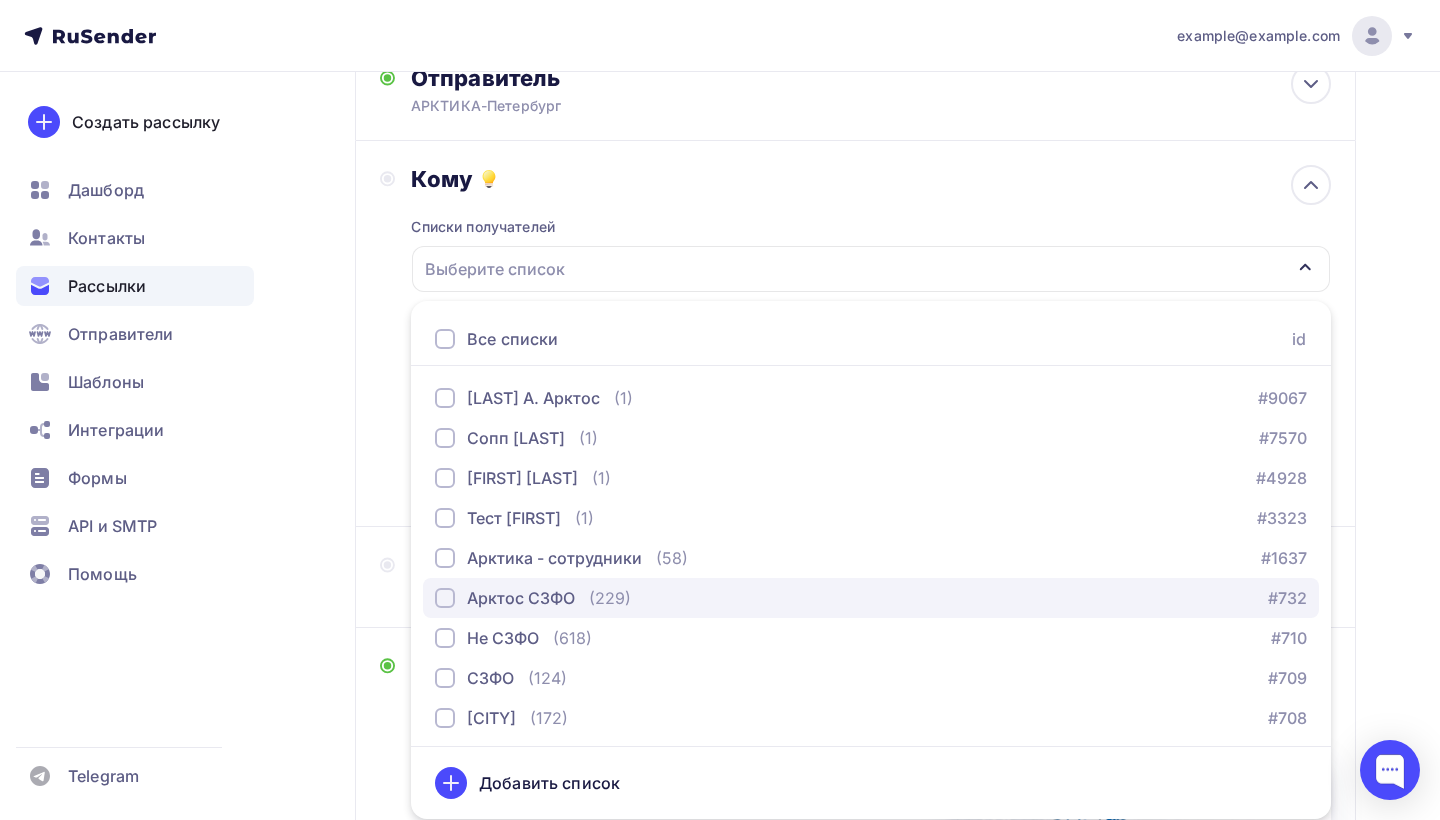 click at bounding box center [445, 598] 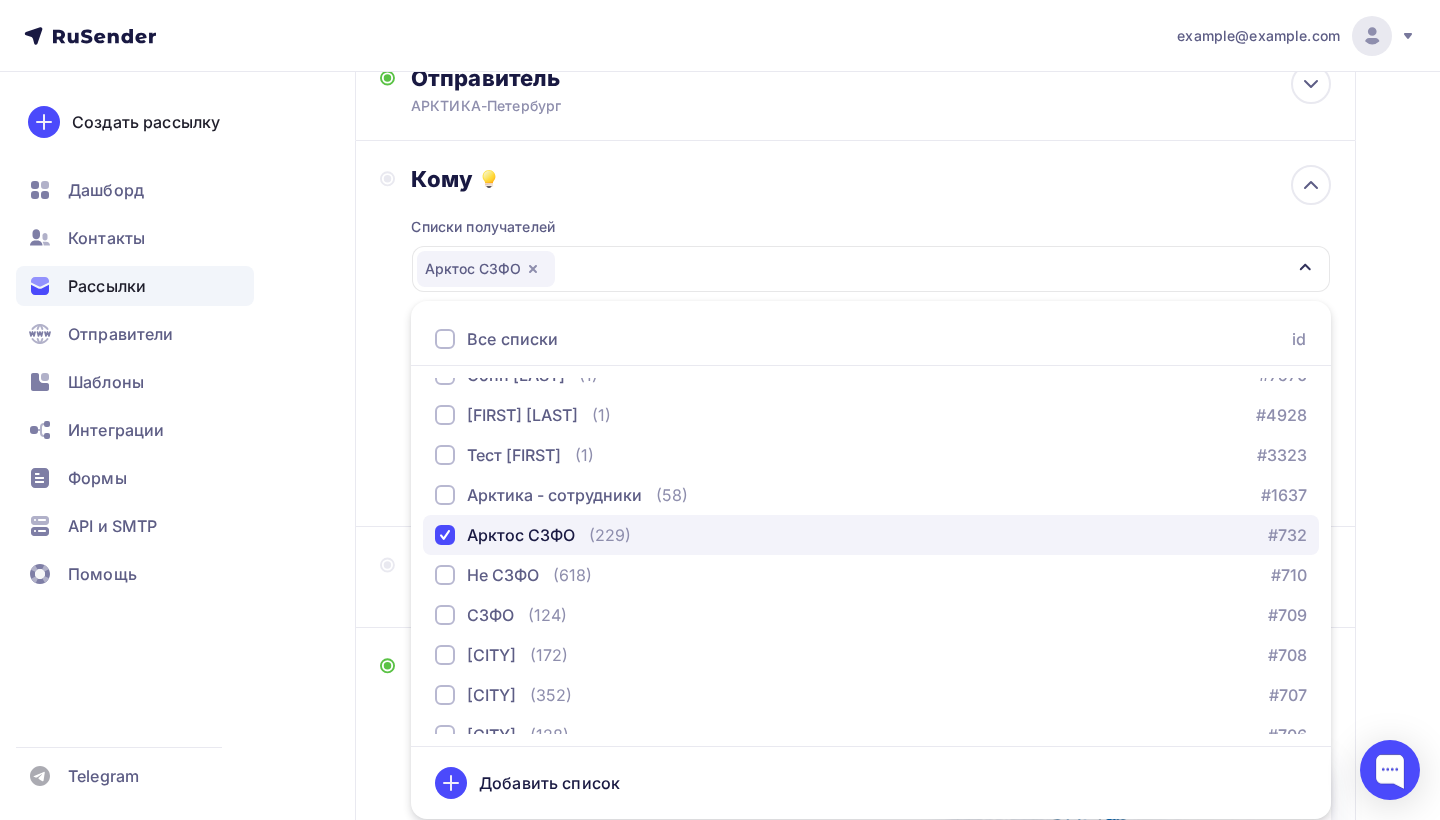 scroll, scrollTop: 70, scrollLeft: 0, axis: vertical 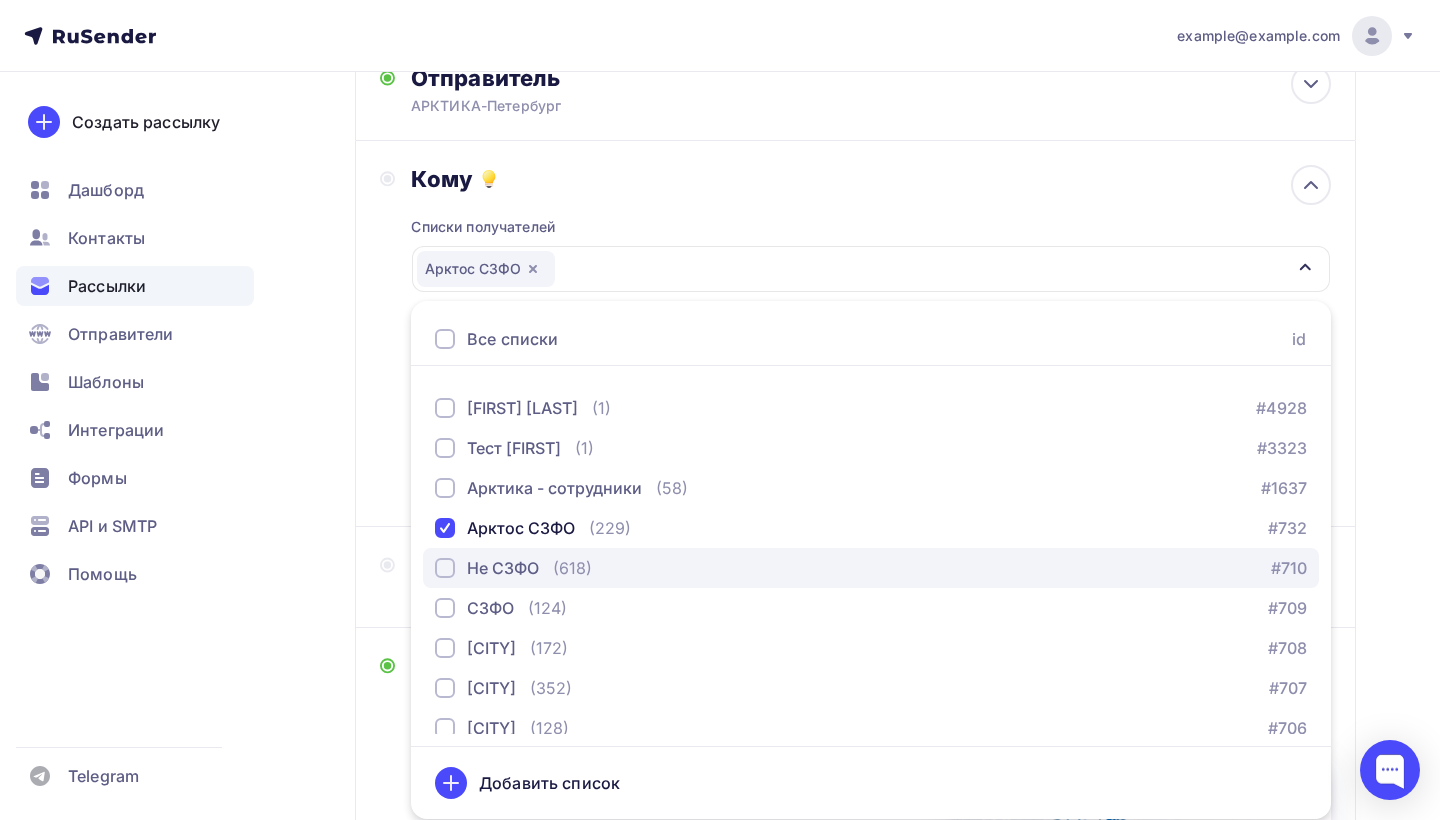 click at bounding box center (445, 568) 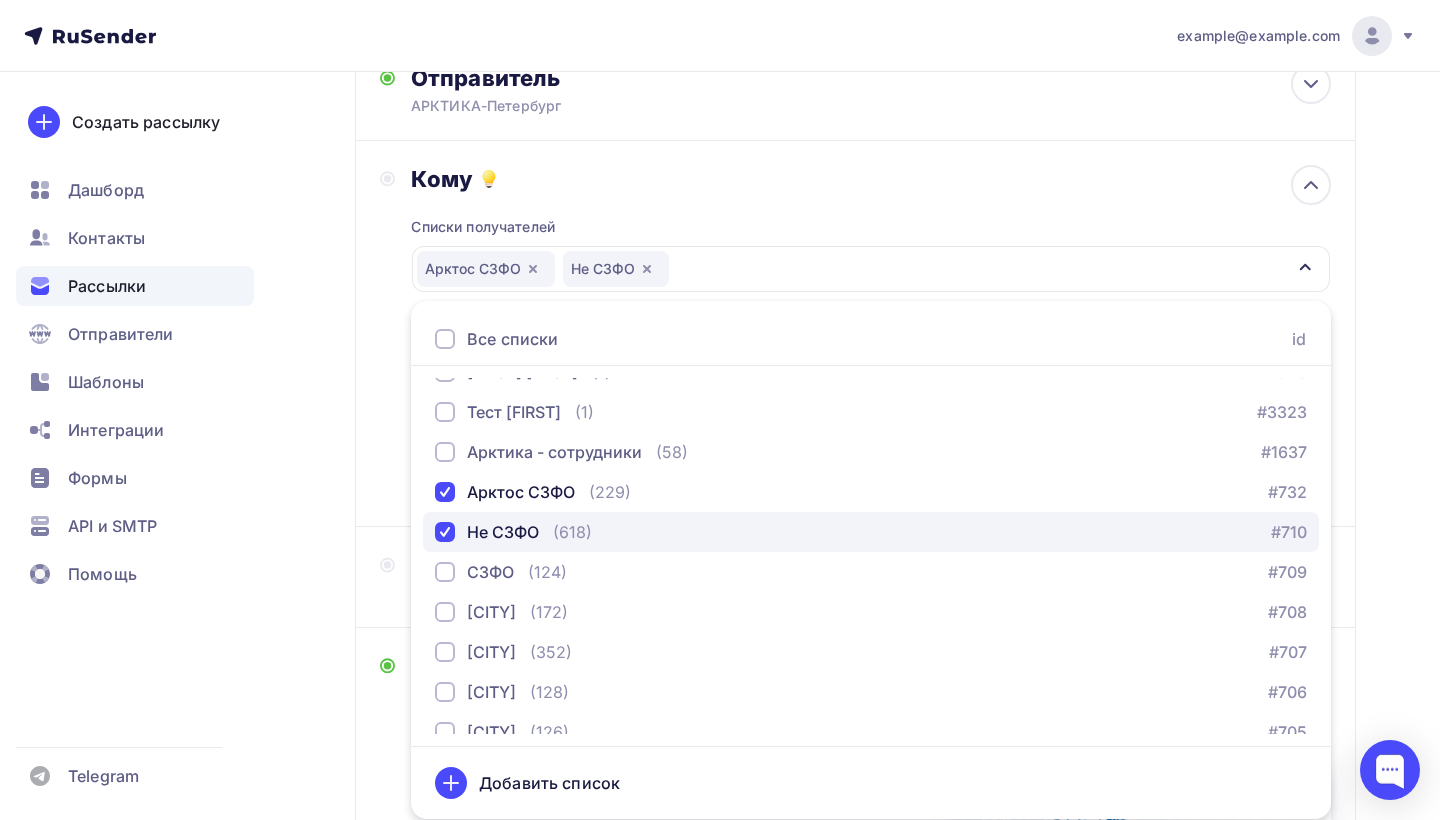 scroll, scrollTop: 123, scrollLeft: 0, axis: vertical 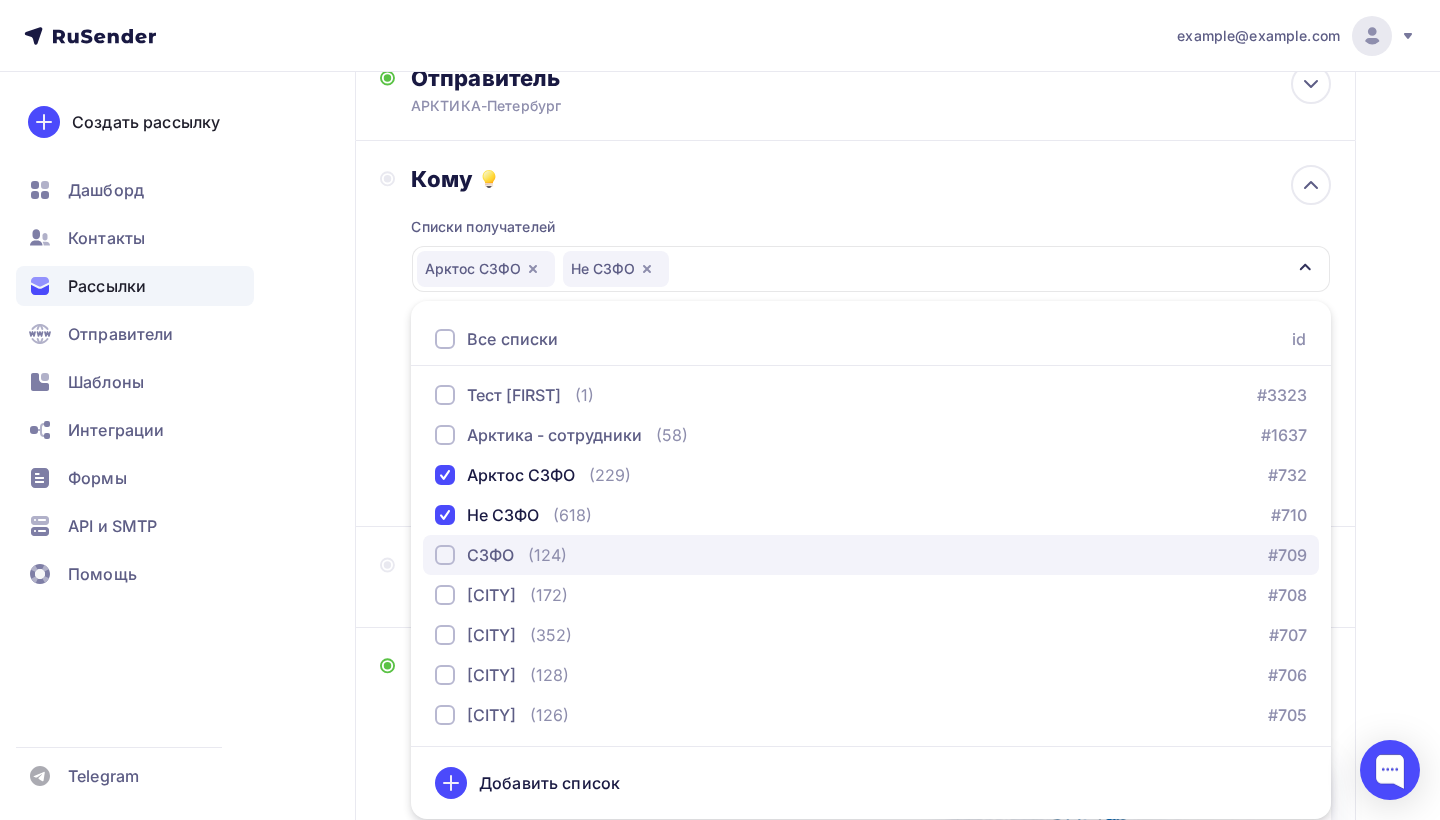 click at bounding box center [445, 555] 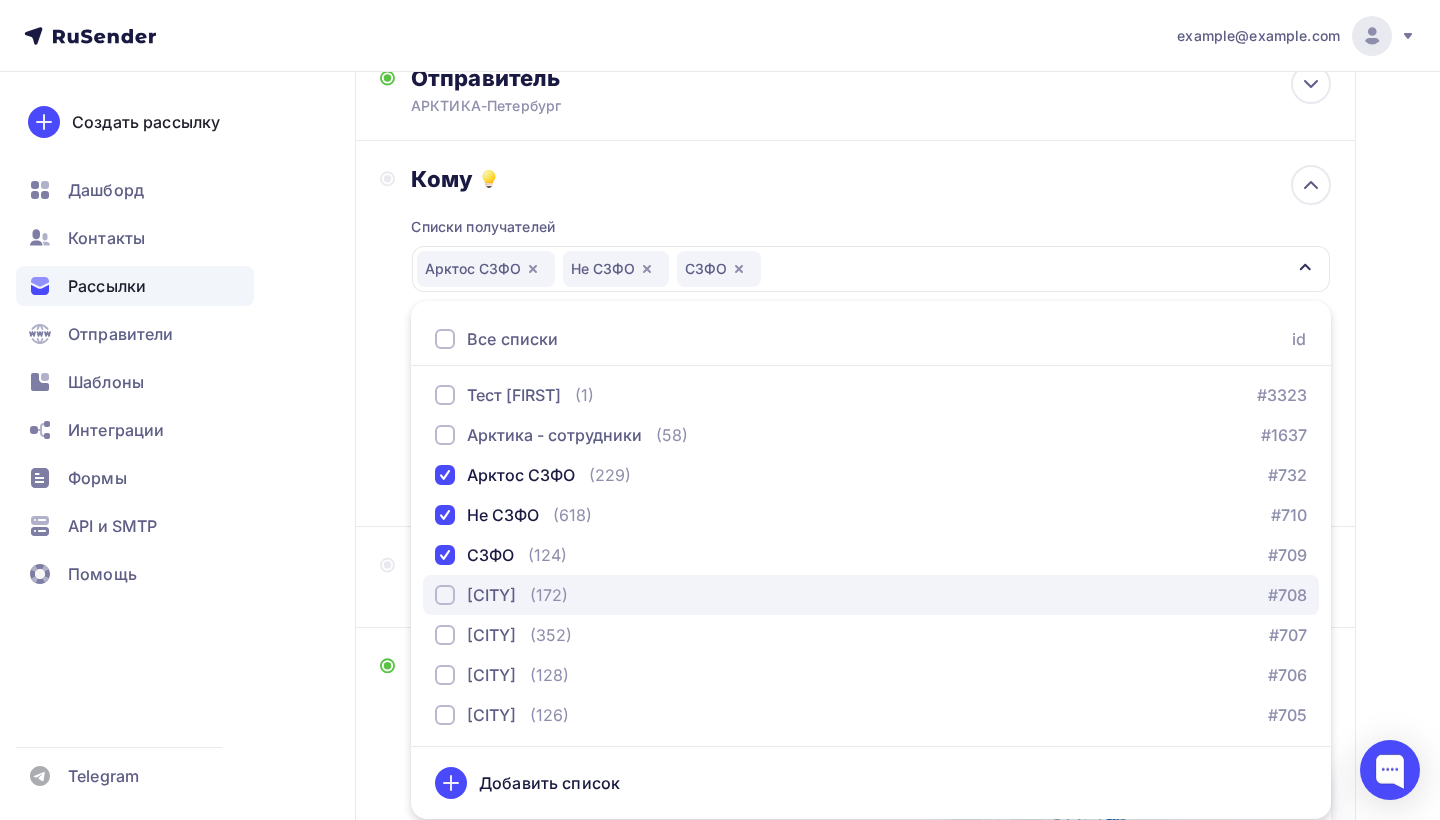 click at bounding box center (445, 595) 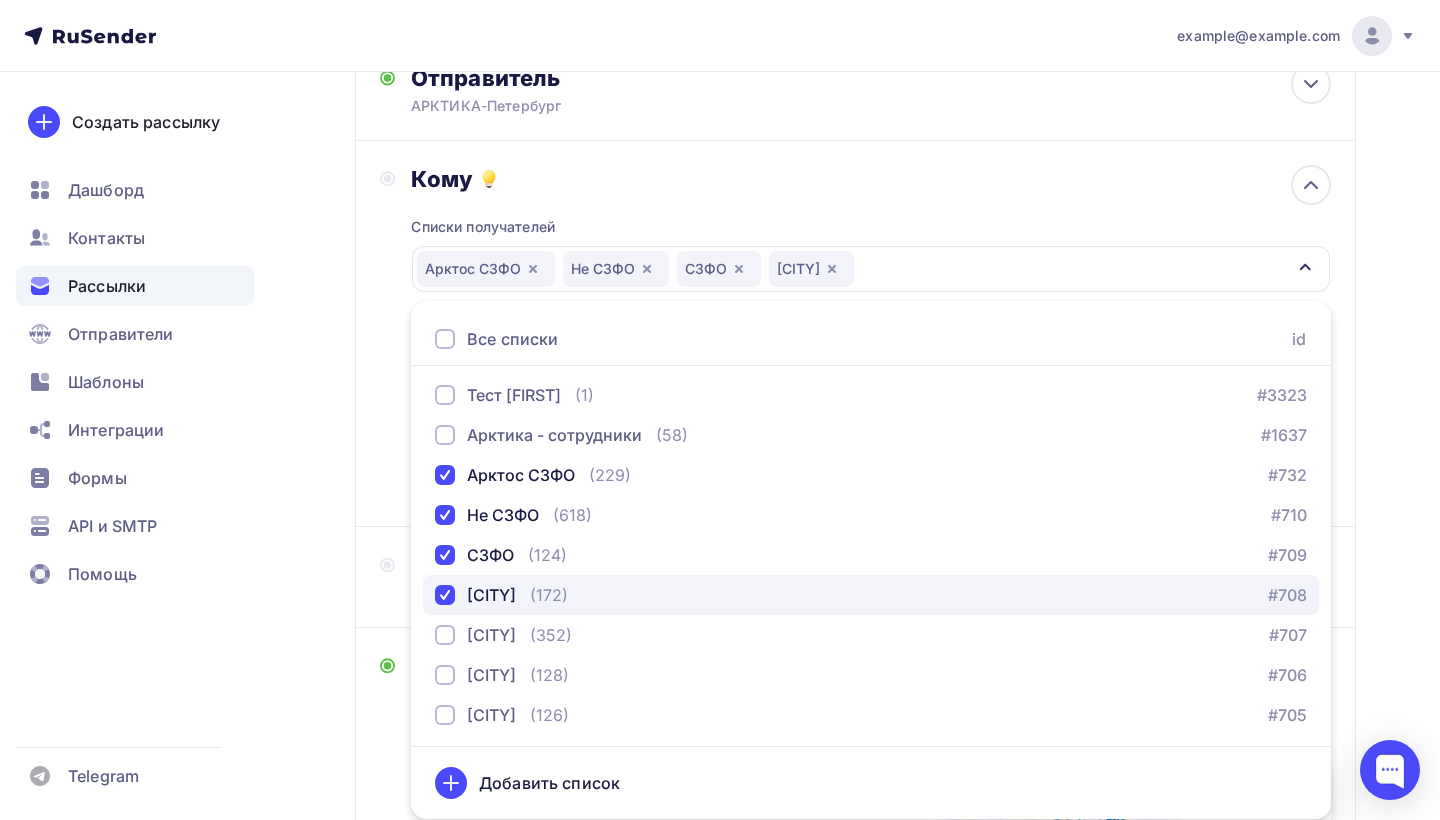scroll, scrollTop: 197, scrollLeft: 0, axis: vertical 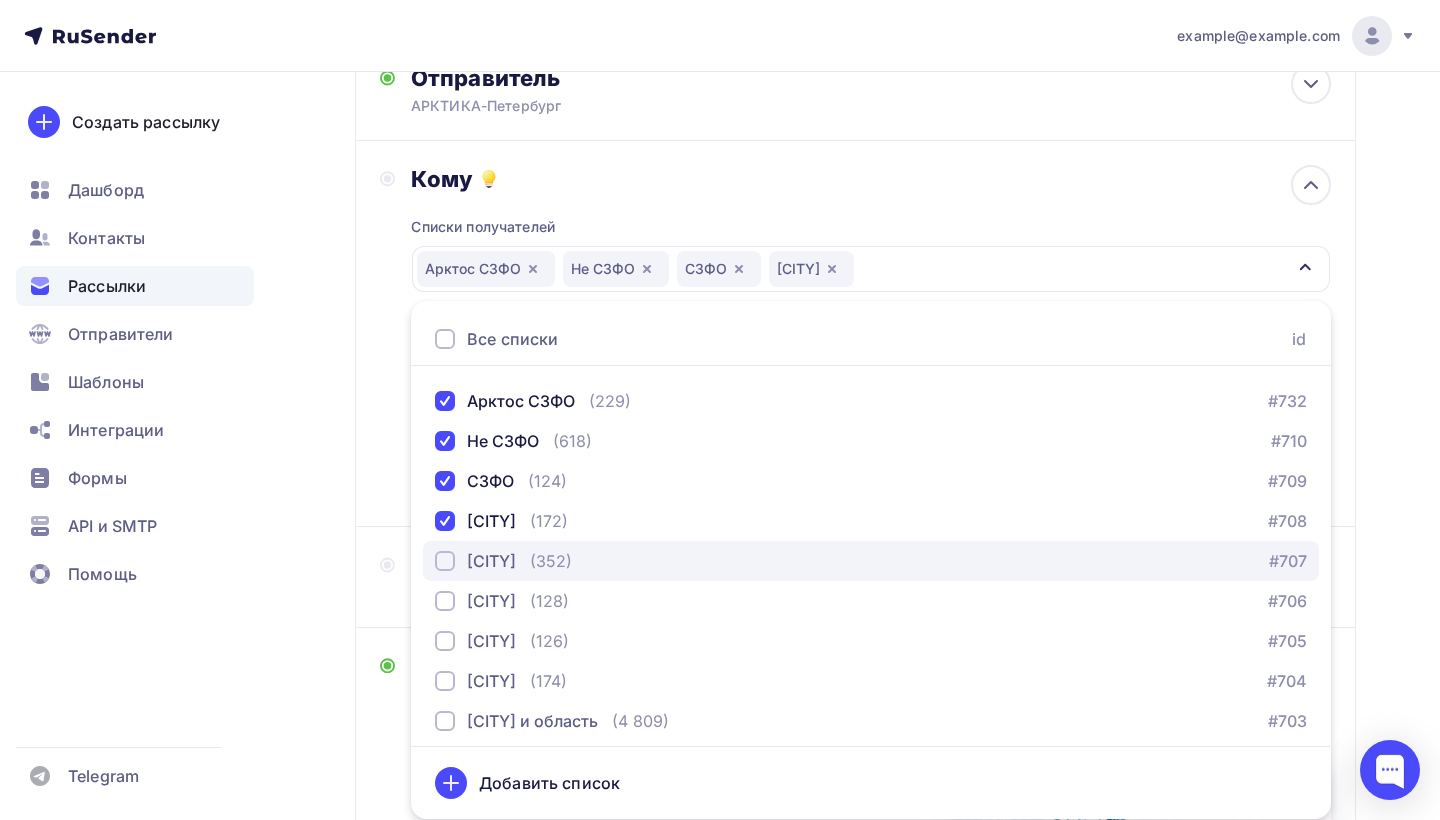 click at bounding box center [445, 561] 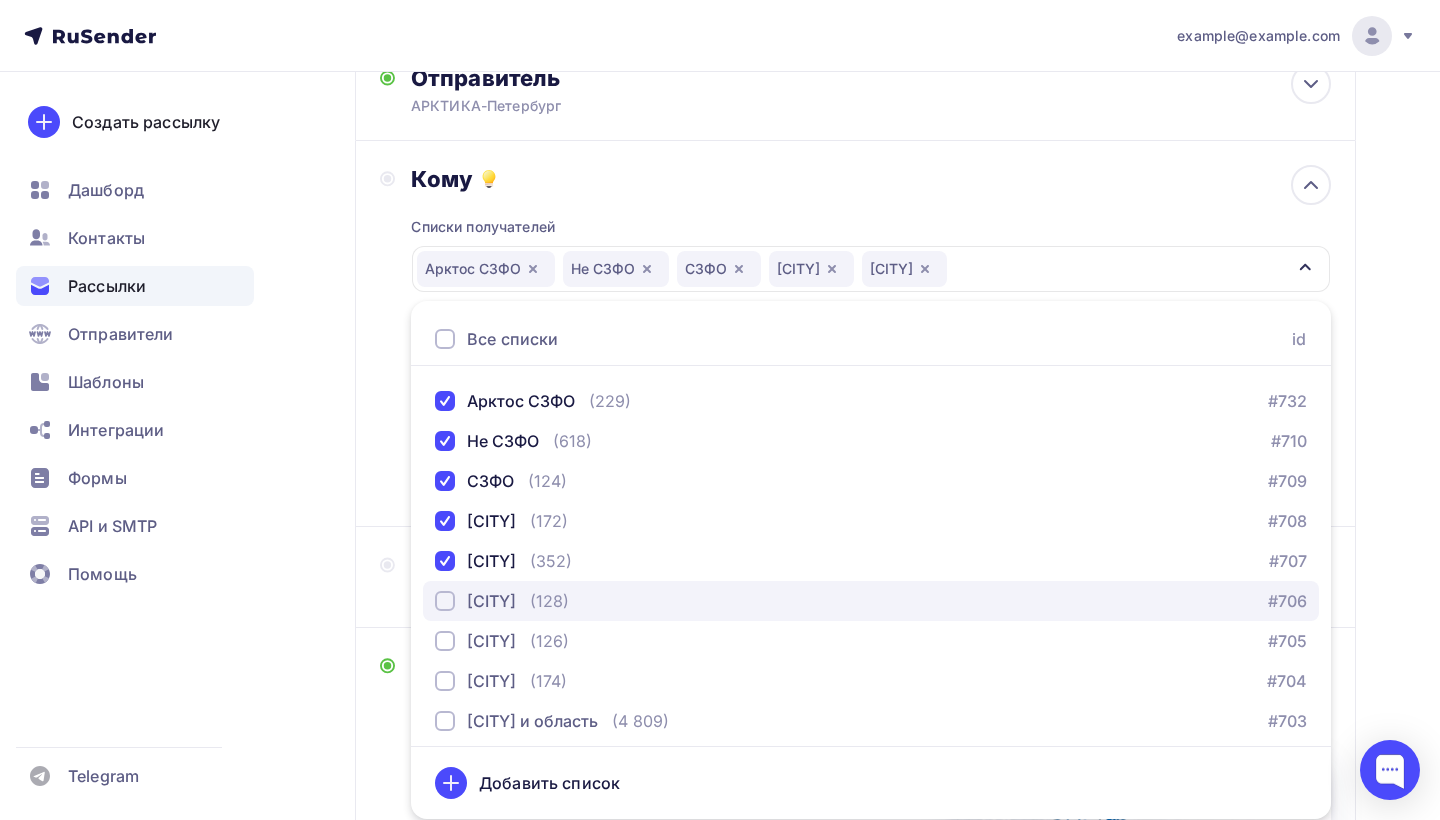 click at bounding box center (445, 601) 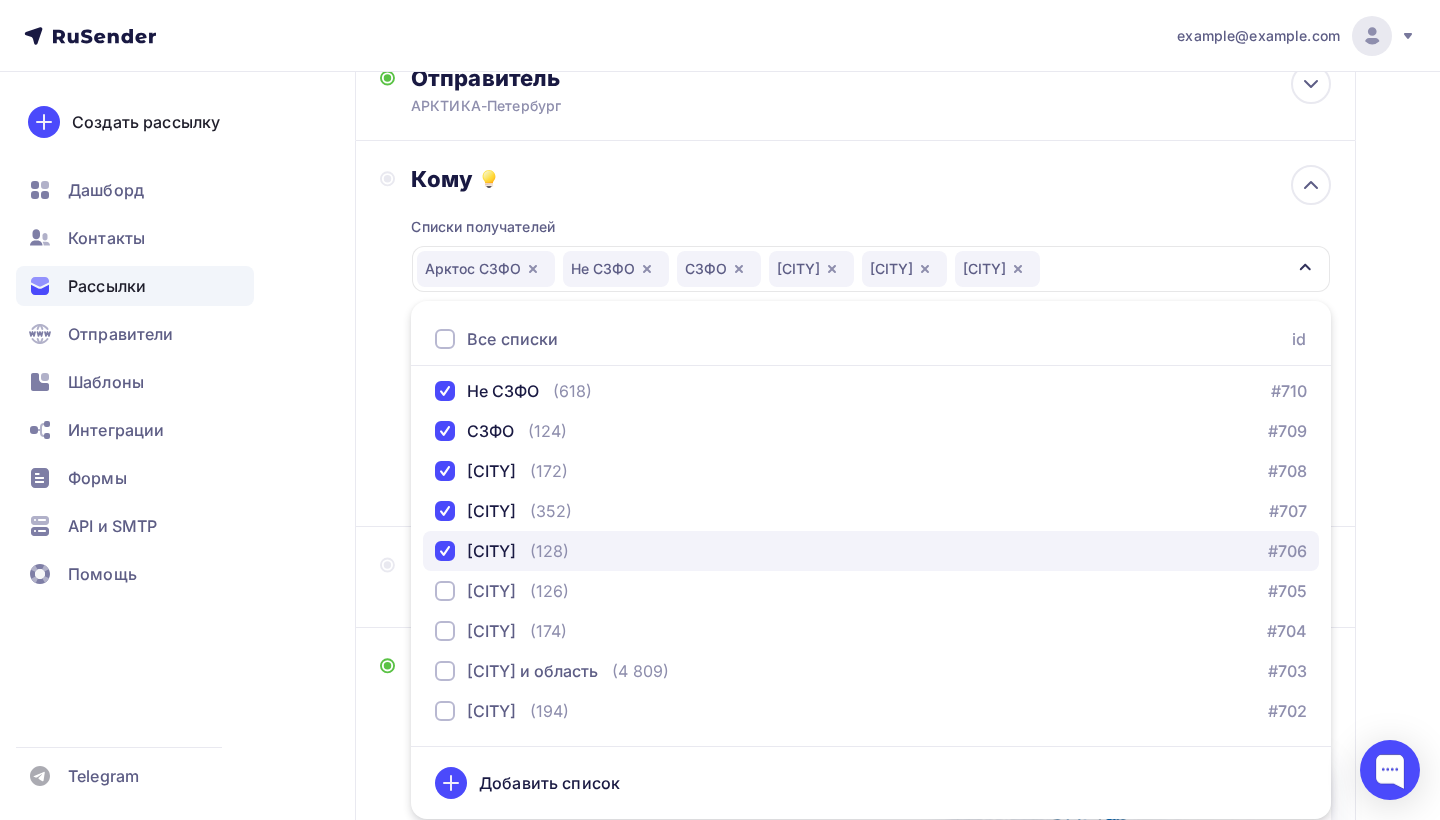 scroll, scrollTop: 268, scrollLeft: 0, axis: vertical 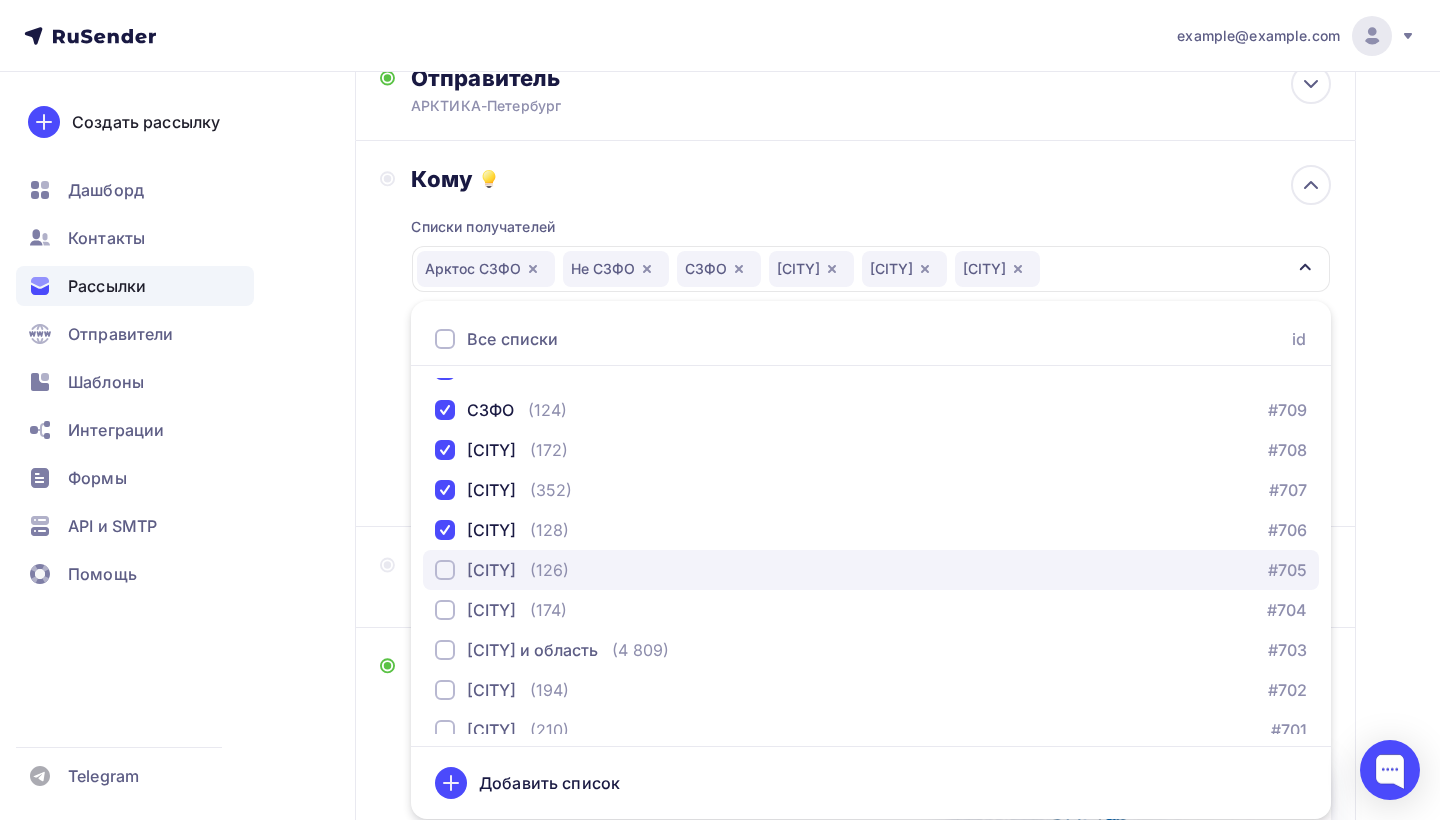 click at bounding box center [445, 570] 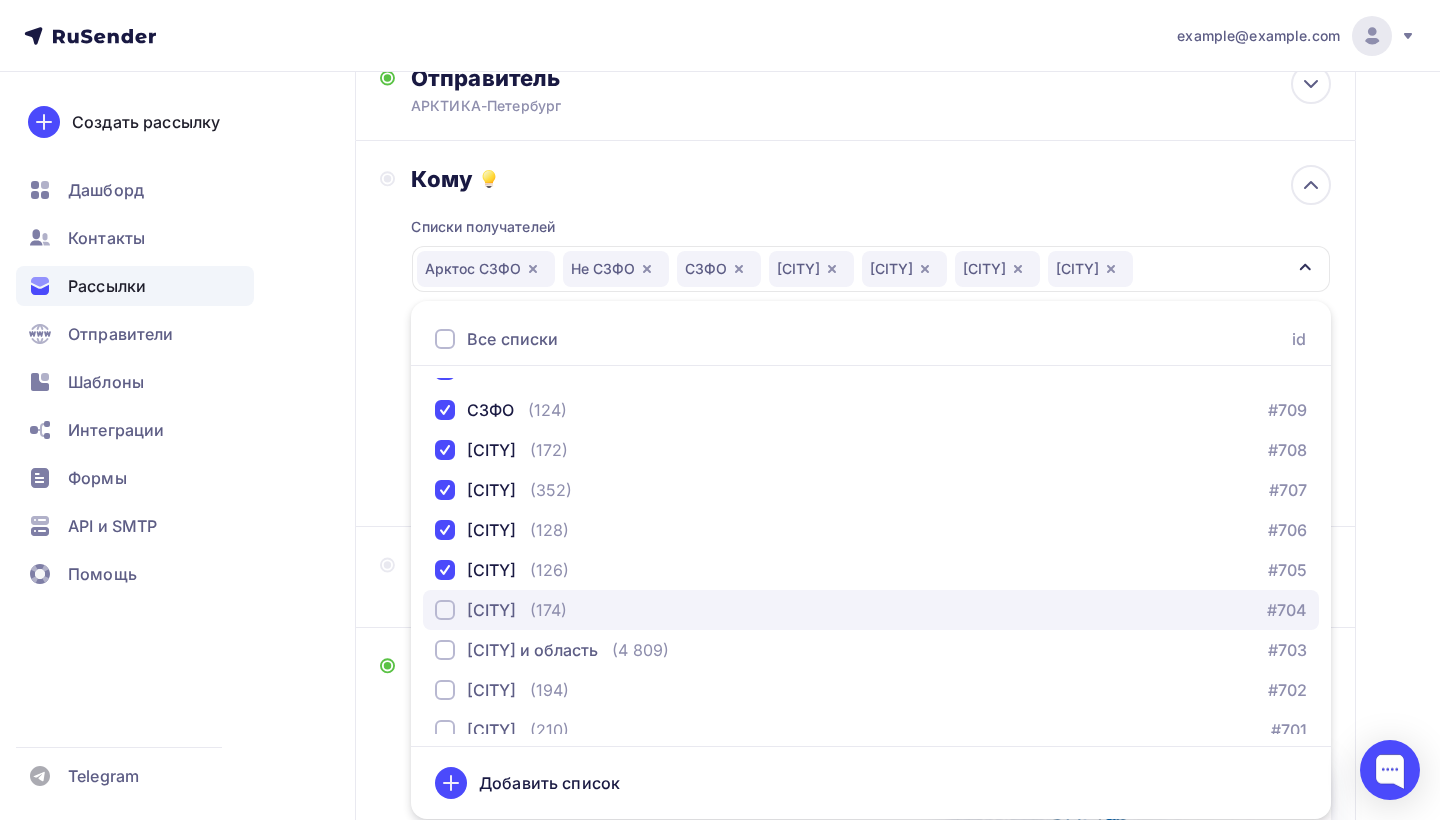 click at bounding box center [445, 610] 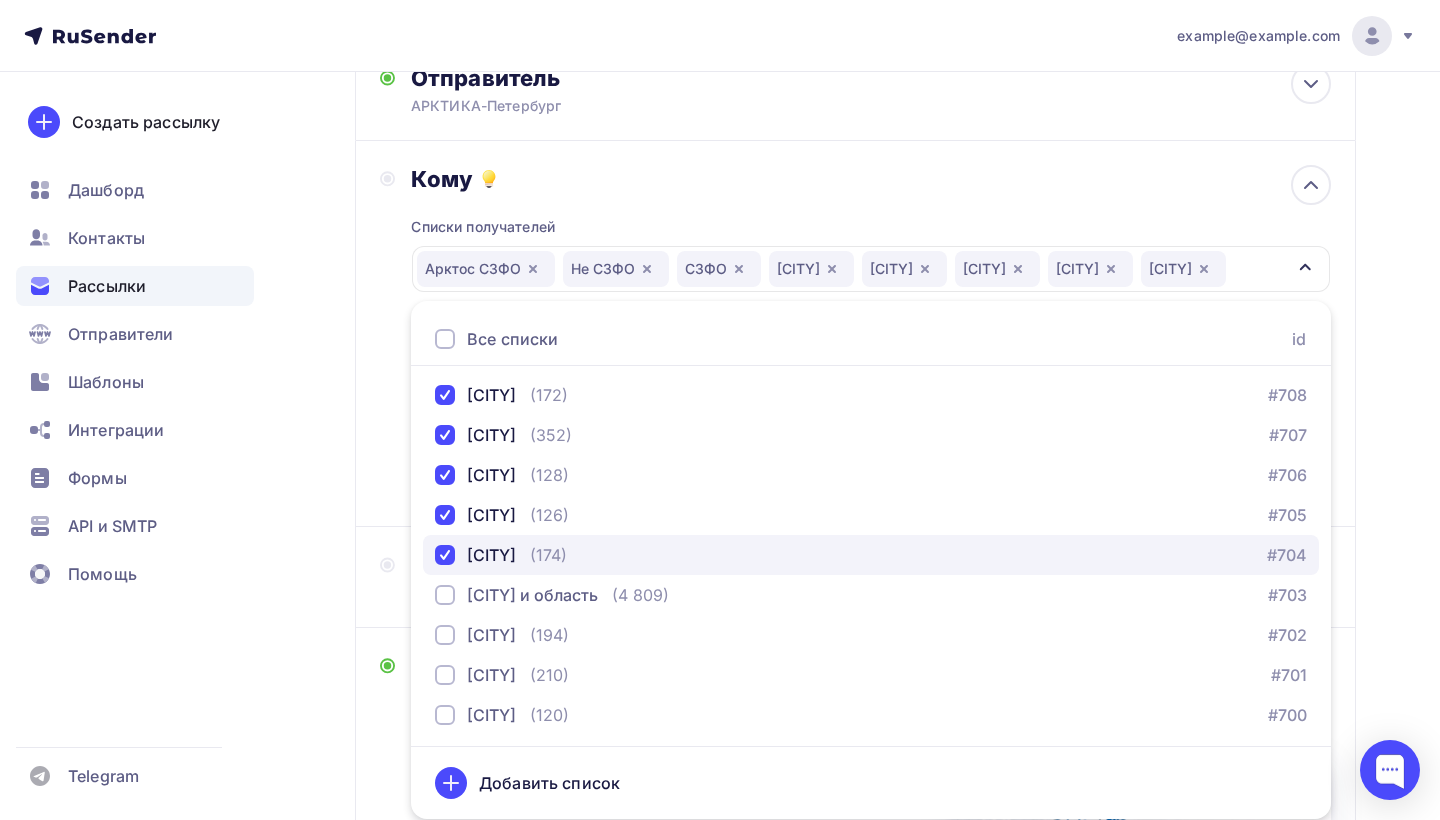 scroll, scrollTop: 328, scrollLeft: 0, axis: vertical 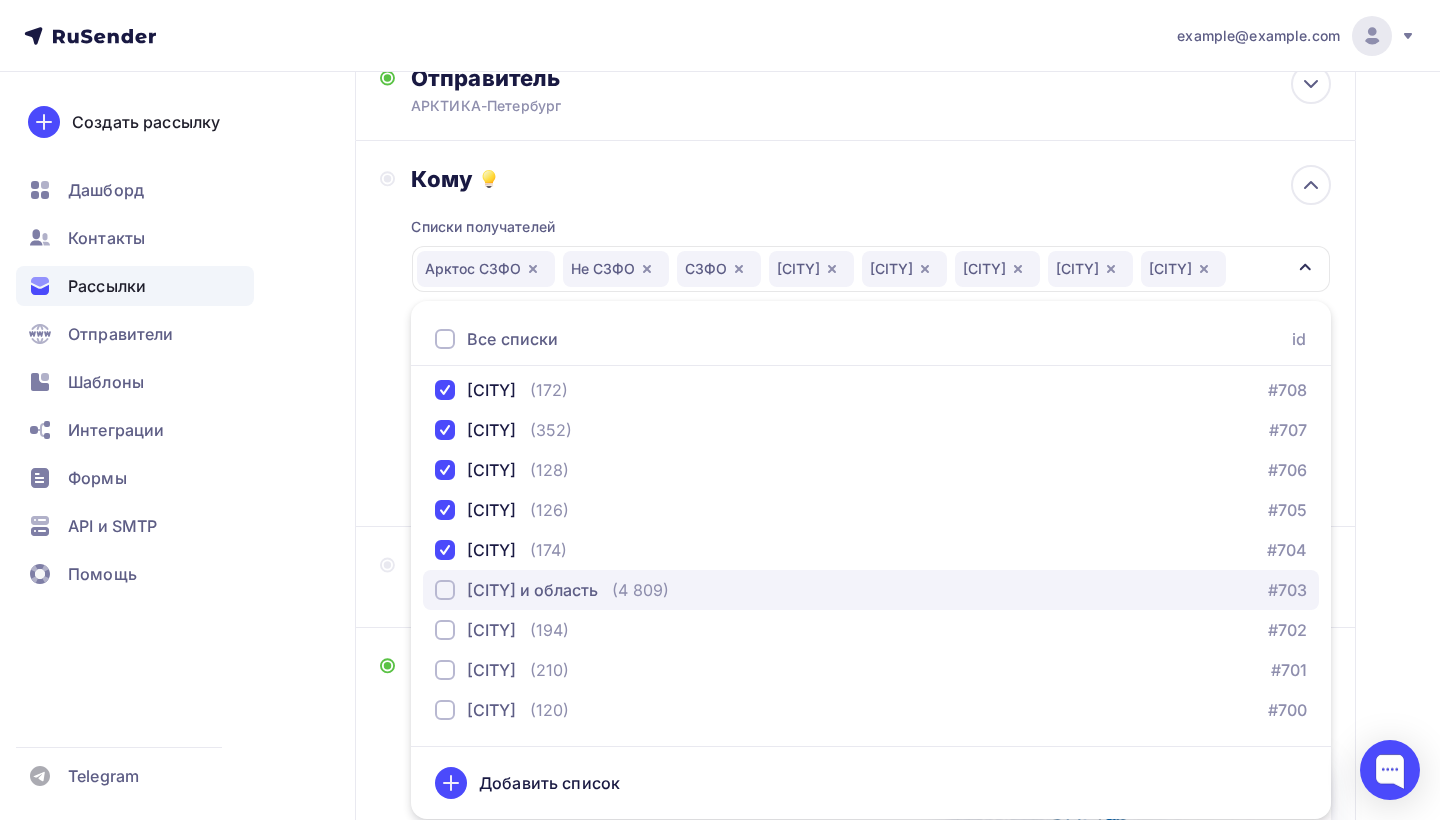 click at bounding box center (445, 590) 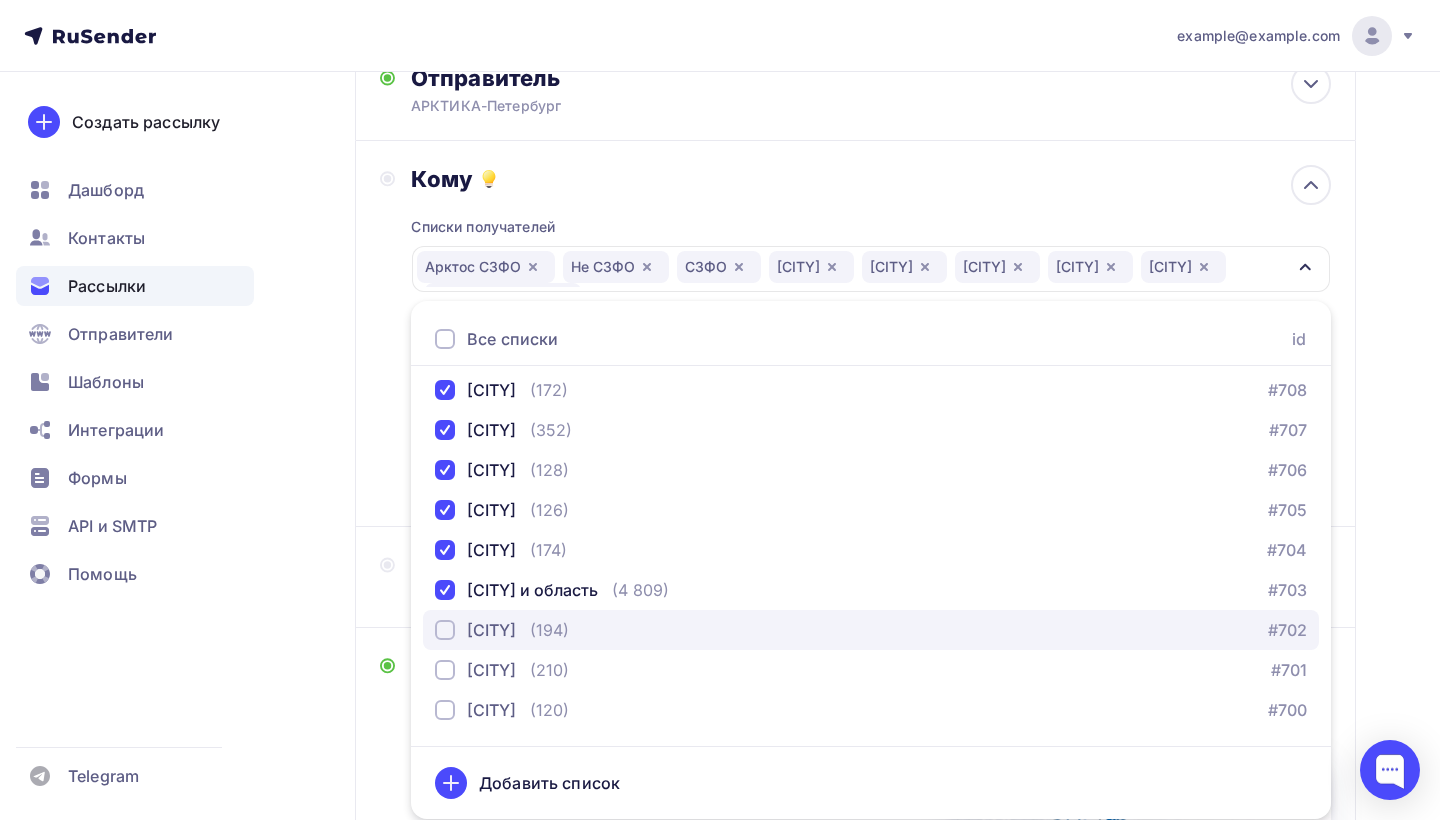 click at bounding box center (445, 630) 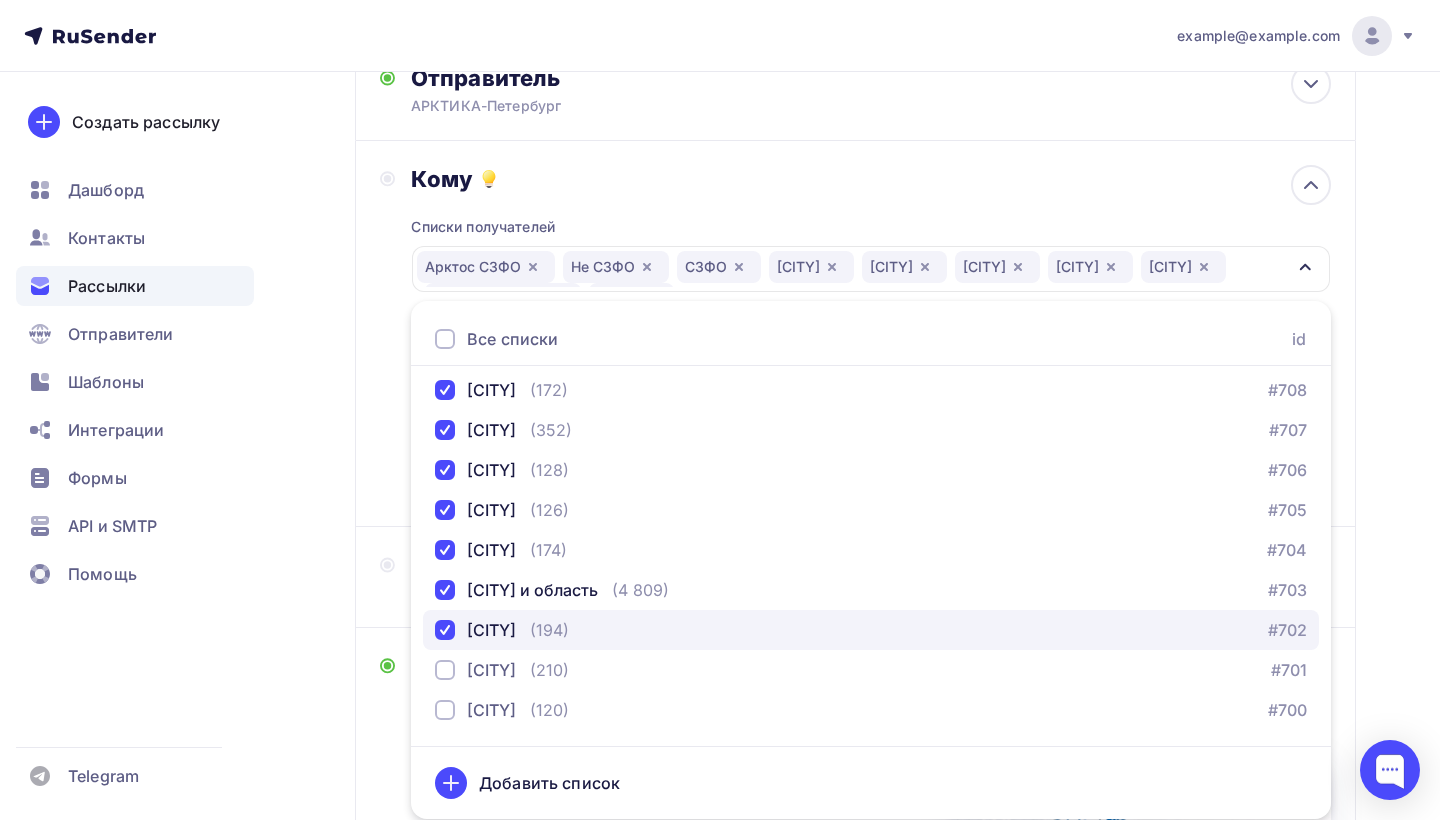 scroll, scrollTop: 387, scrollLeft: 0, axis: vertical 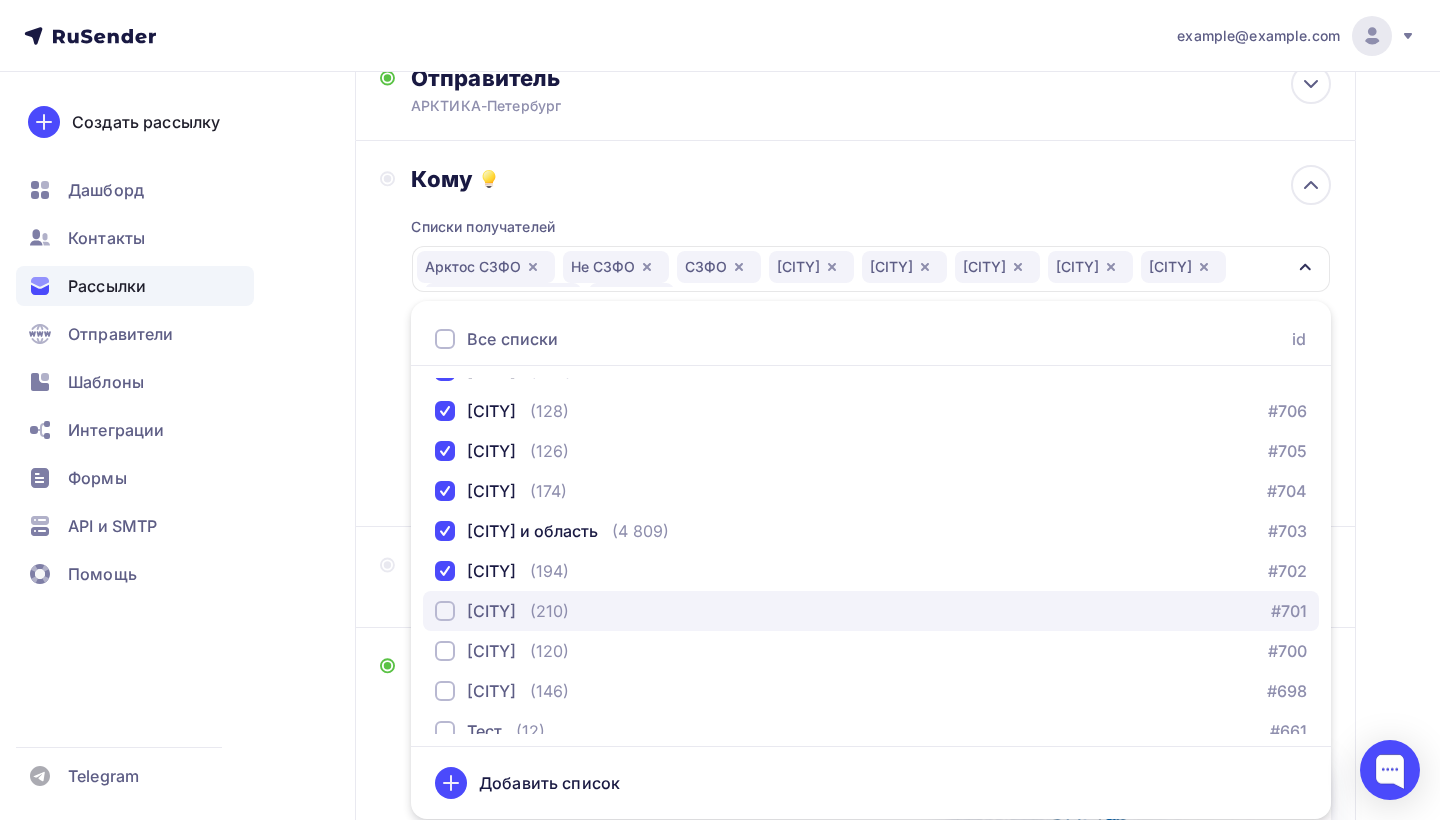 click at bounding box center (445, 611) 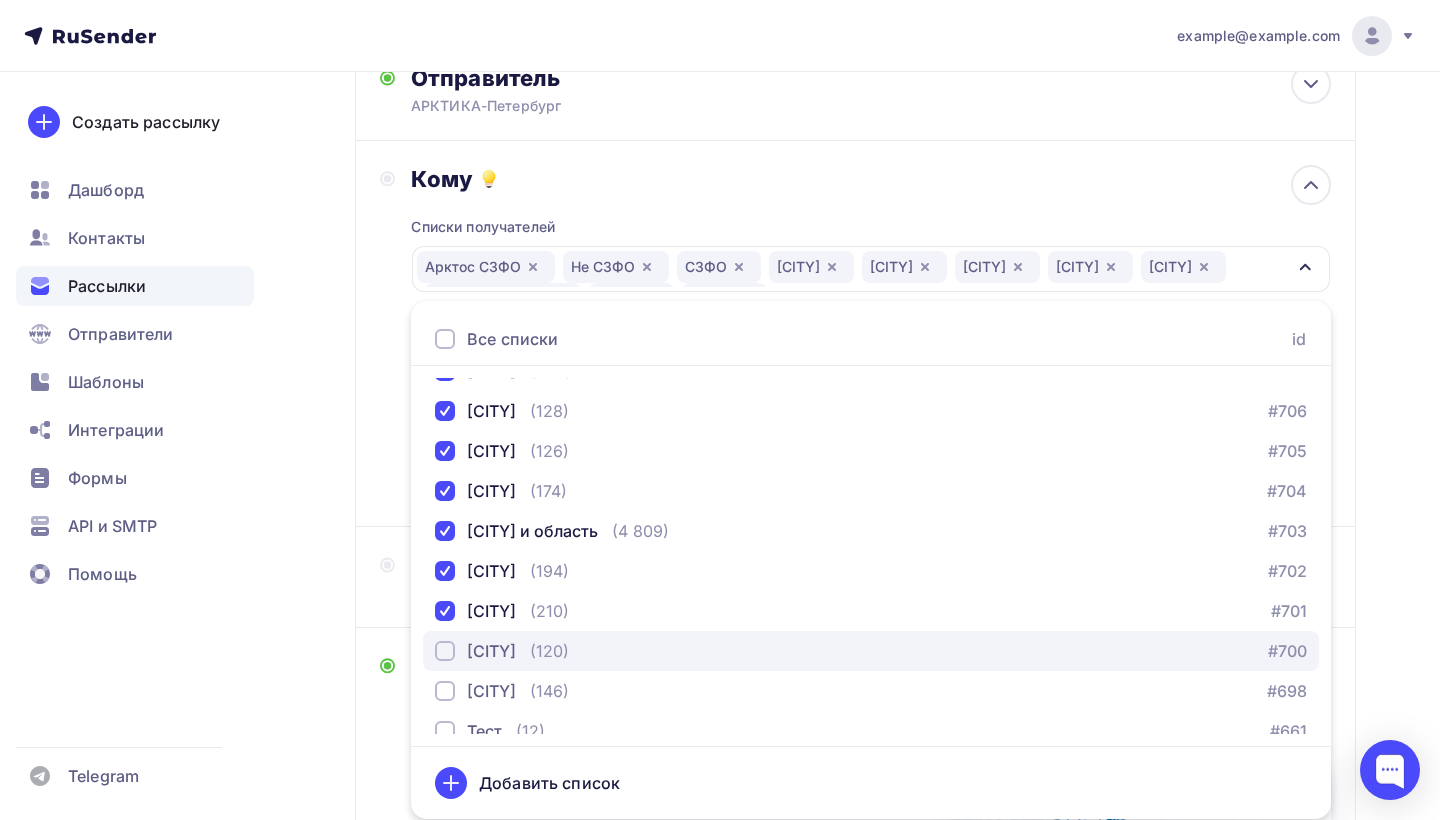click at bounding box center [445, 651] 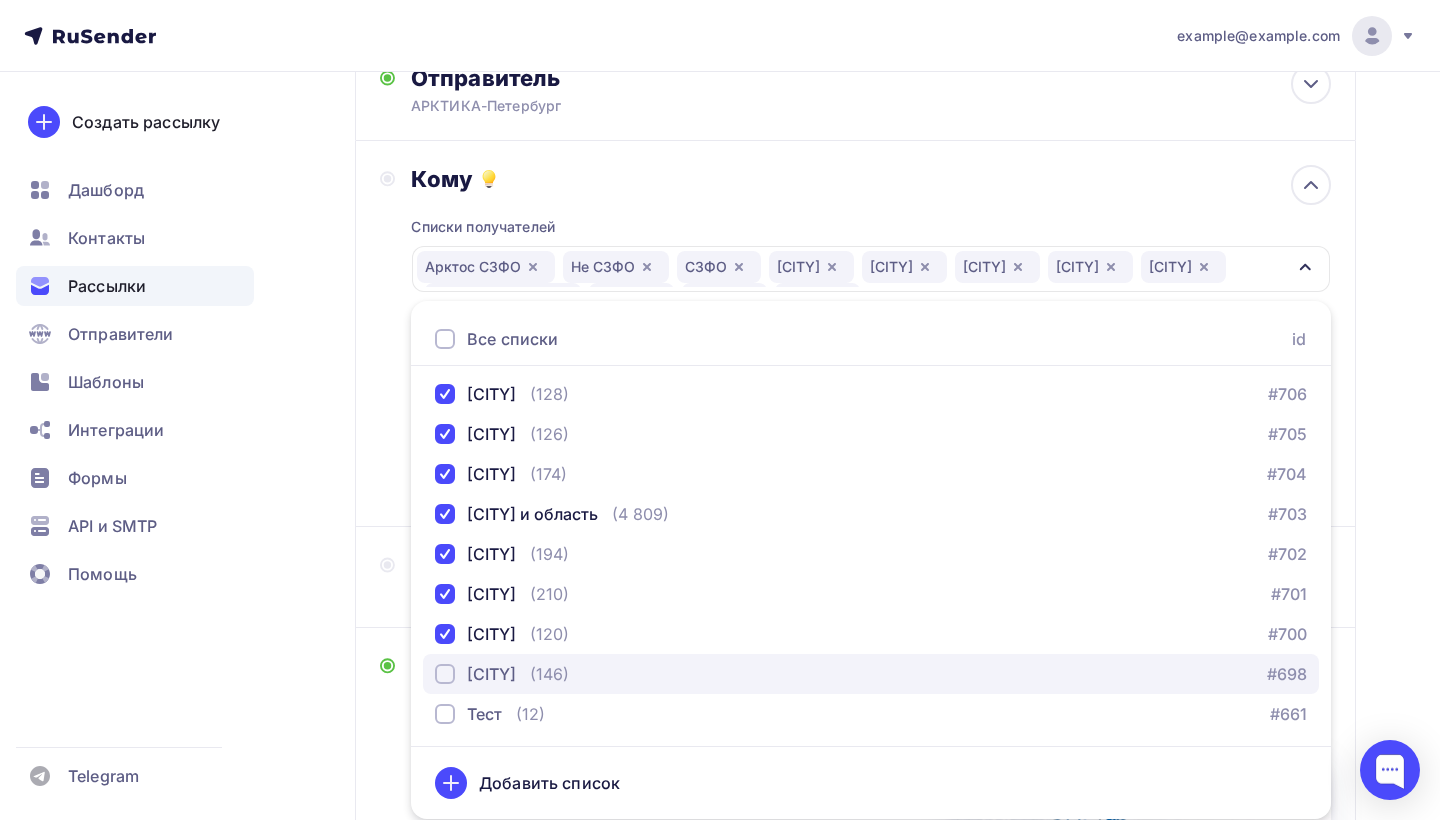 scroll, scrollTop: 404, scrollLeft: 0, axis: vertical 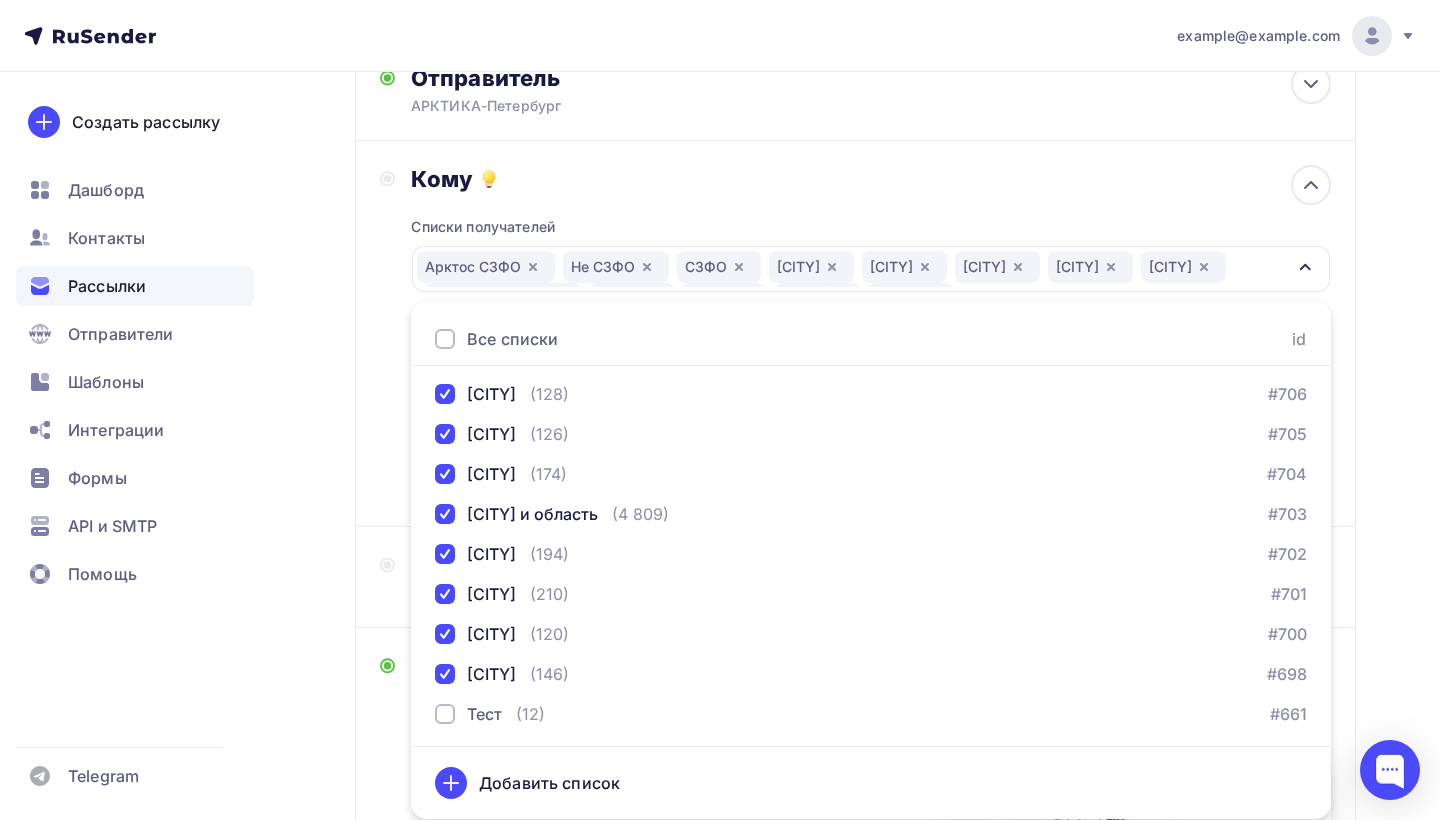 click 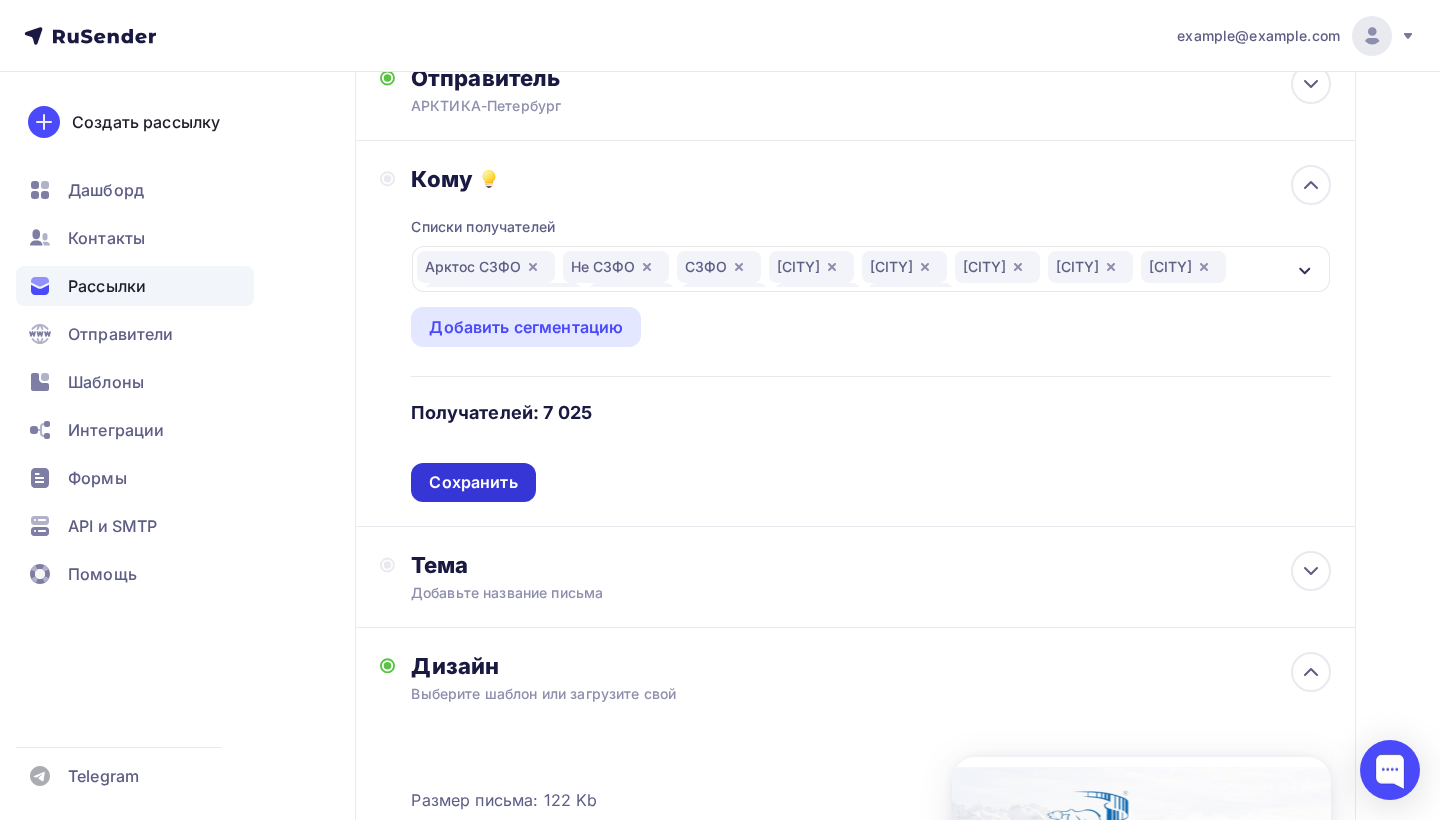 click on "Сохранить" at bounding box center (473, 482) 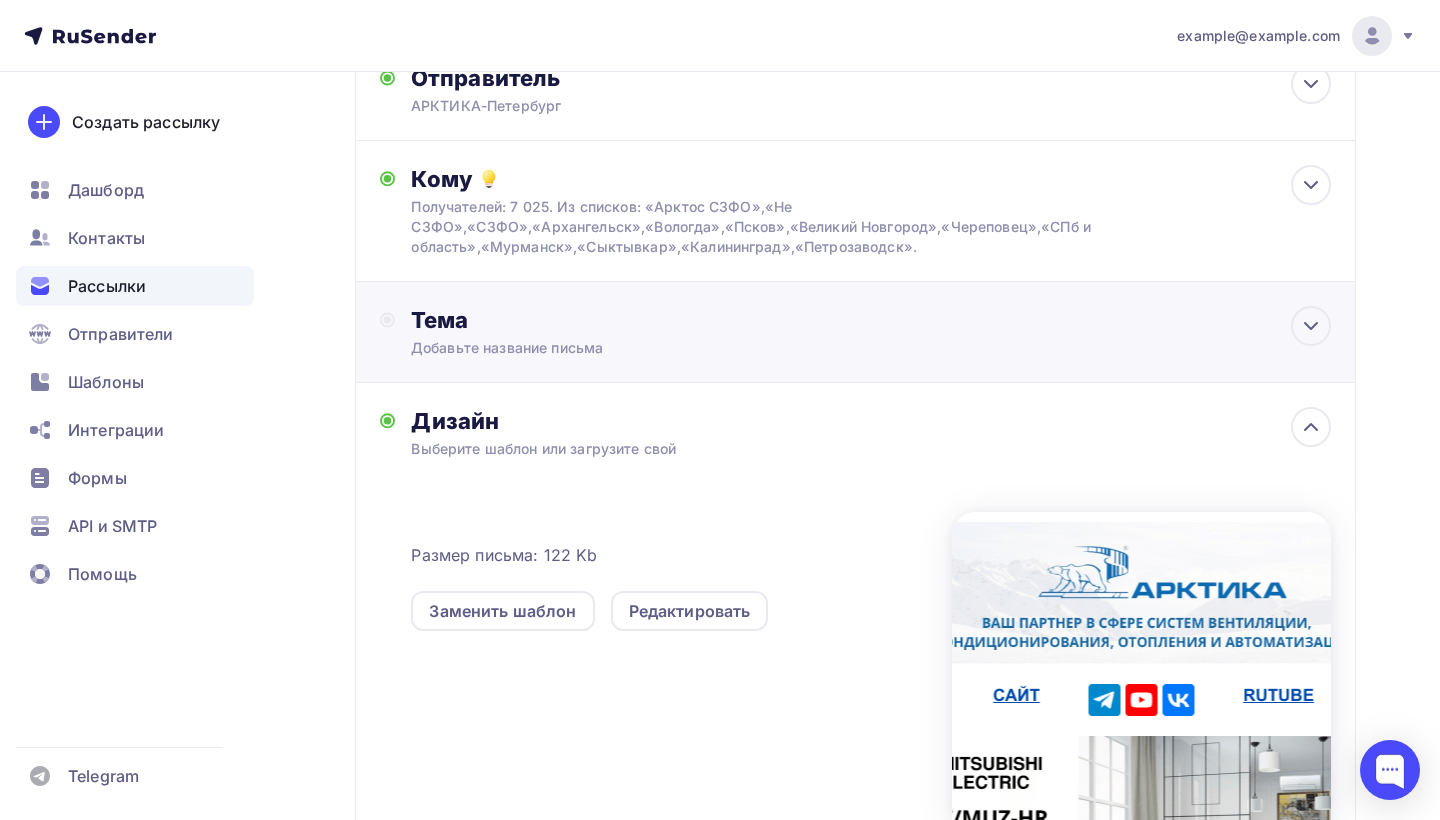 click on "Добавьте название письма" at bounding box center [589, 348] 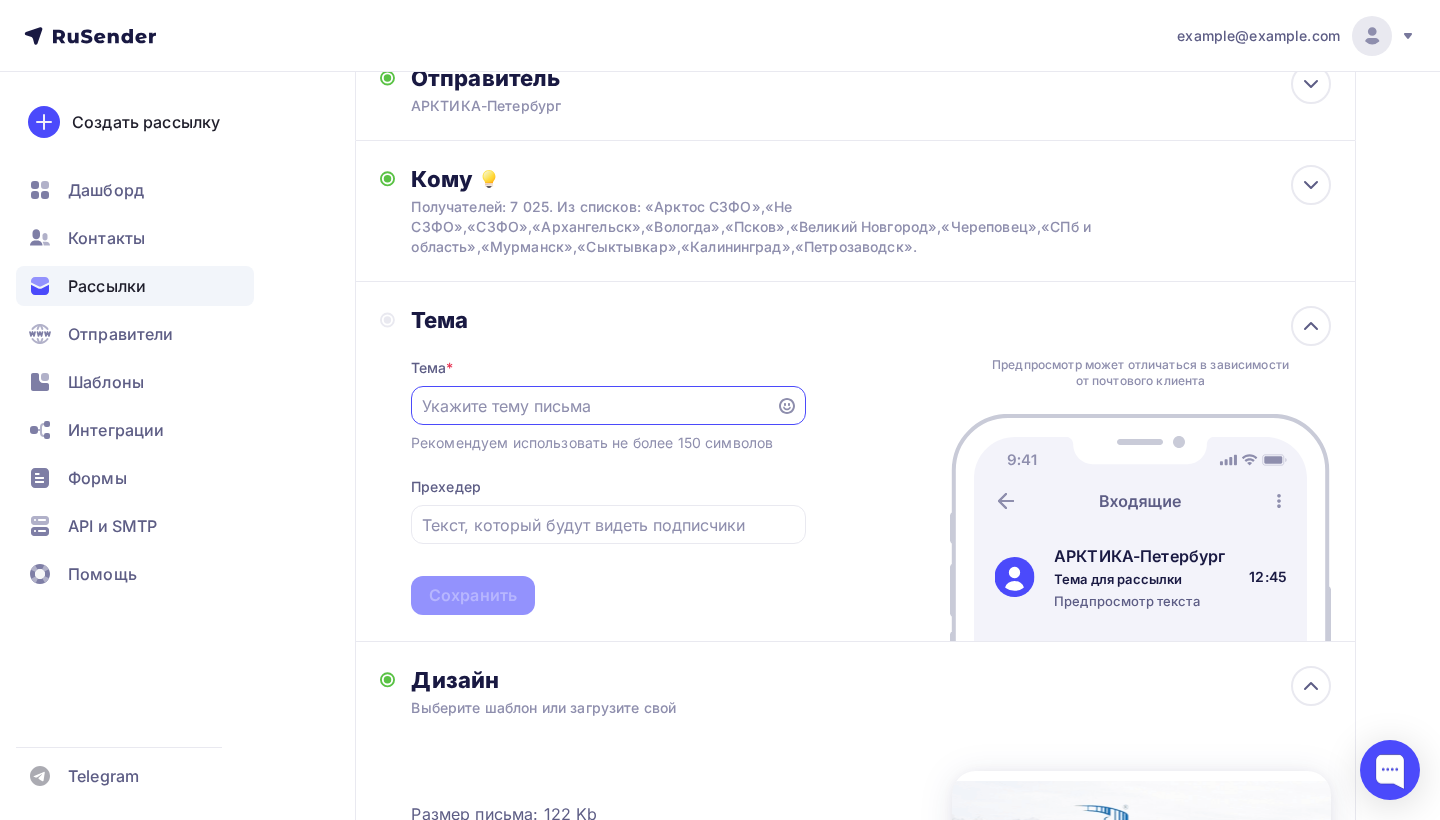 scroll, scrollTop: 0, scrollLeft: 0, axis: both 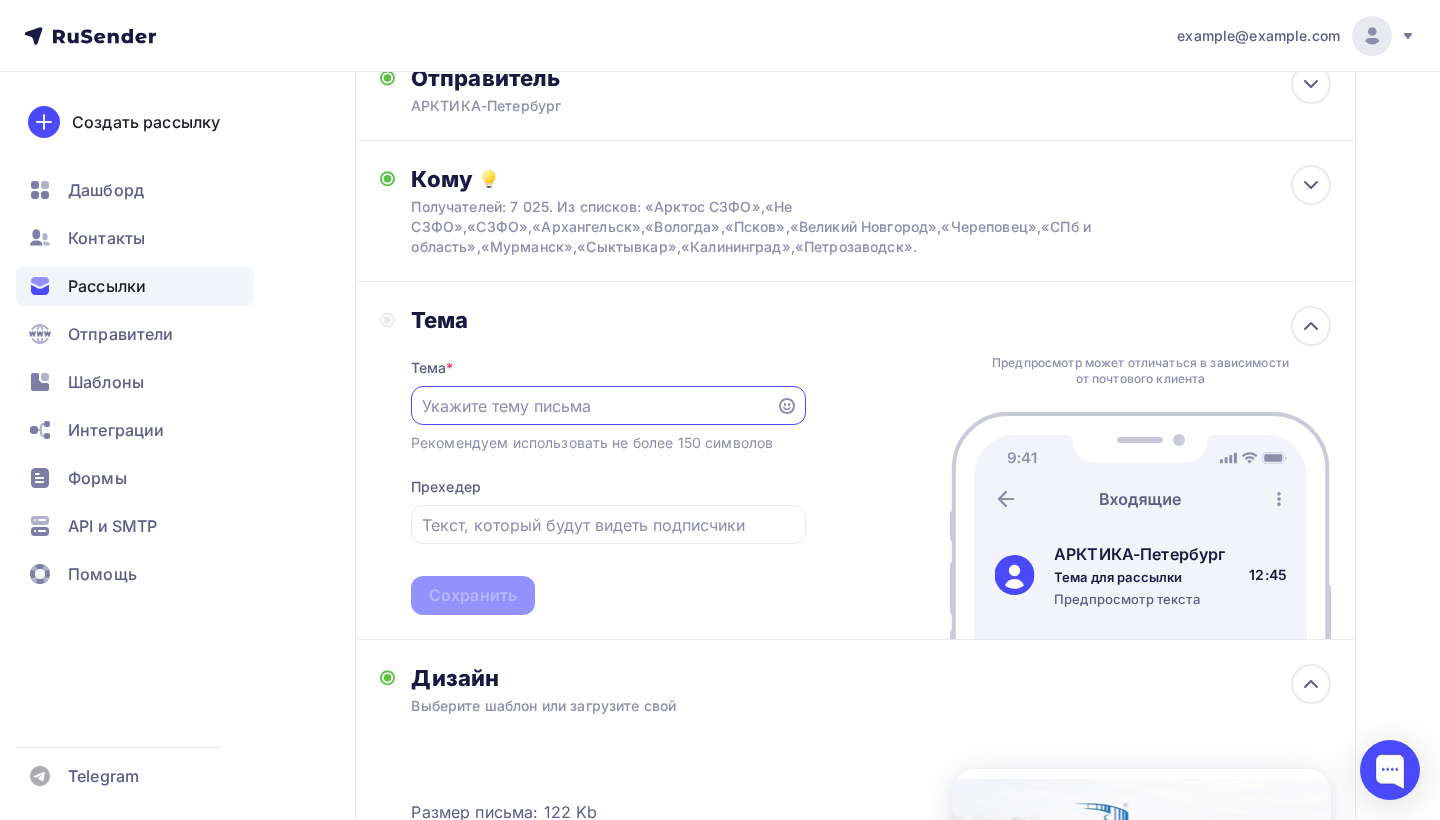 paste on "серия MSZ/MUZ-HR от МЕ в наличии" 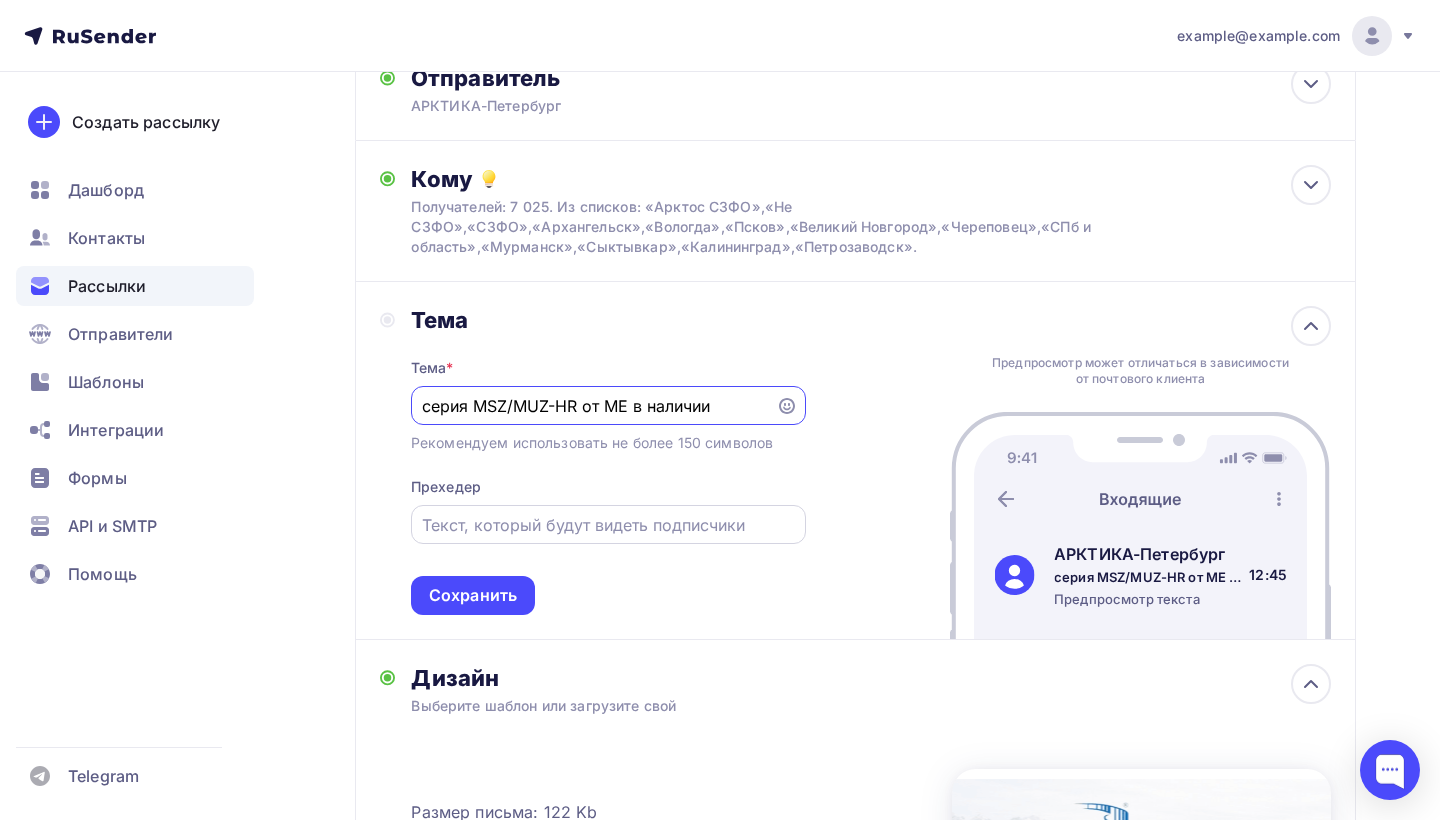 type on "серия MSZ/MUZ-HR от МЕ в наличии" 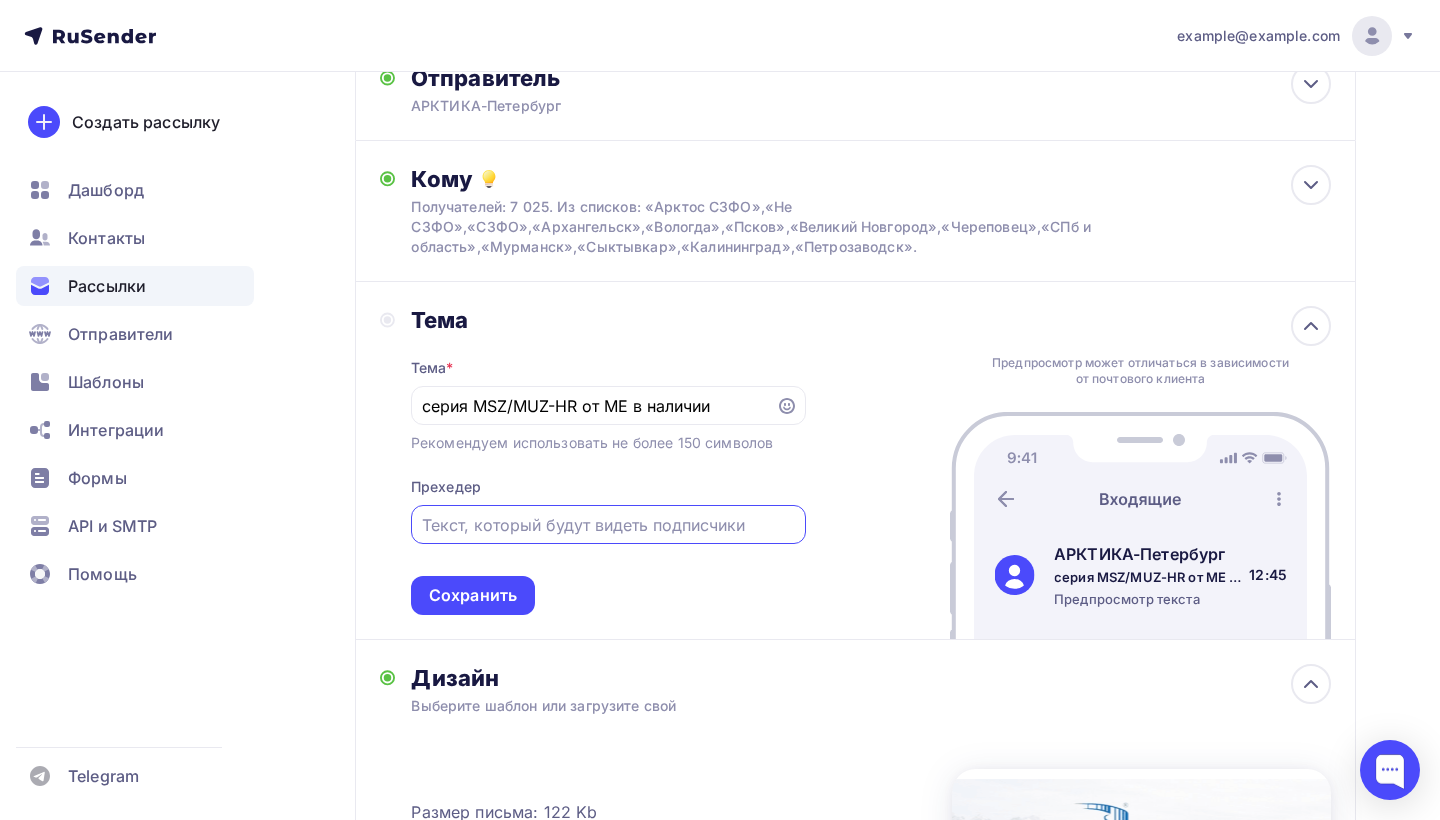 paste on "Mitsubishi Electric" 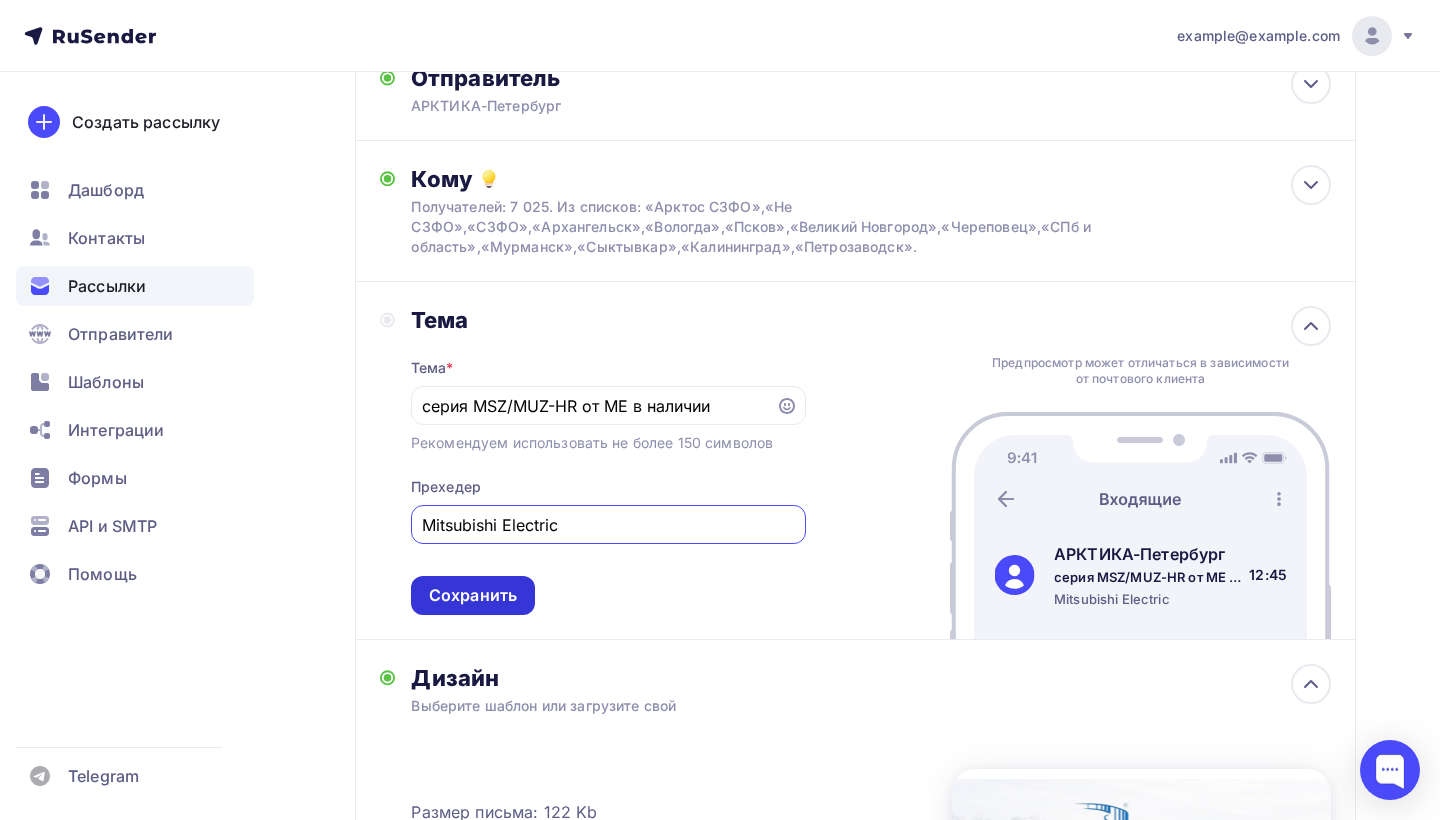 type on "Mitsubishi Electric" 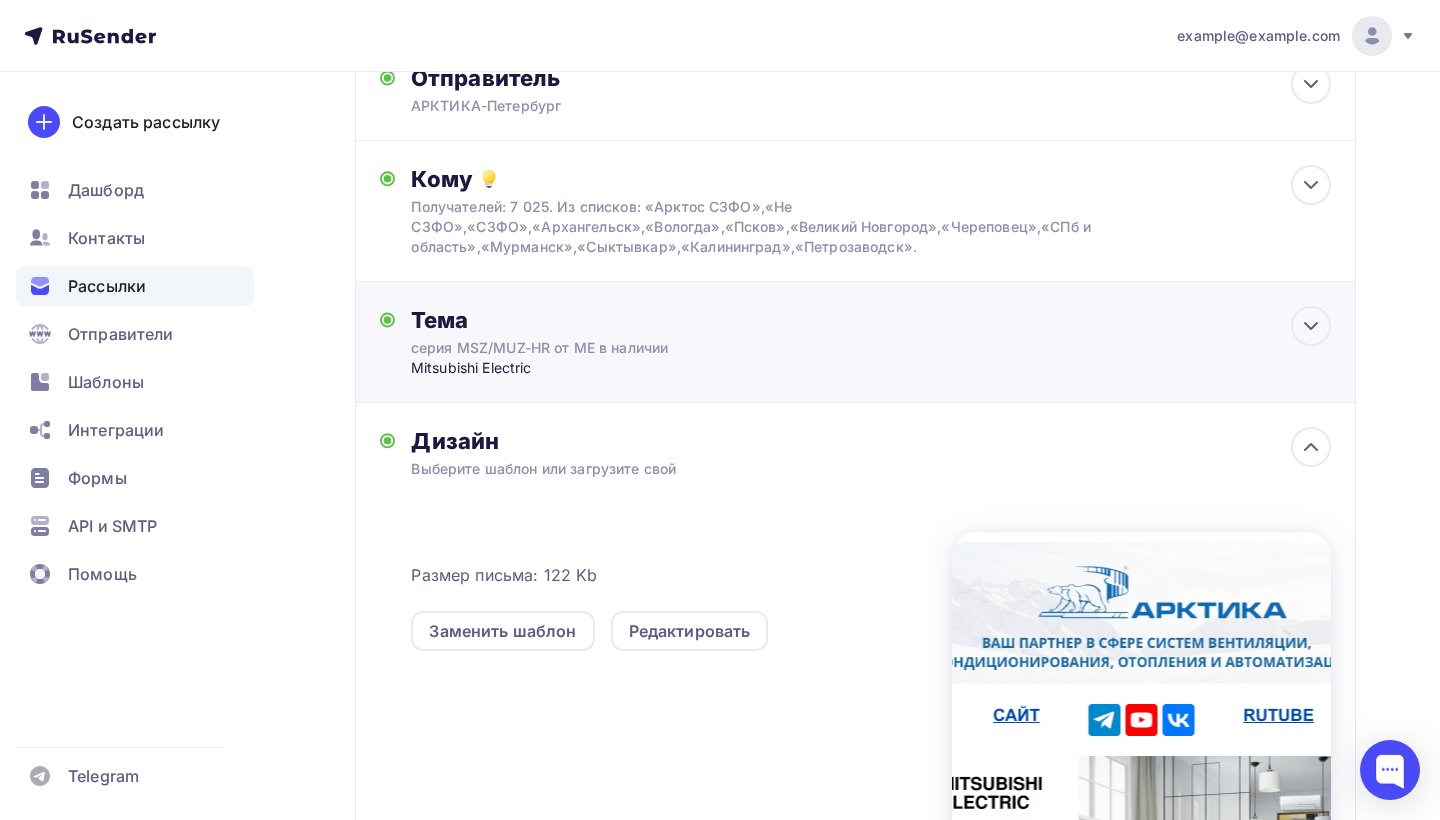 scroll, scrollTop: 0, scrollLeft: 0, axis: both 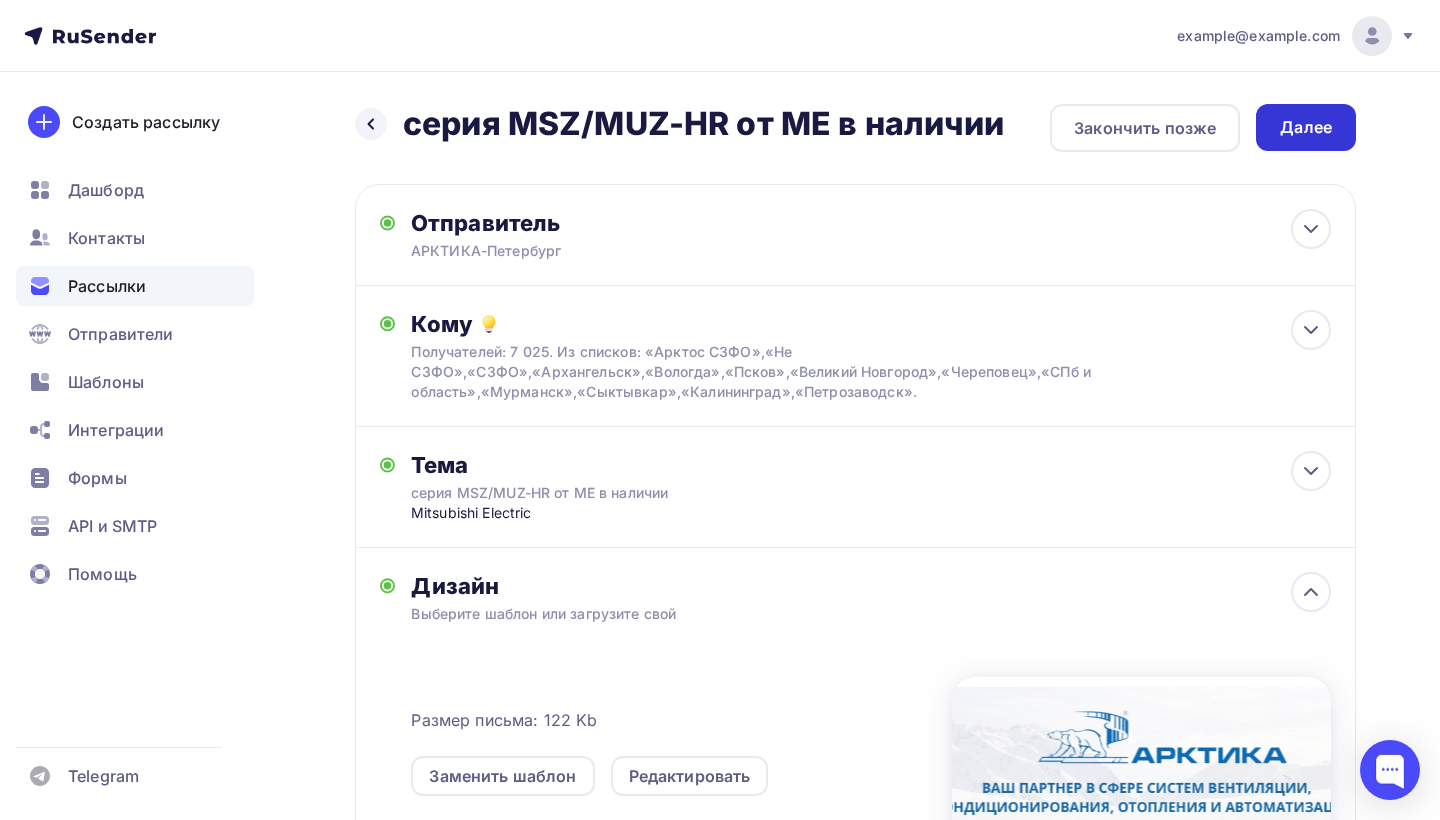 click on "Далее" at bounding box center [1306, 127] 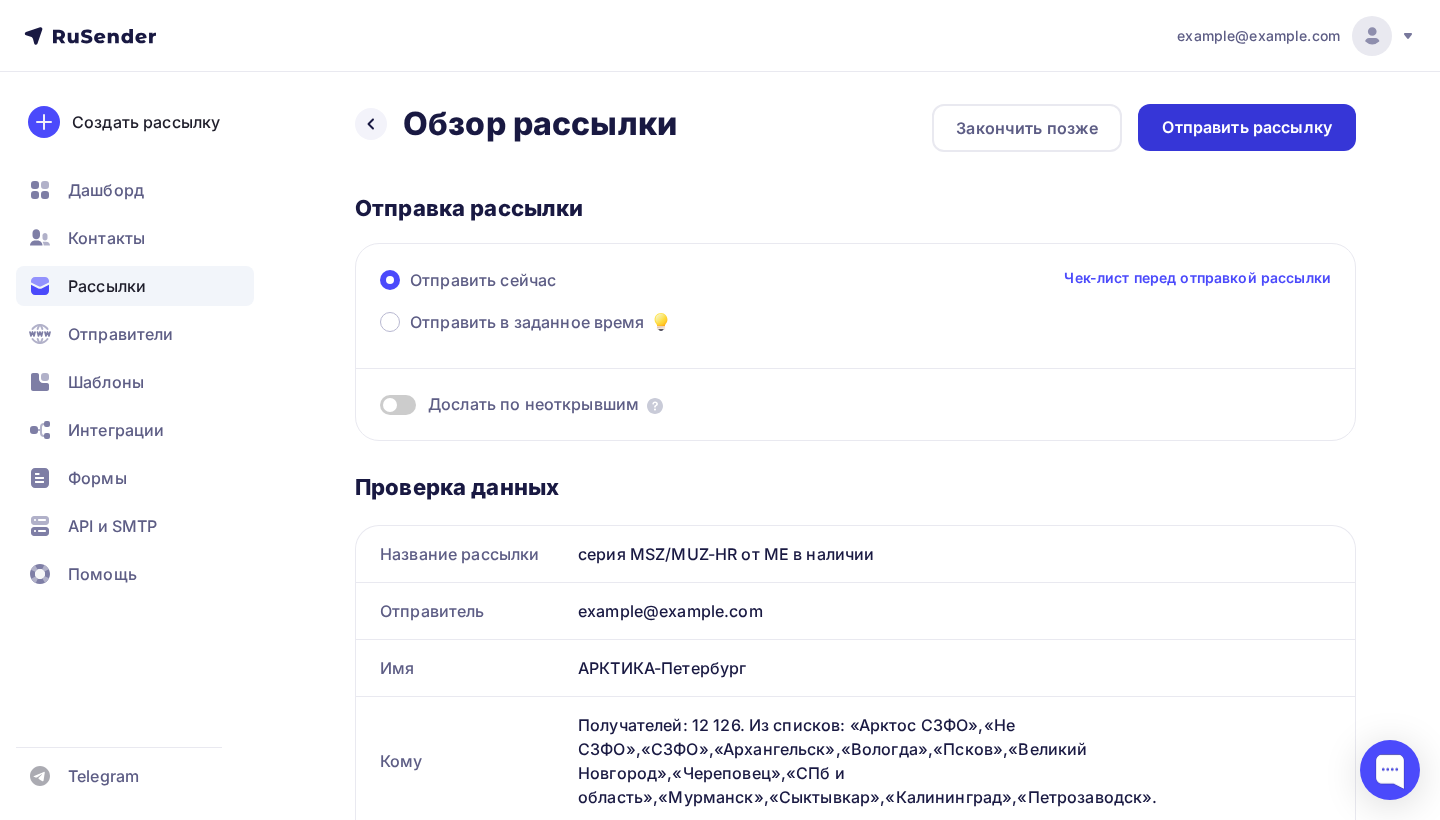 scroll, scrollTop: 0, scrollLeft: 0, axis: both 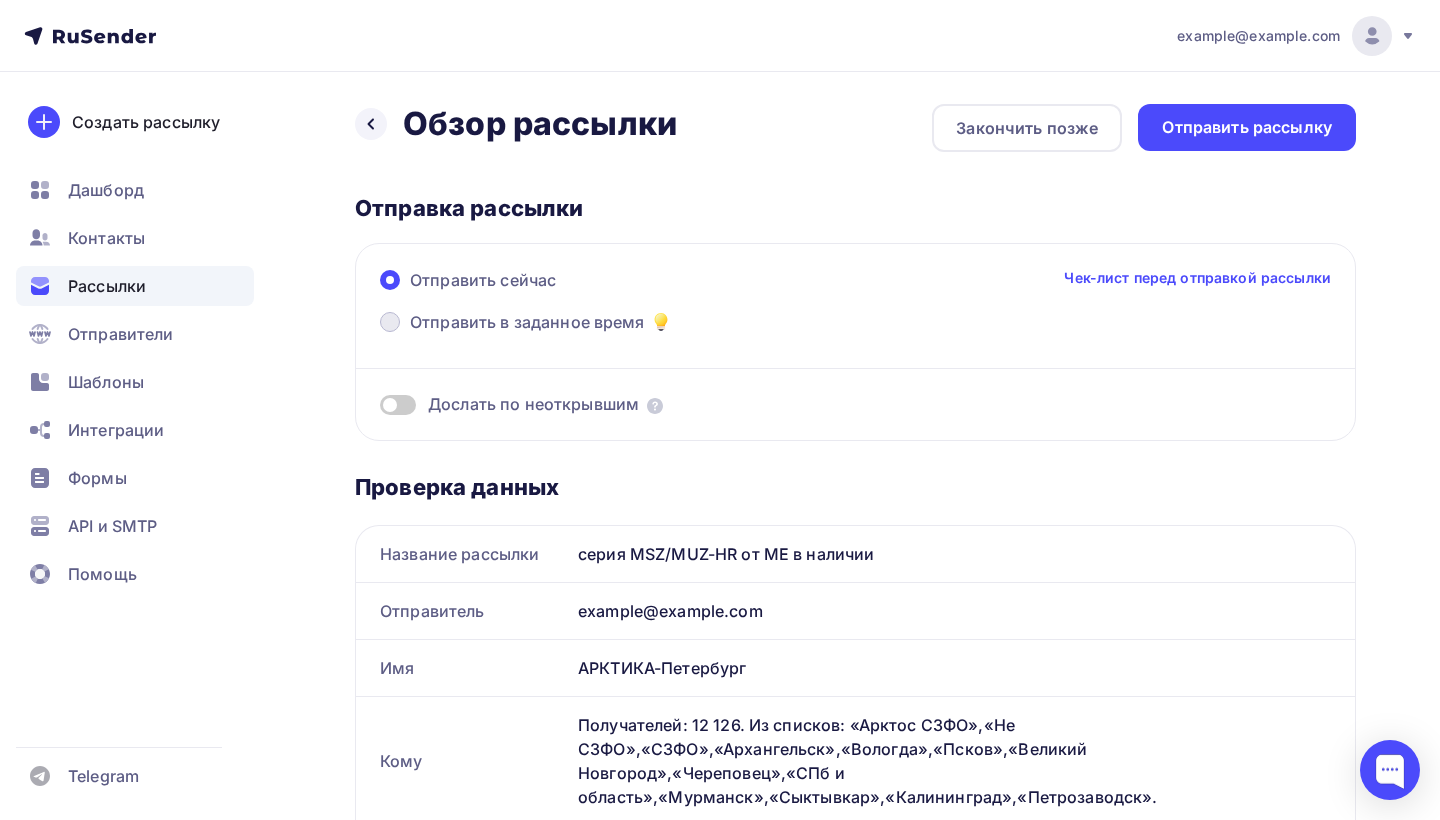 click at bounding box center [390, 322] 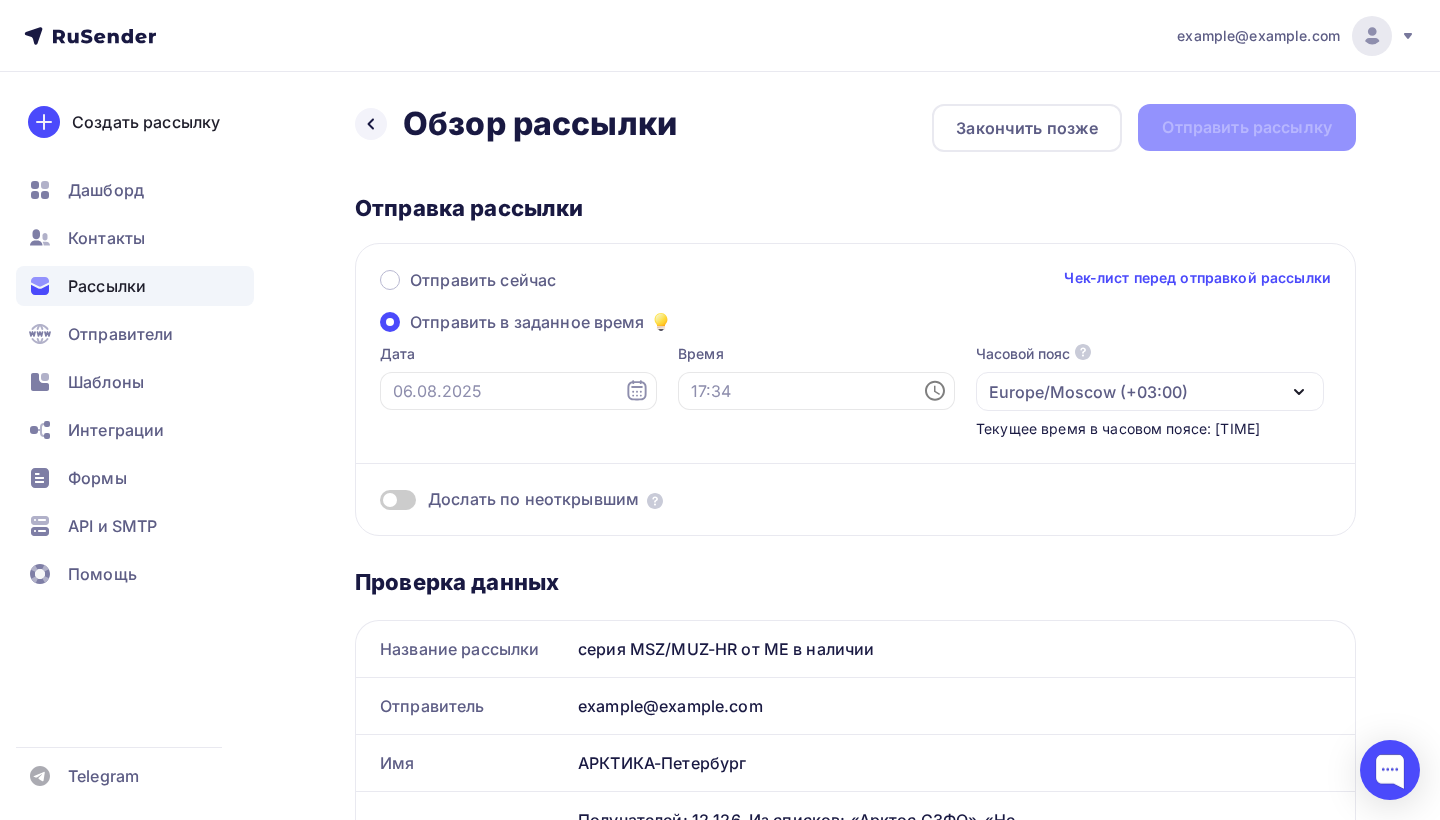 click 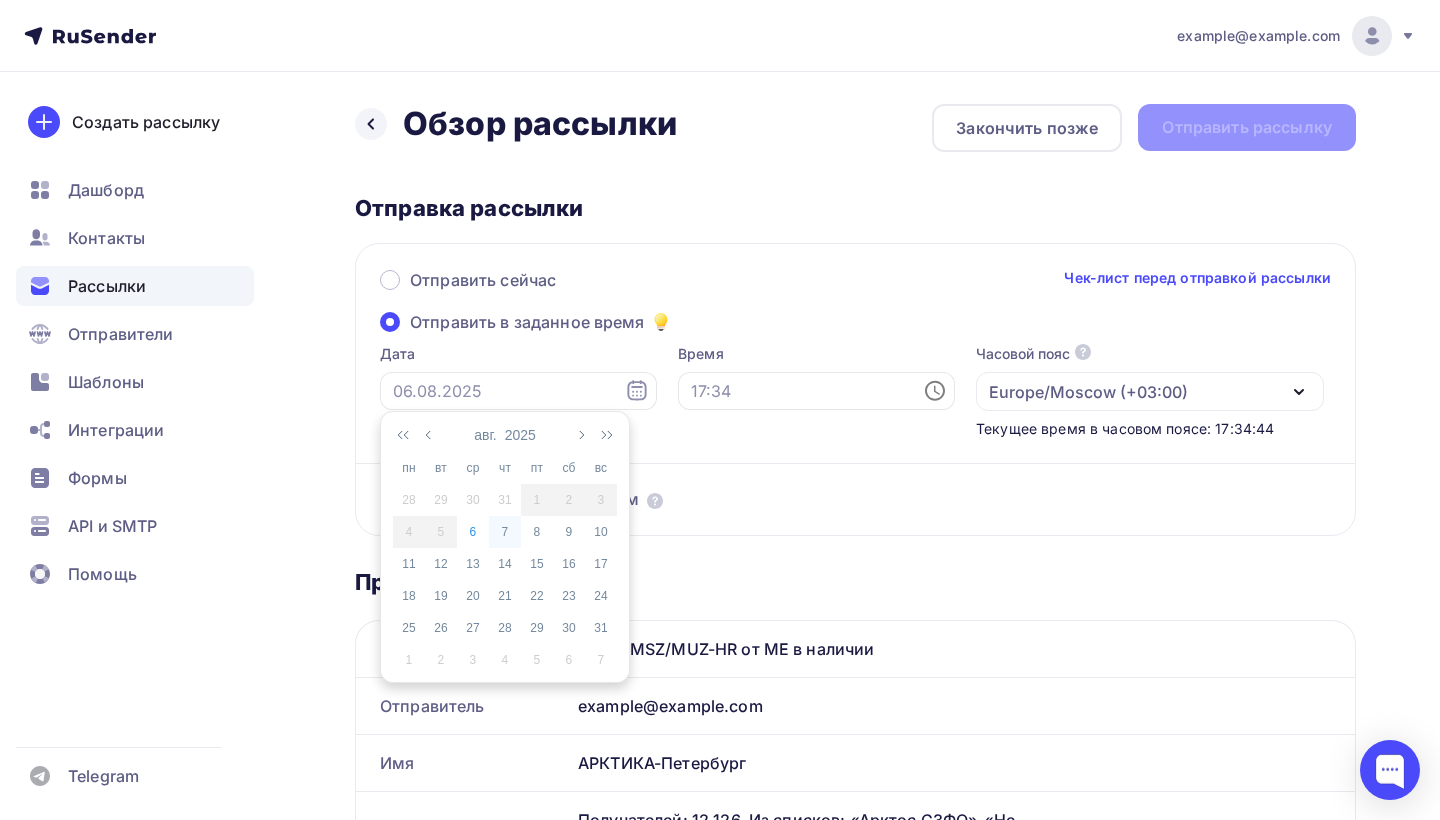click on "7" at bounding box center [505, 532] 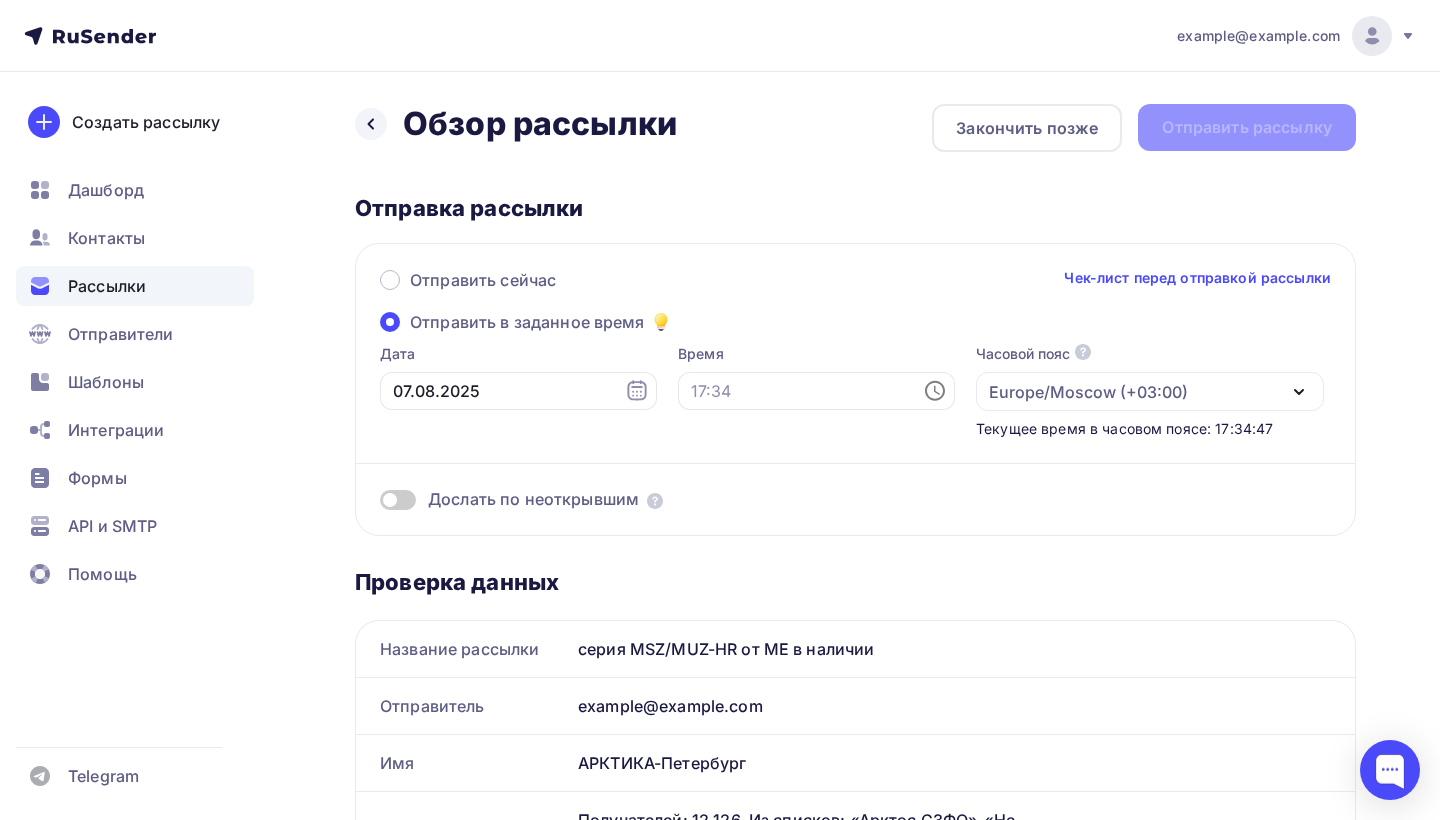 click 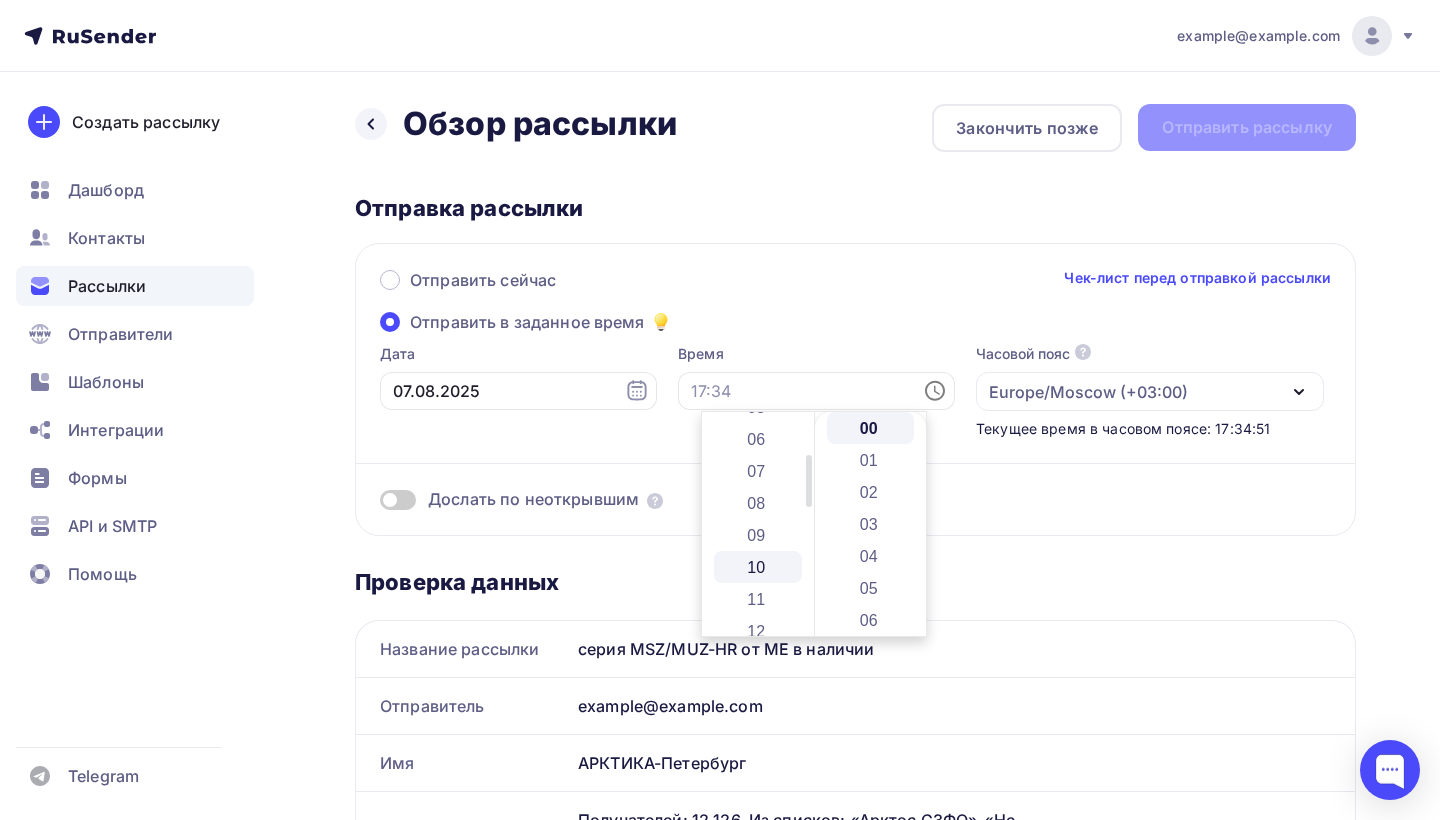 click on "10" at bounding box center (758, 567) 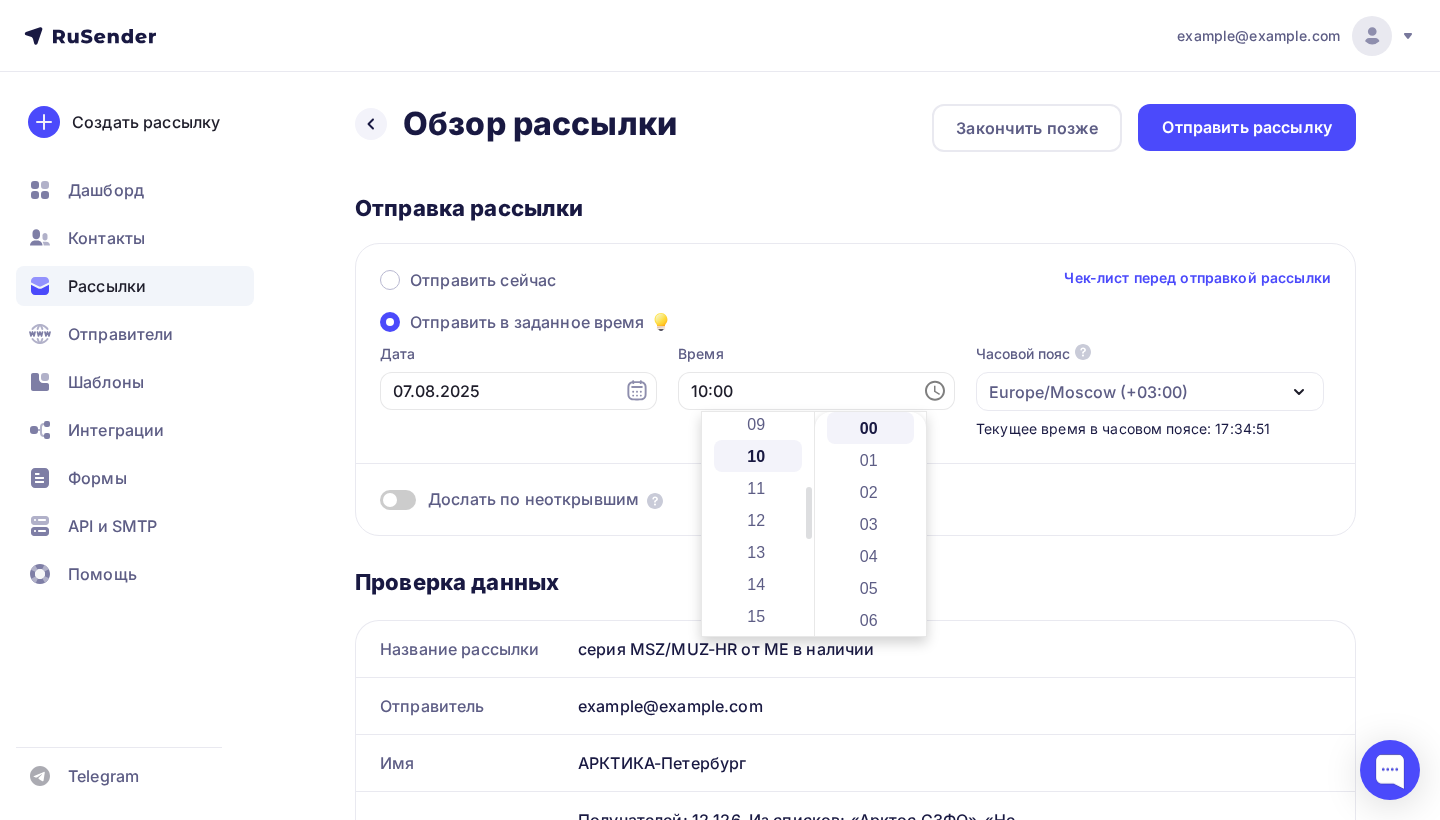 scroll, scrollTop: 320, scrollLeft: 0, axis: vertical 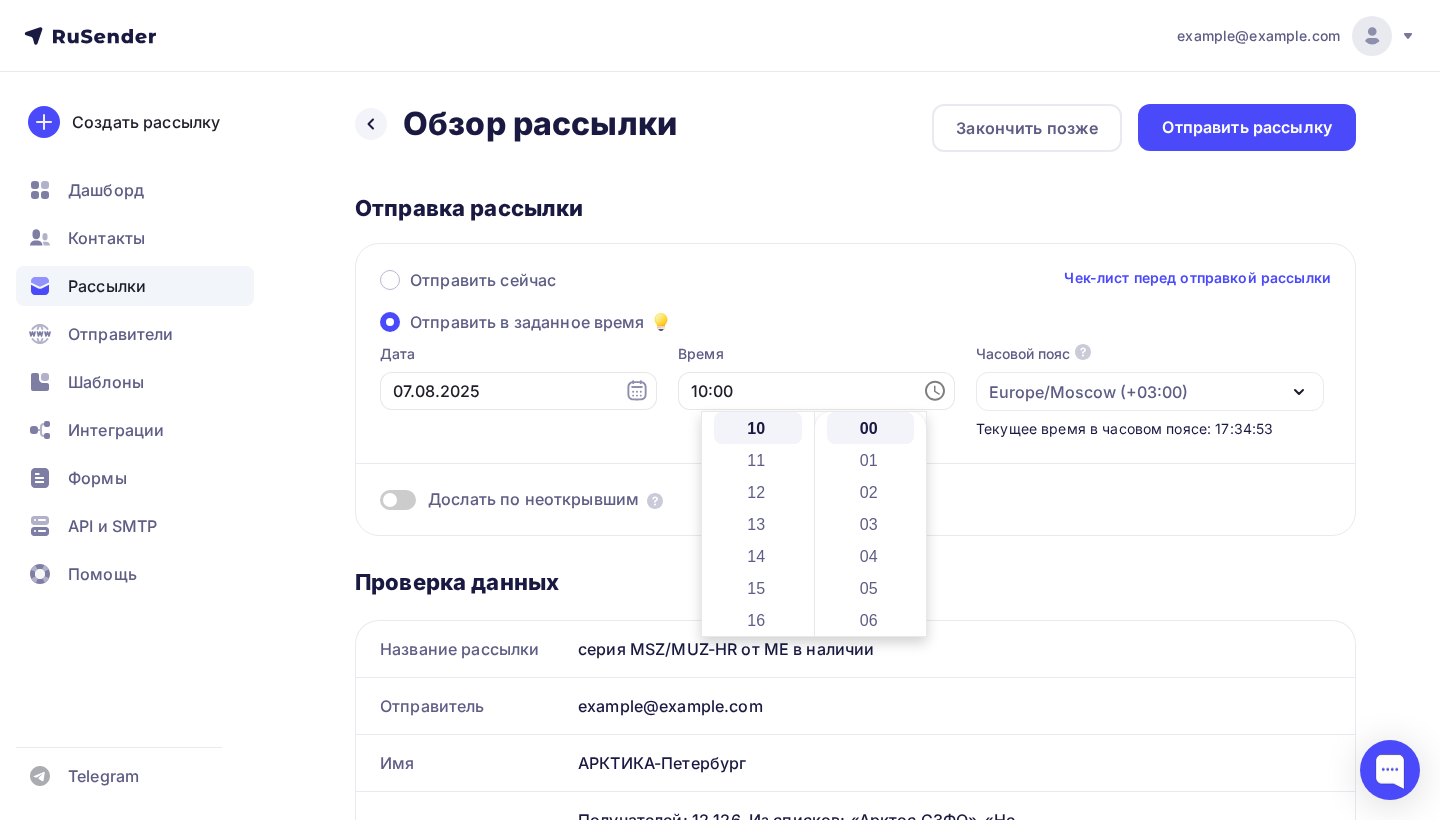 click 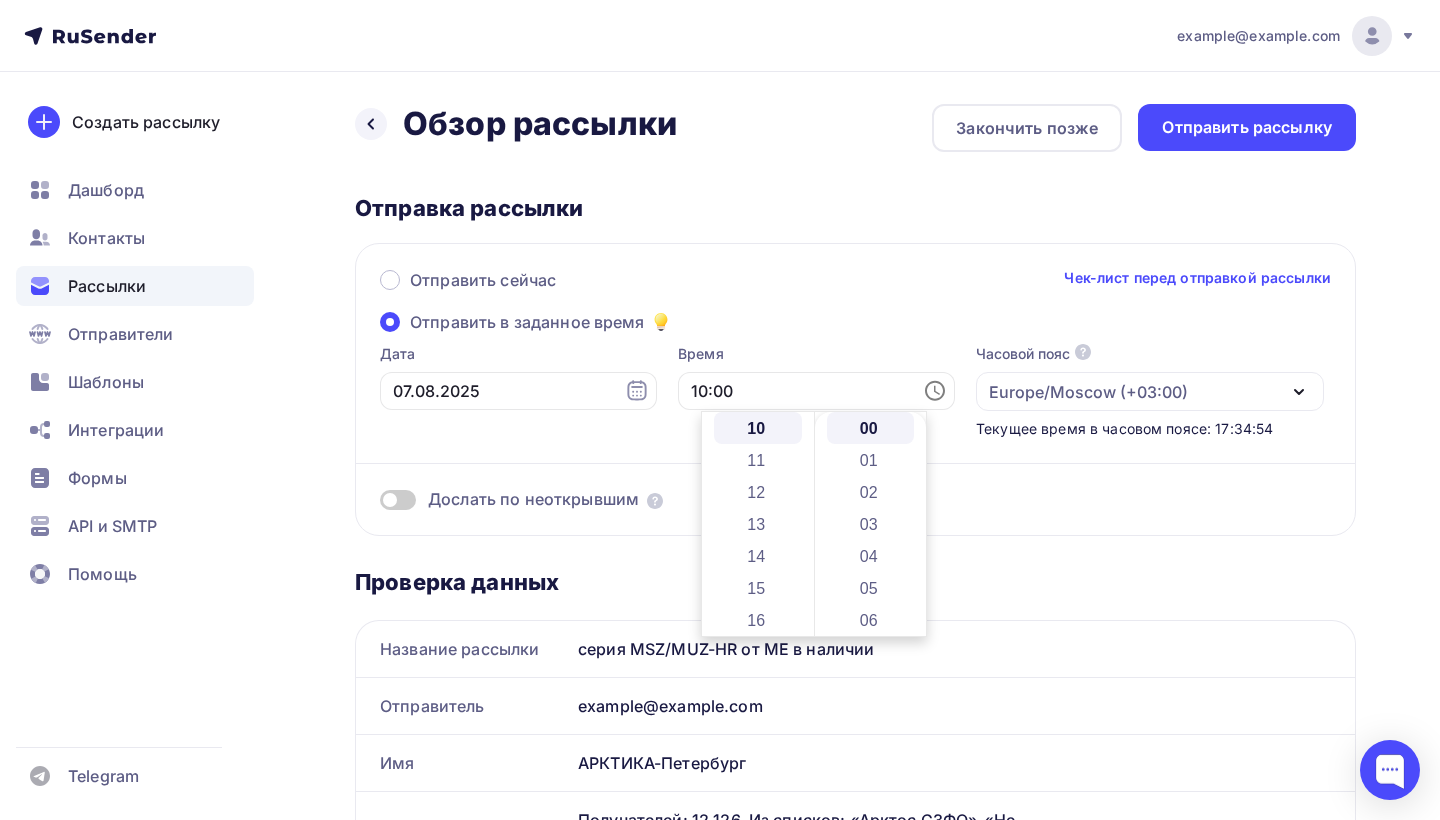 click on "Отправить сейчас             Чек-лист перед отправкой рассылки    Отправить в заданное время                                                                                                     Дата   07.08.2025   Время   10:00
Часовой пояс
По умолчанию используется часовой пояс из настроек вашего акаунта
Europe/Moscow (+03:00)
Africa/Abidjan (+00:00)           Africa/Accra (+00:00)           Africa/Addis_Ababa (+03:00)           Africa/Algiers (+01:00)           Africa/Asmara (+03:00)           Africa/Asmera (+03:00)           Africa/Bamako (+00:00)           Africa/Bangui (+01:00)           Africa/Banjul (+00:00)           Africa/Bissau (+00:00)           Africa/Blantyre (+02:00)           Africa/Brazzaville (+01:00)           Africa/Bujumbura (+02:00)" at bounding box center (855, 389) 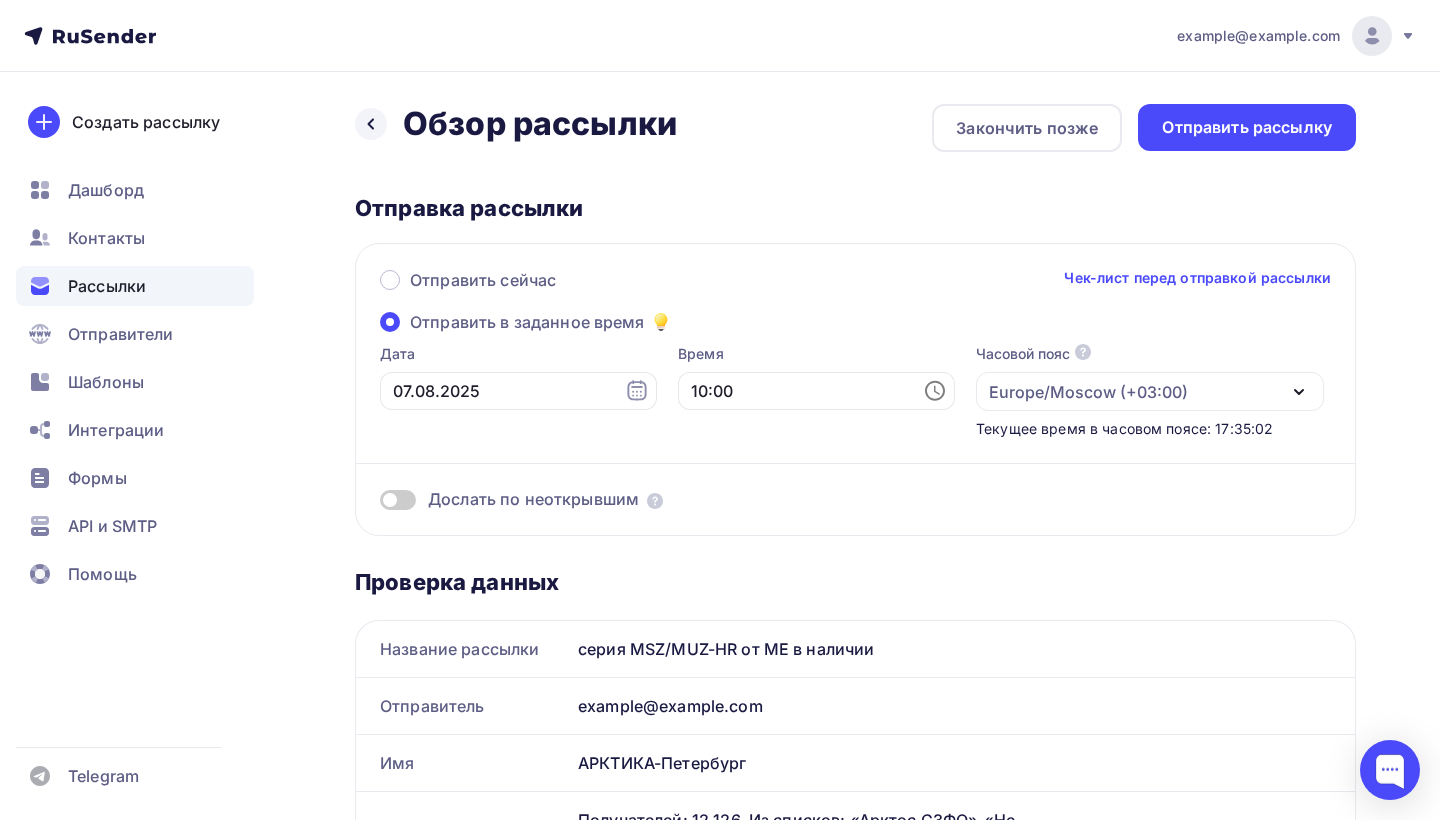 click 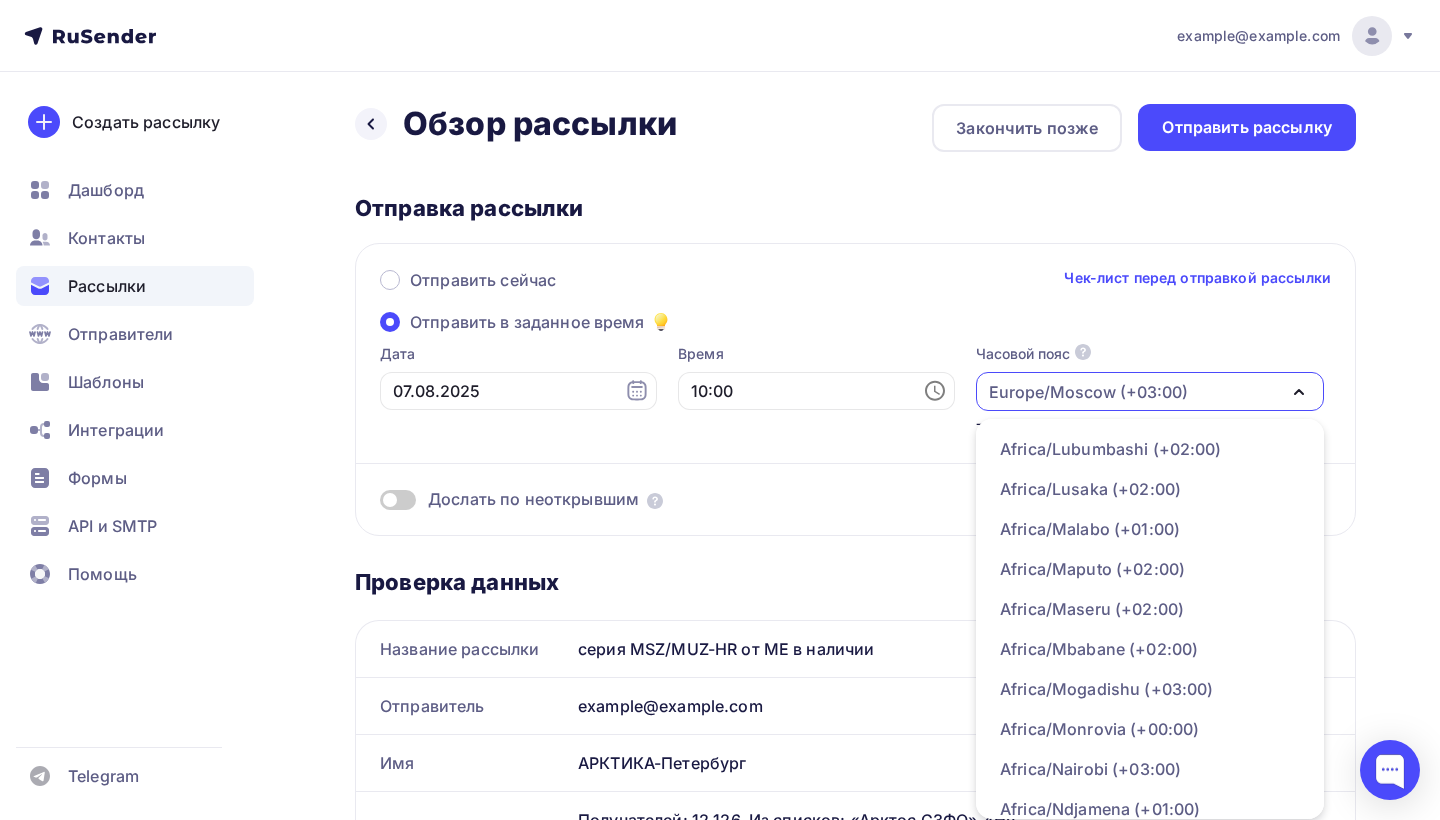 scroll, scrollTop: 1529, scrollLeft: 0, axis: vertical 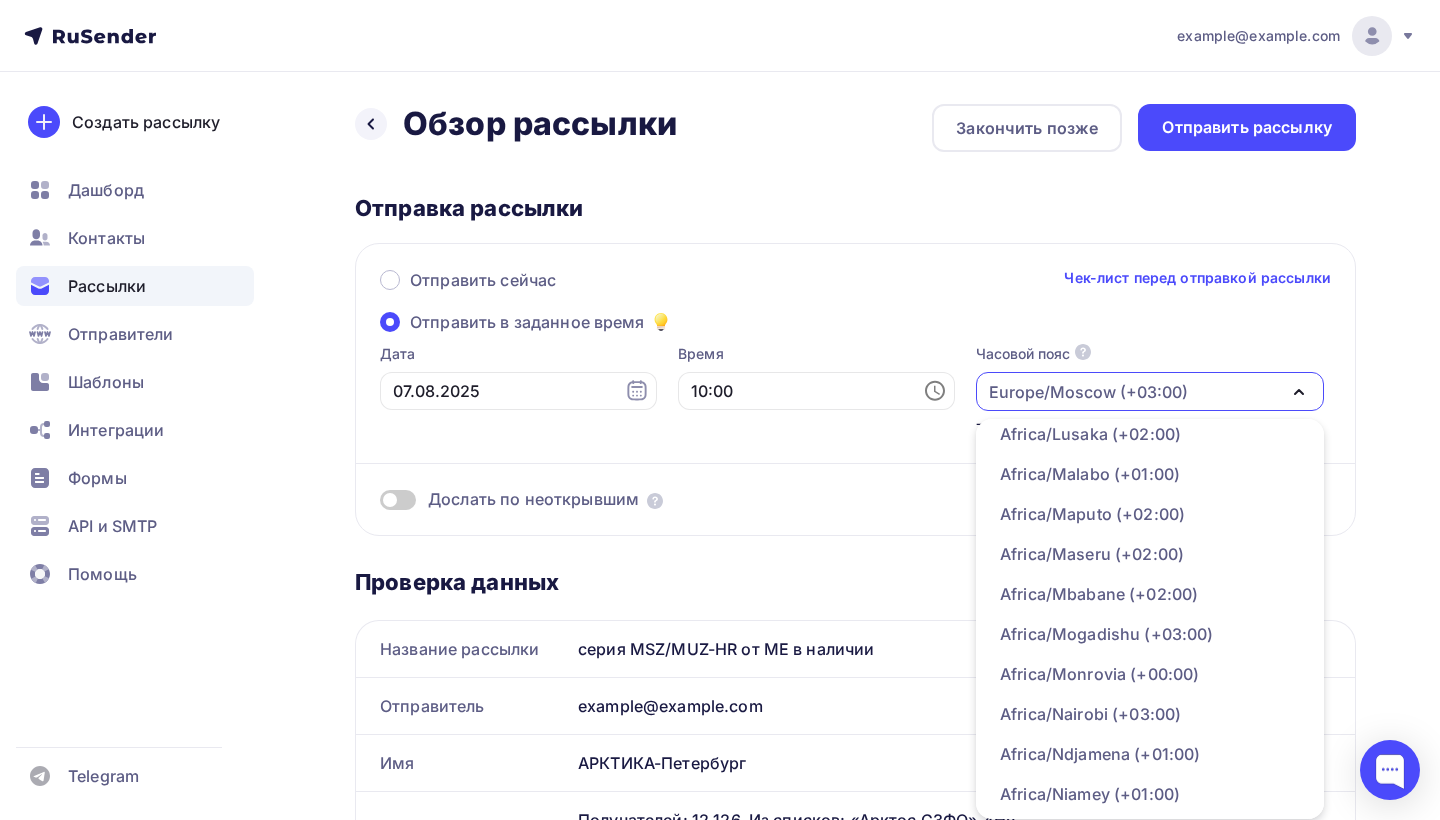 click 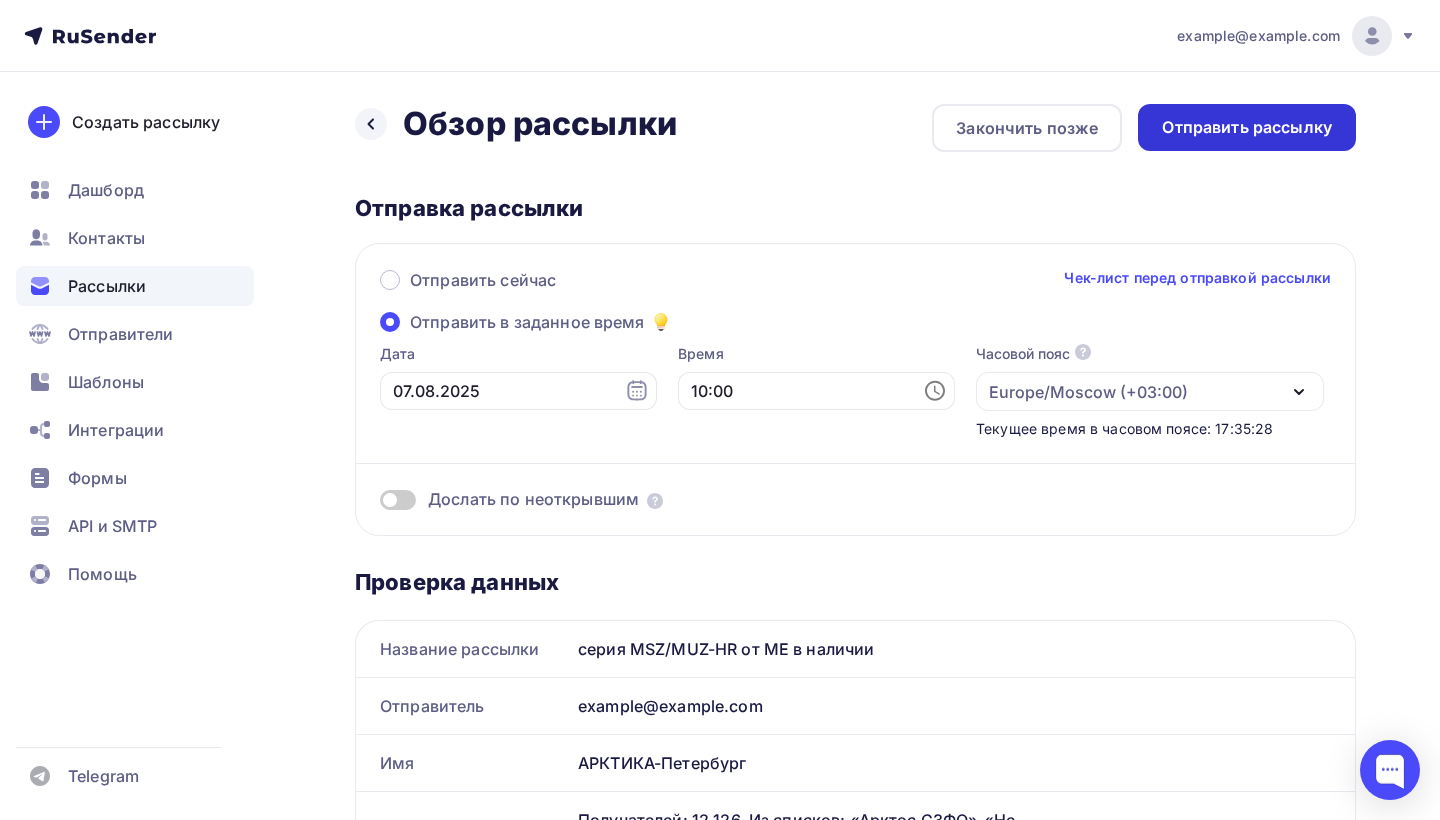 click on "Отправить рассылку" at bounding box center [1247, 127] 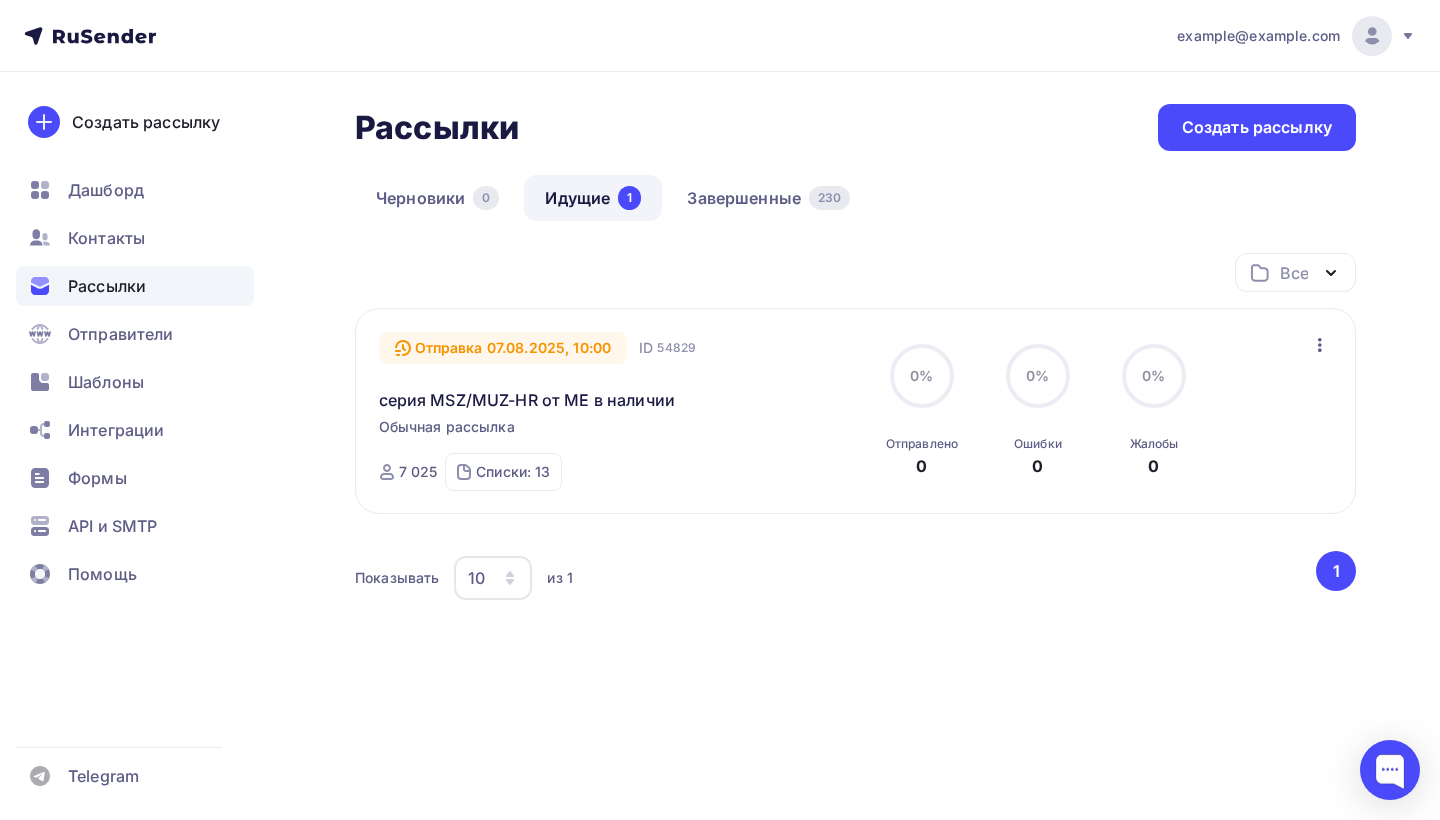 drag, startPoint x: 368, startPoint y: 402, endPoint x: 684, endPoint y: 399, distance: 316.01425 